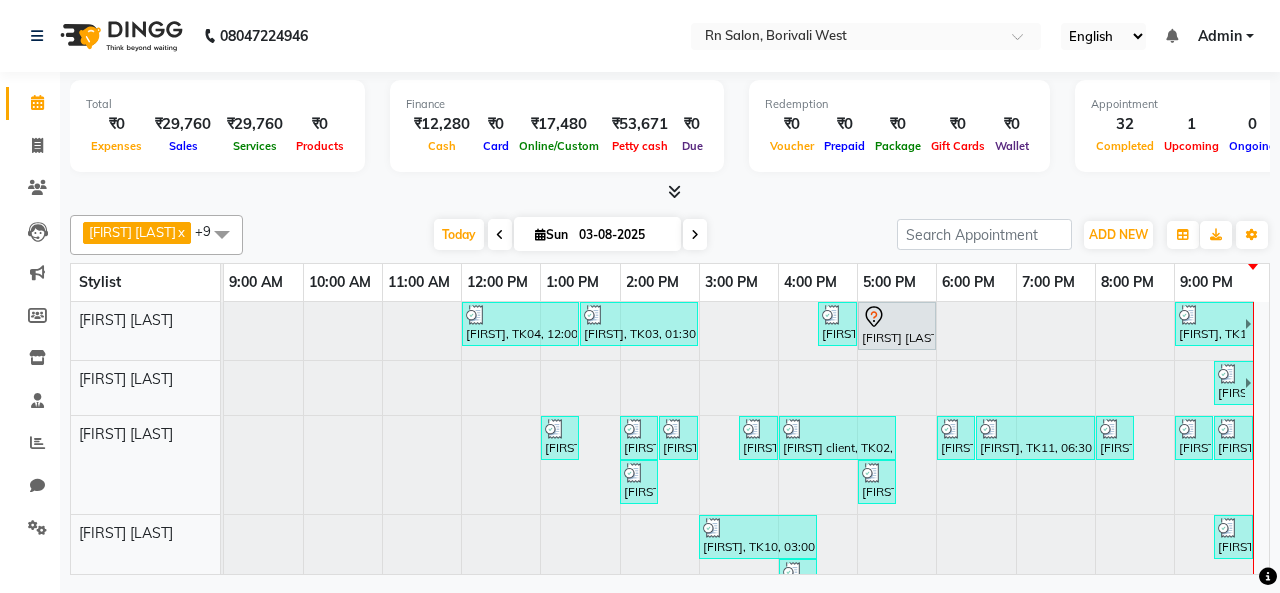 scroll, scrollTop: 0, scrollLeft: 0, axis: both 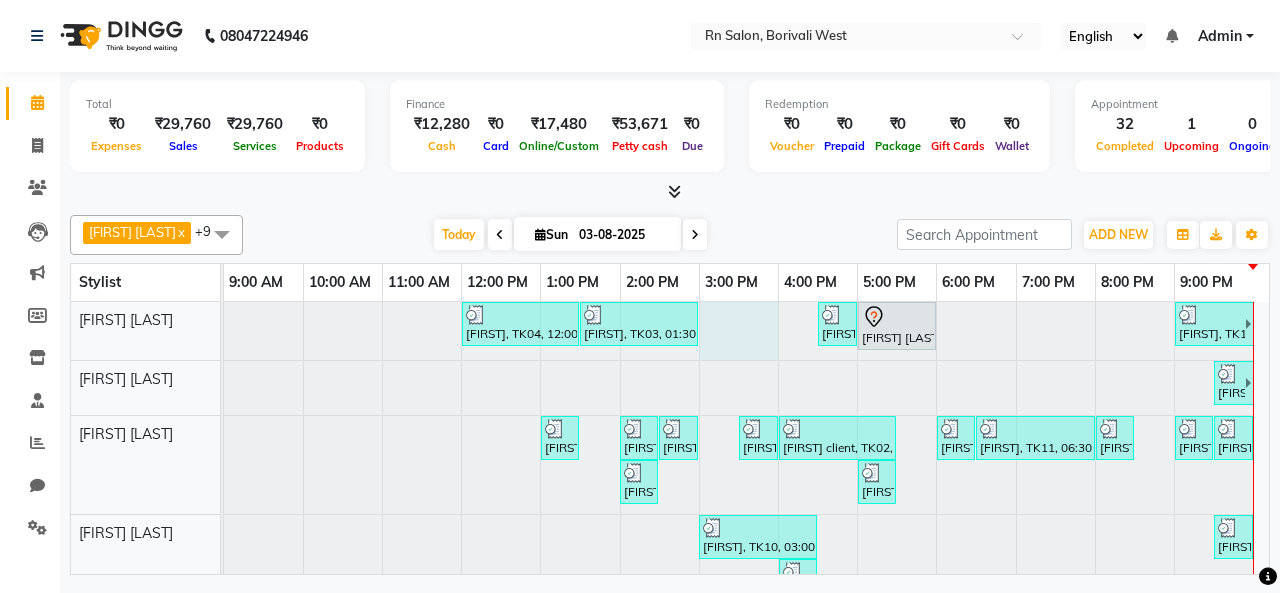 drag, startPoint x: 754, startPoint y: 324, endPoint x: 768, endPoint y: 385, distance: 62.58594 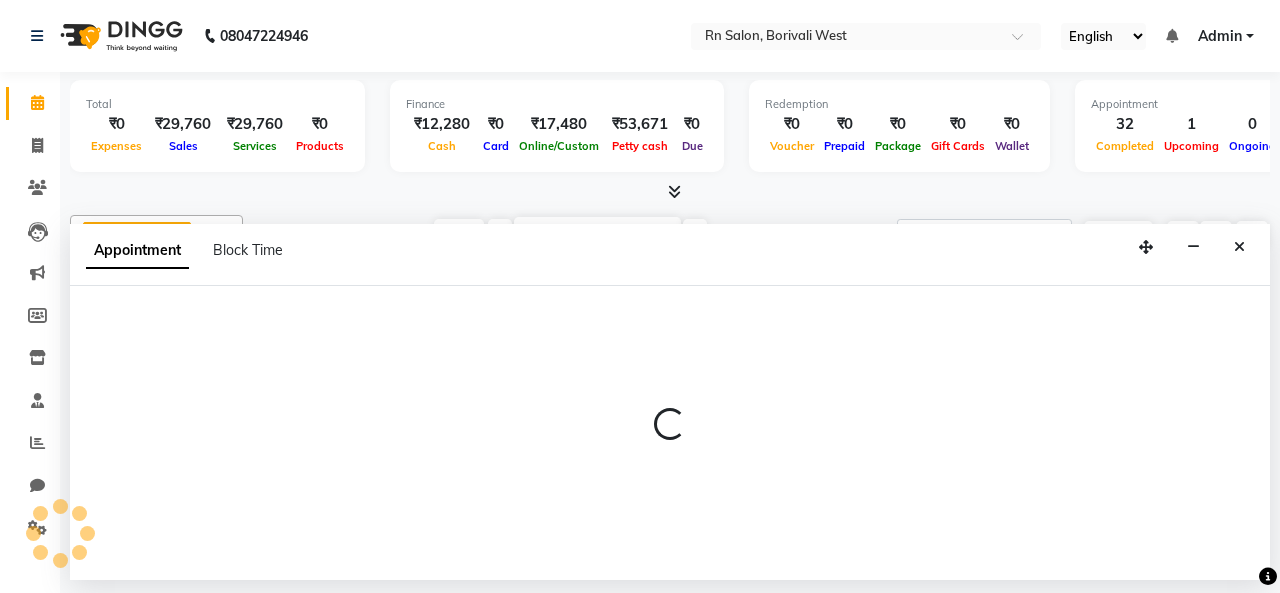 select on "83940" 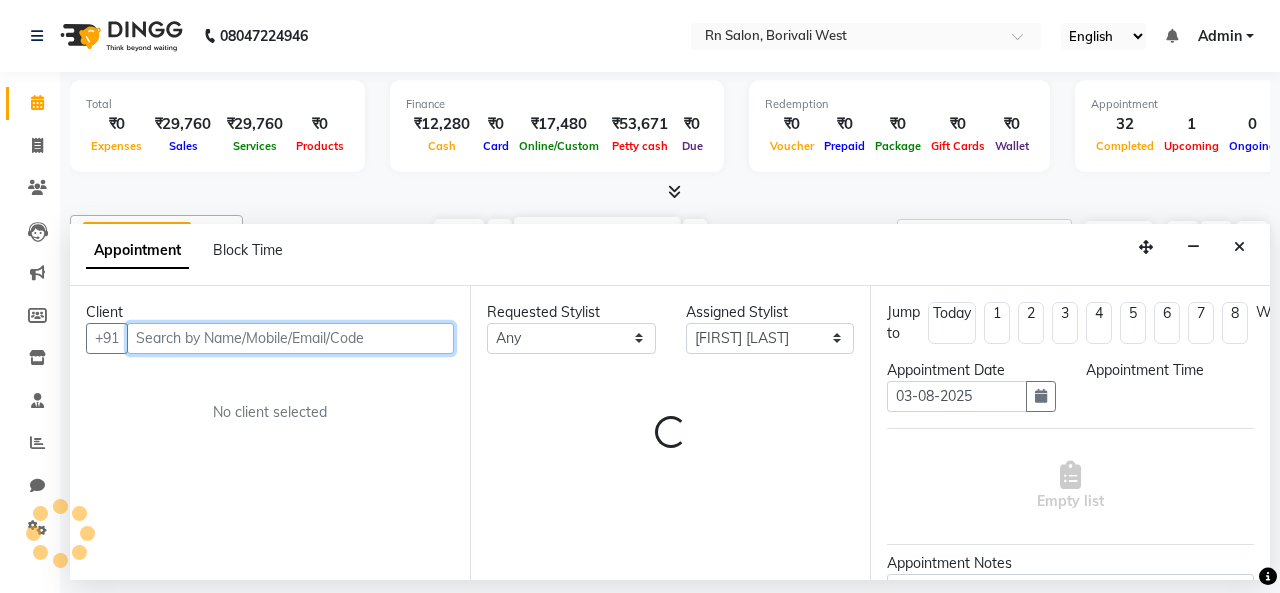 select on "900" 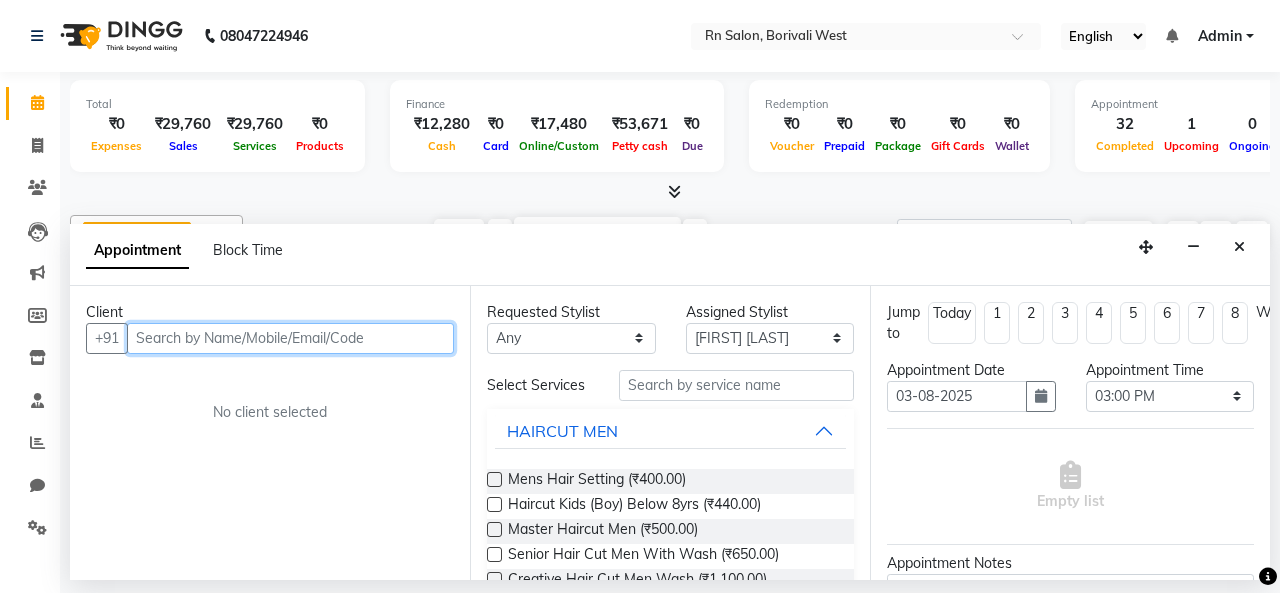 scroll, scrollTop: 4, scrollLeft: 0, axis: vertical 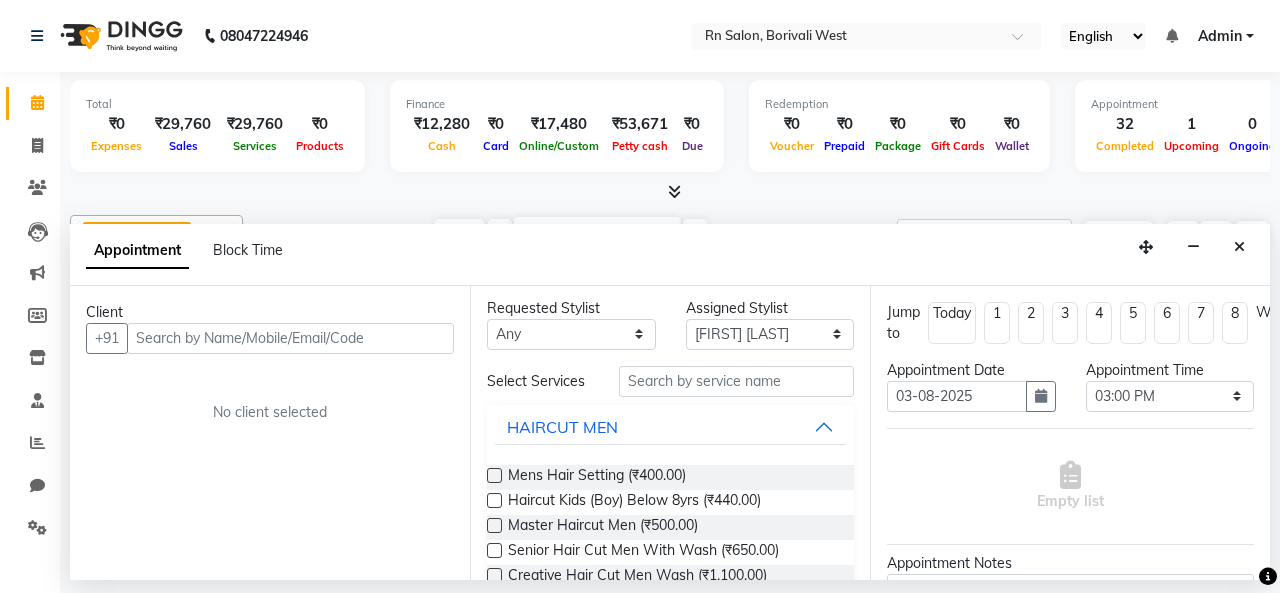 click on "08047224946 Select Location × Rn Salon, Borivali West English ENGLISH Español العربية मराठी हिंदी ગુજરાતી தமிழ் 中文 Notifications nothing to show Admin Manage Profile Change Password Sign out  Version:3.15.11" 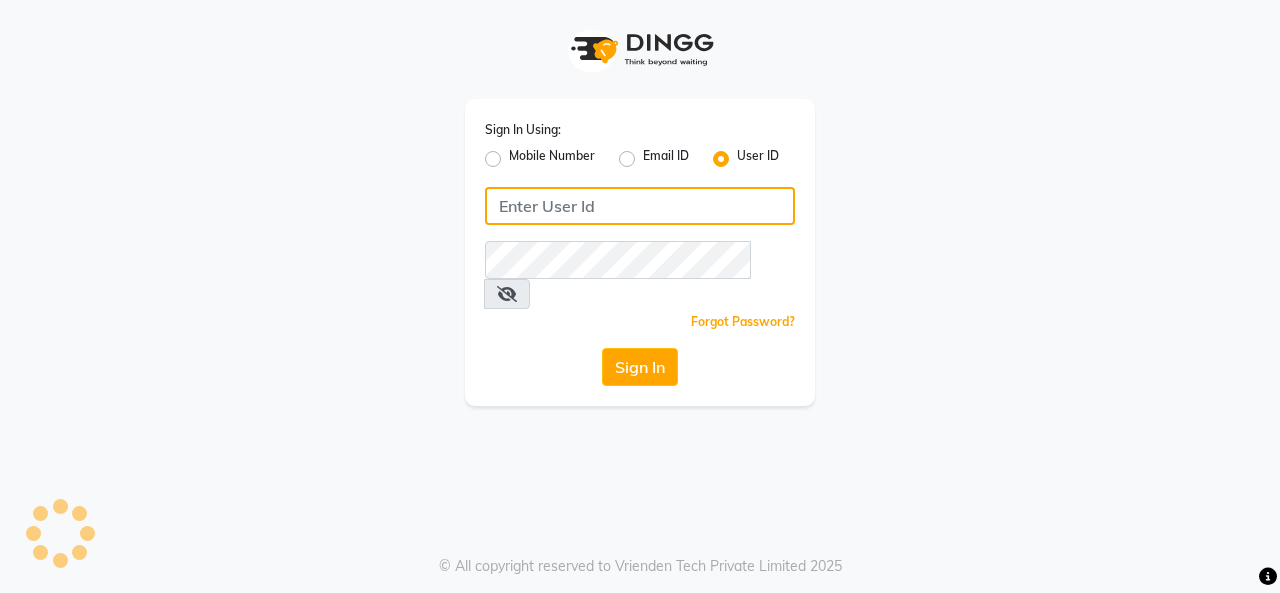 type on "rnsalon" 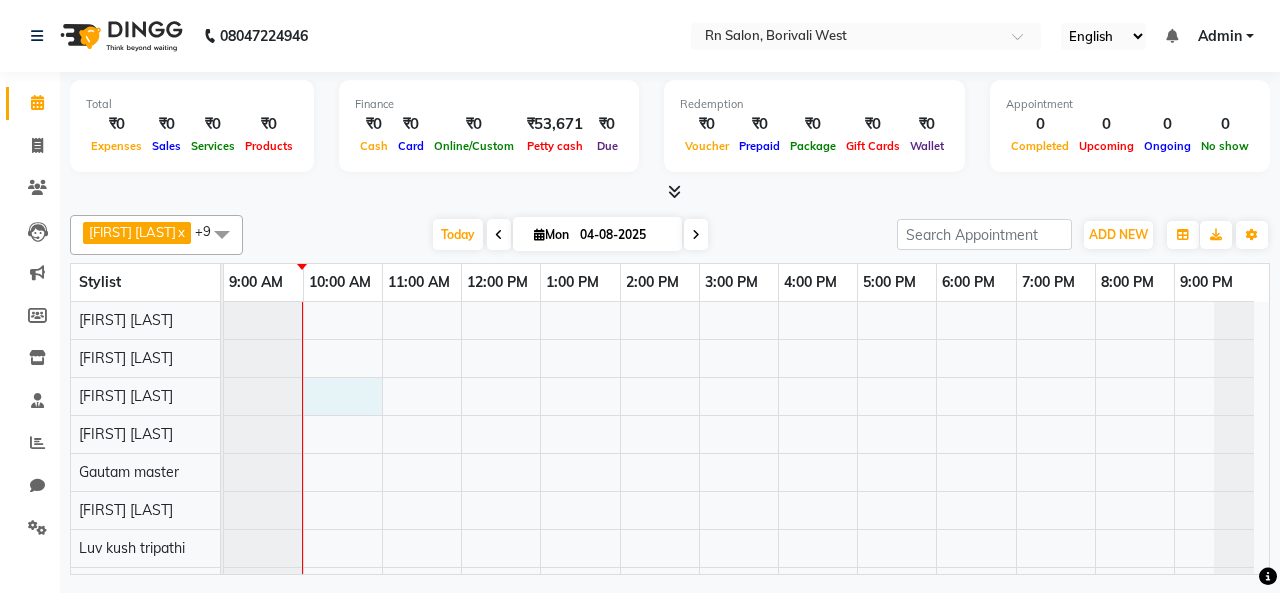 click at bounding box center [746, 491] 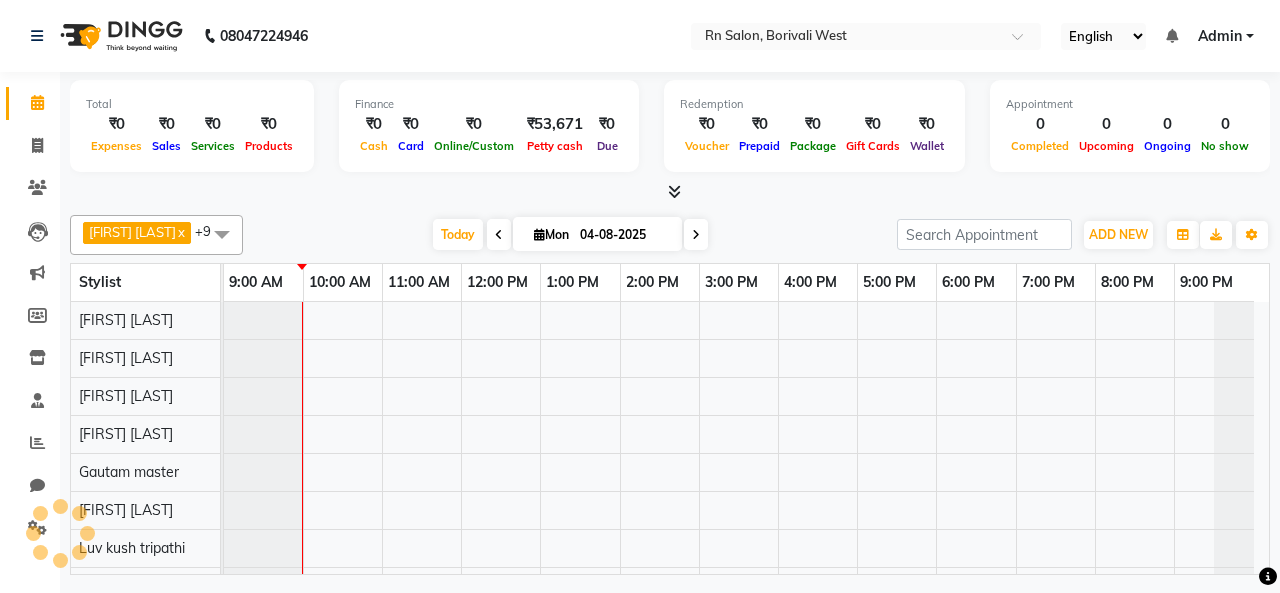 scroll, scrollTop: 0, scrollLeft: 0, axis: both 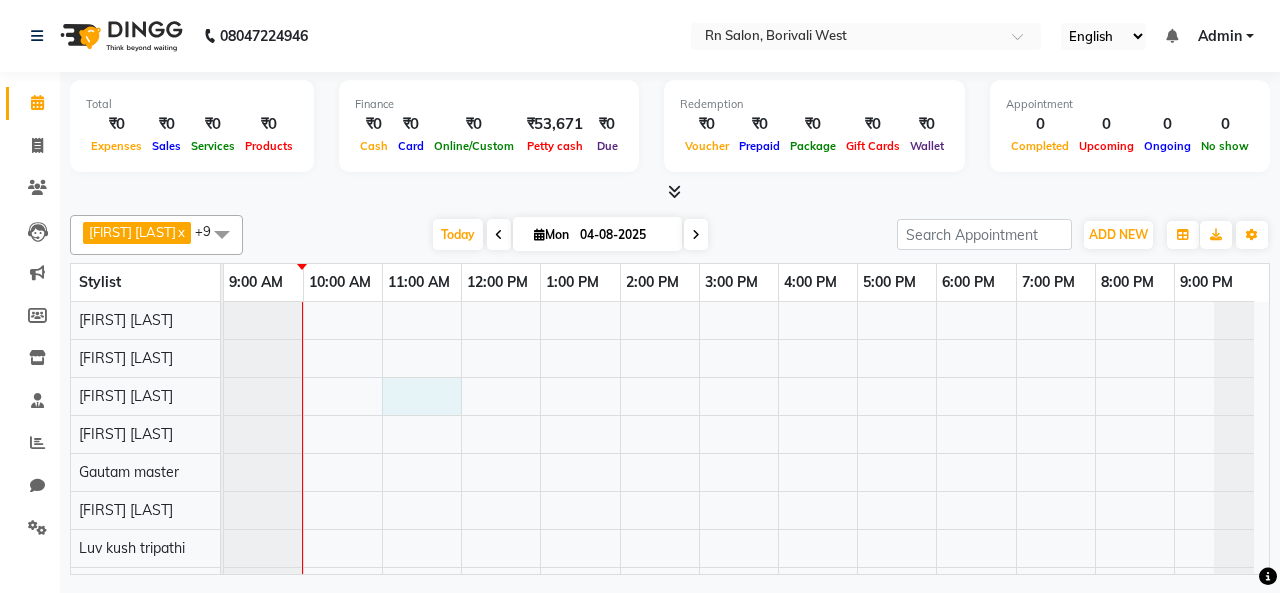 click at bounding box center [746, 491] 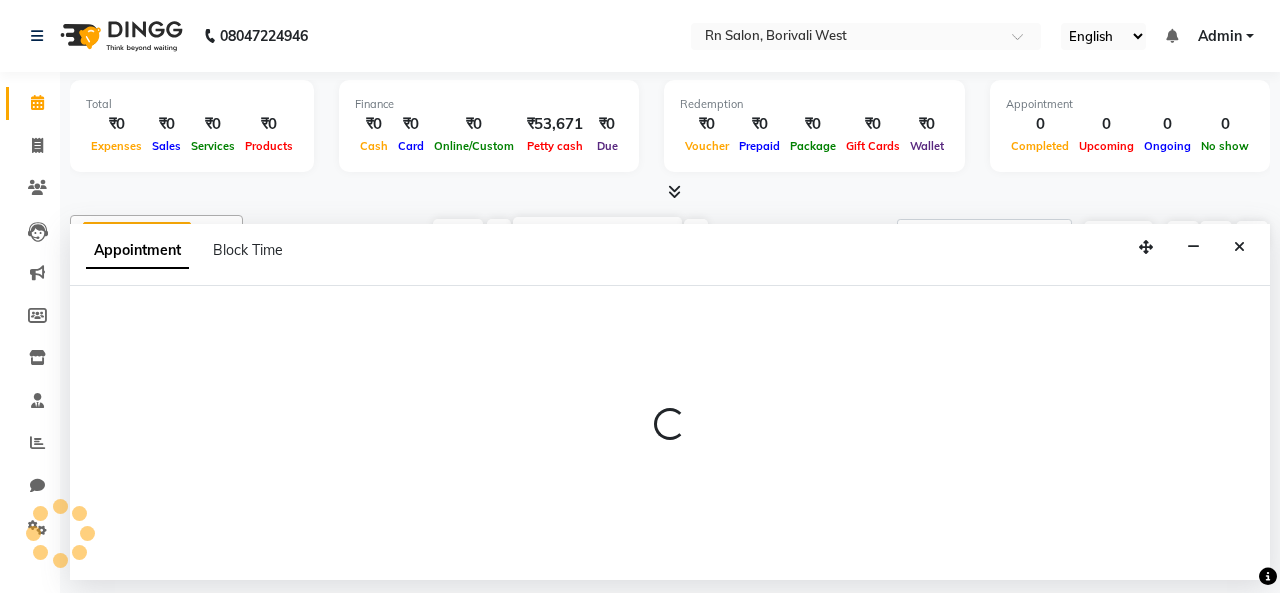 select on "[NUMBER]" 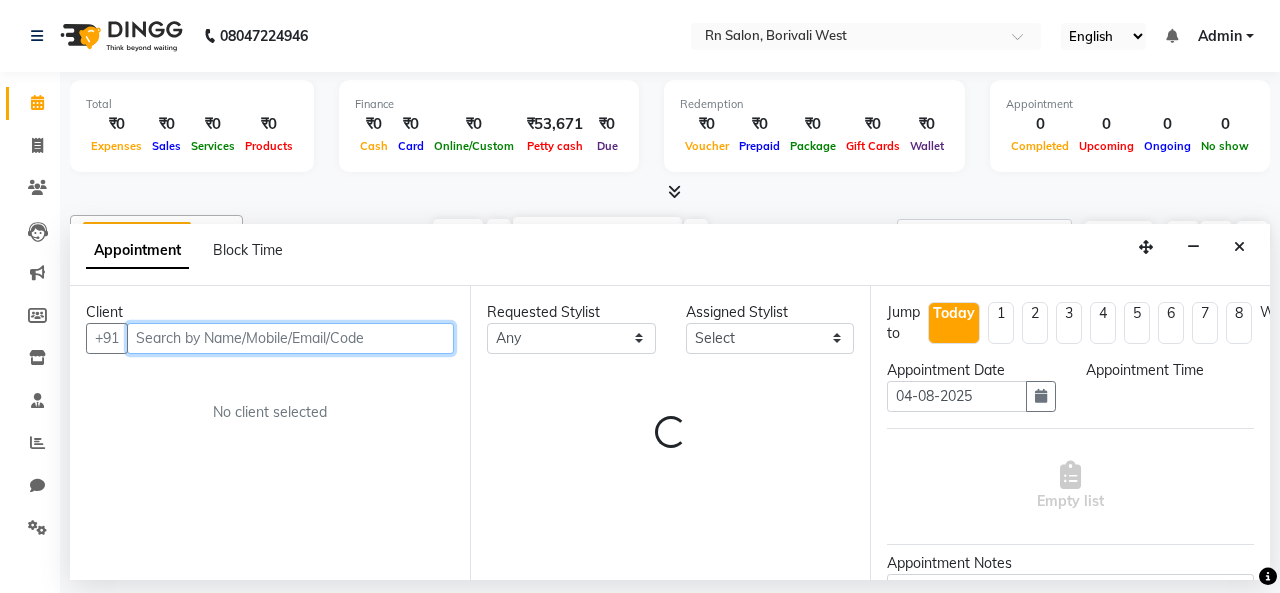 select on "660" 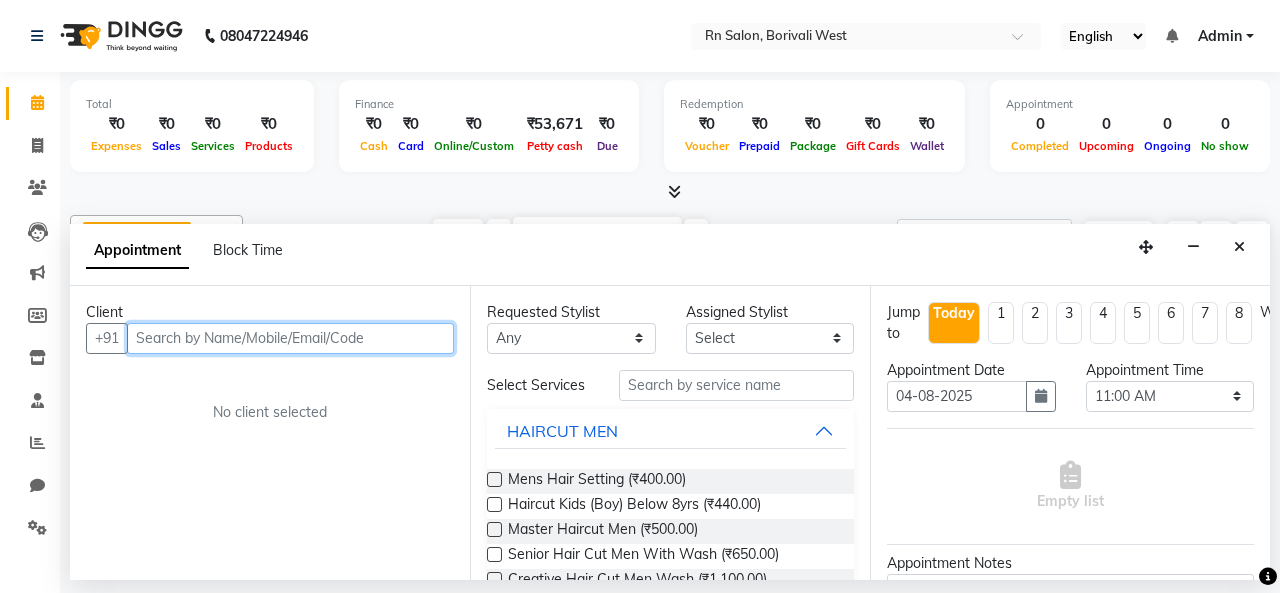 click at bounding box center (290, 338) 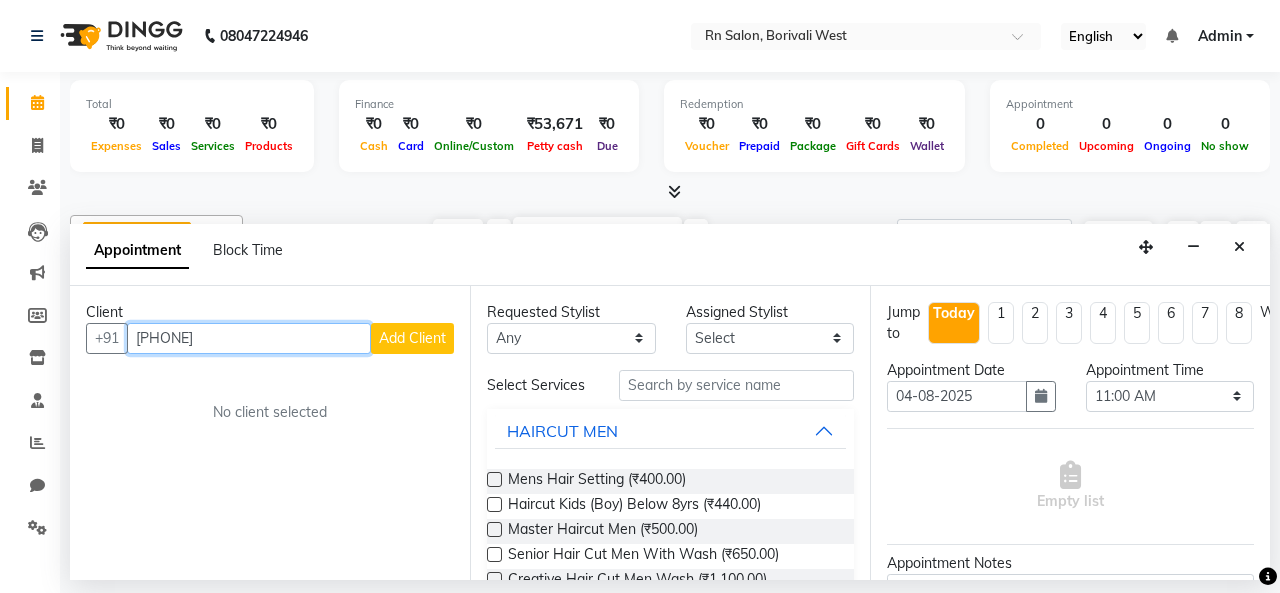 type on "[PHONE]" 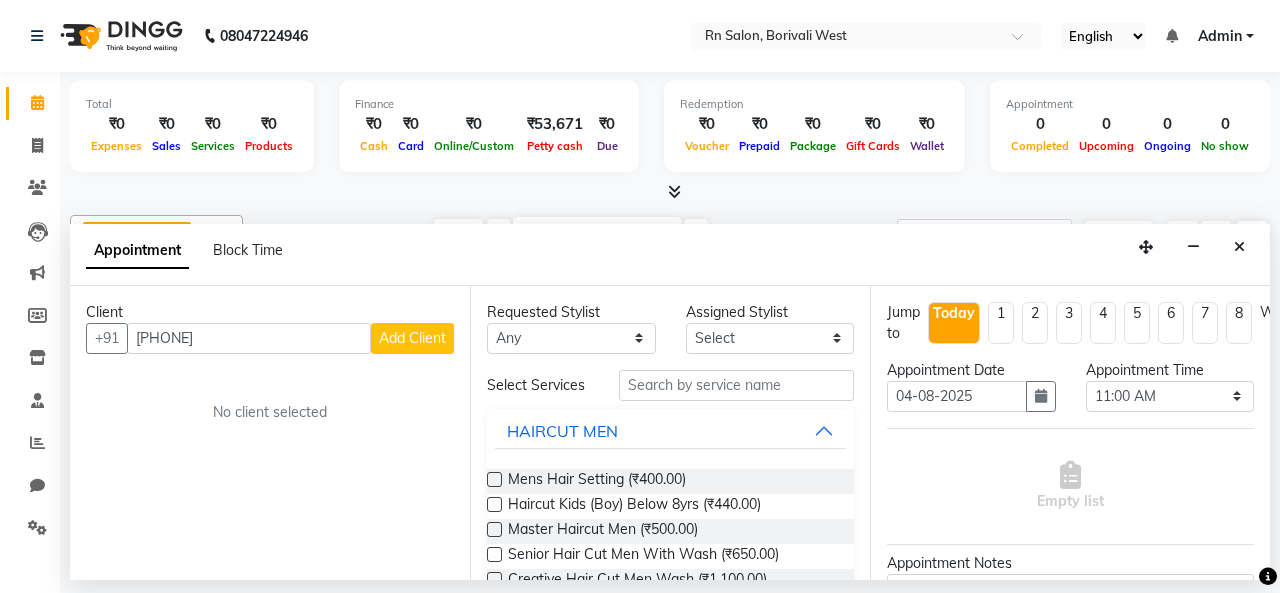 click on "Add Client" at bounding box center [412, 338] 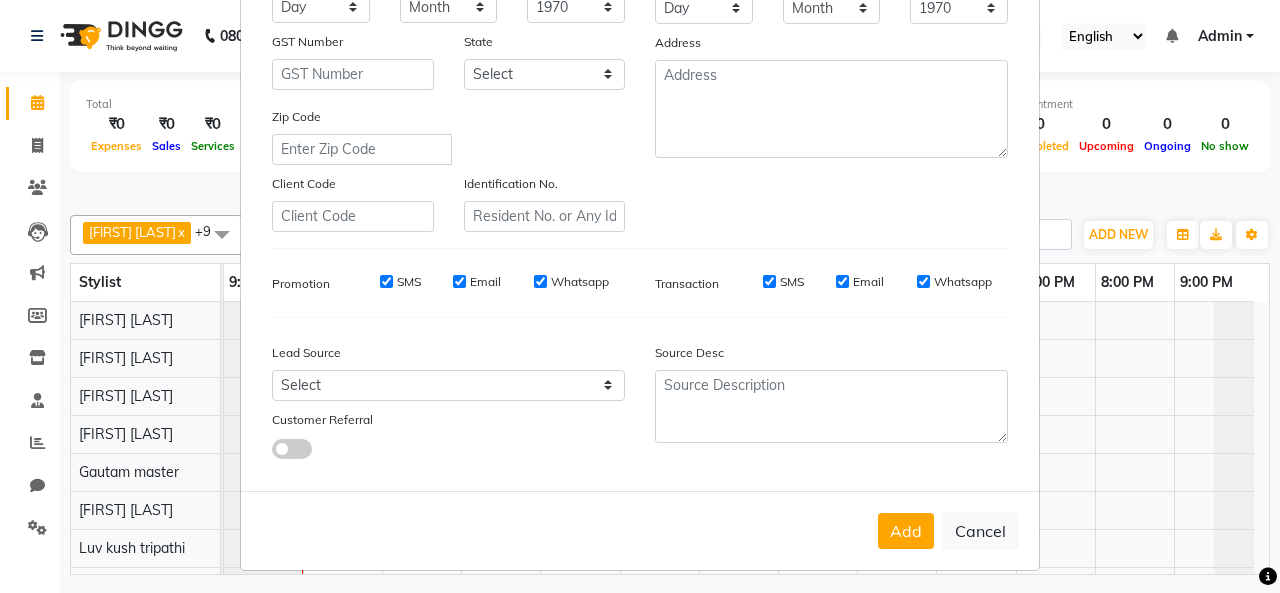 scroll, scrollTop: 326, scrollLeft: 0, axis: vertical 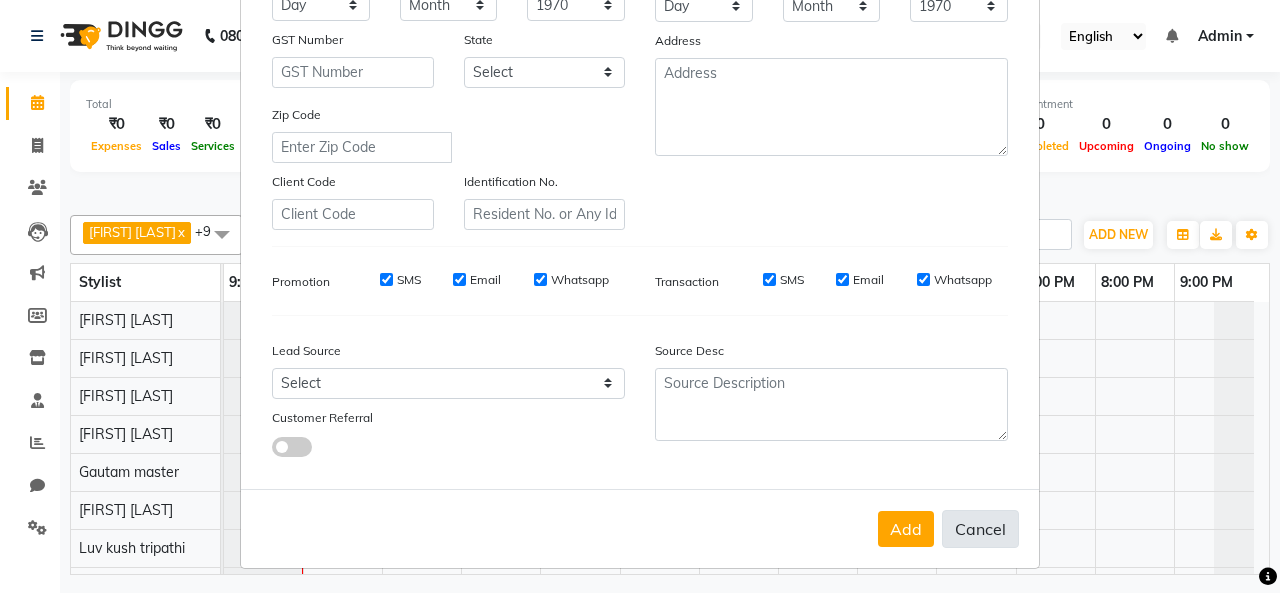click on "Cancel" at bounding box center [980, 529] 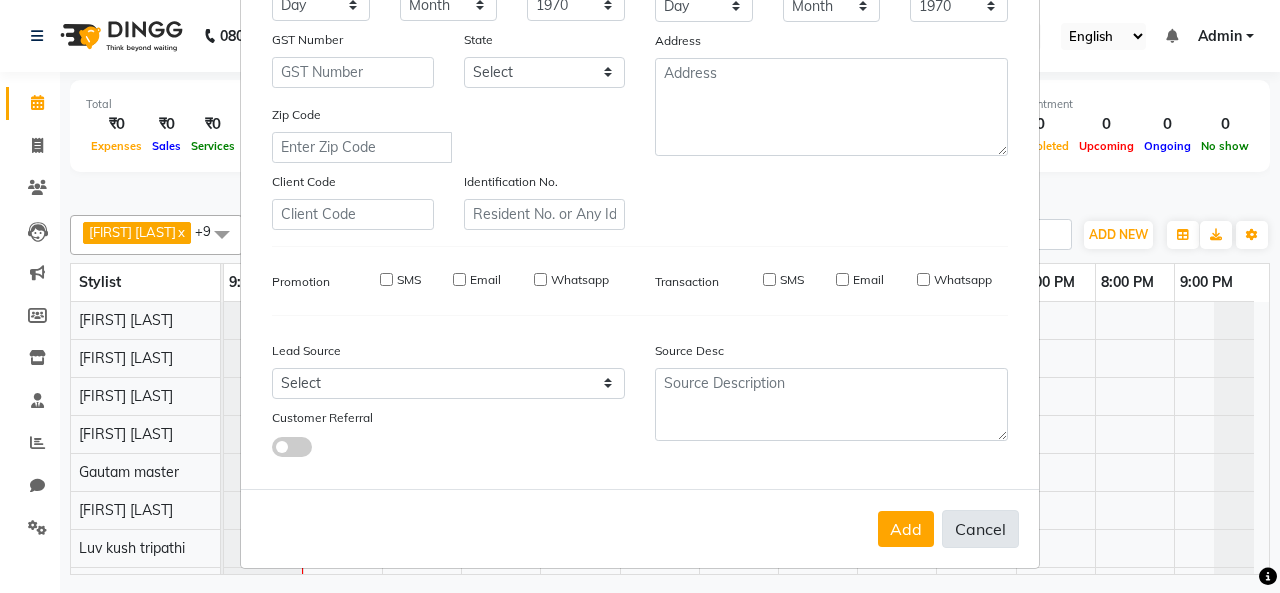 select 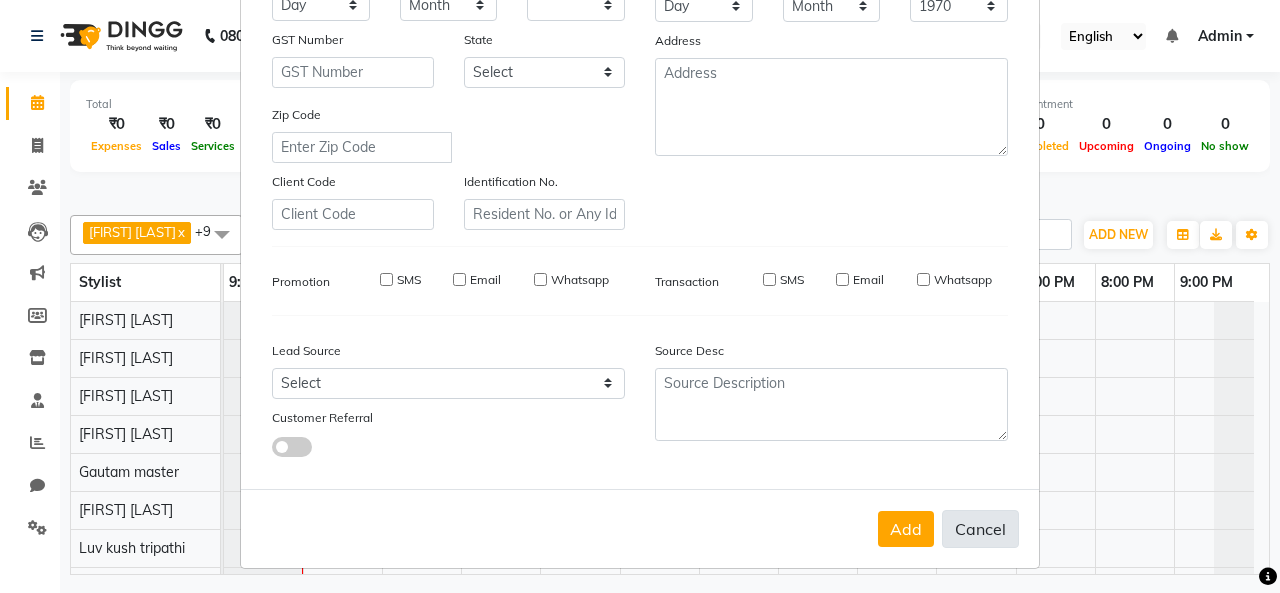 type 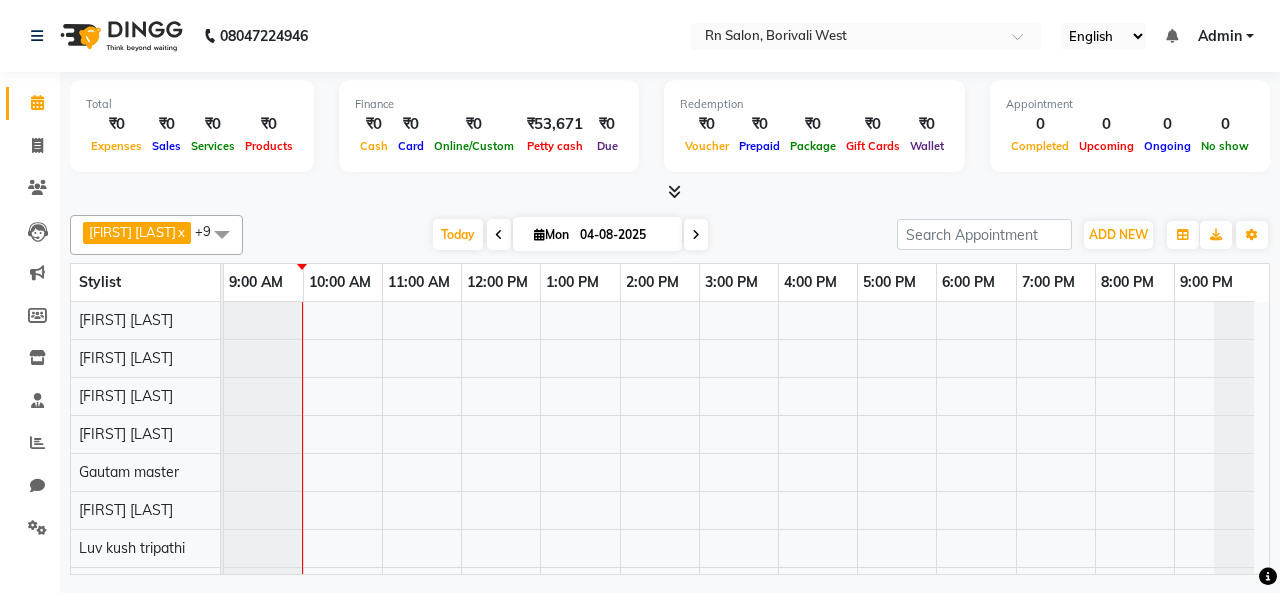 click at bounding box center (746, 491) 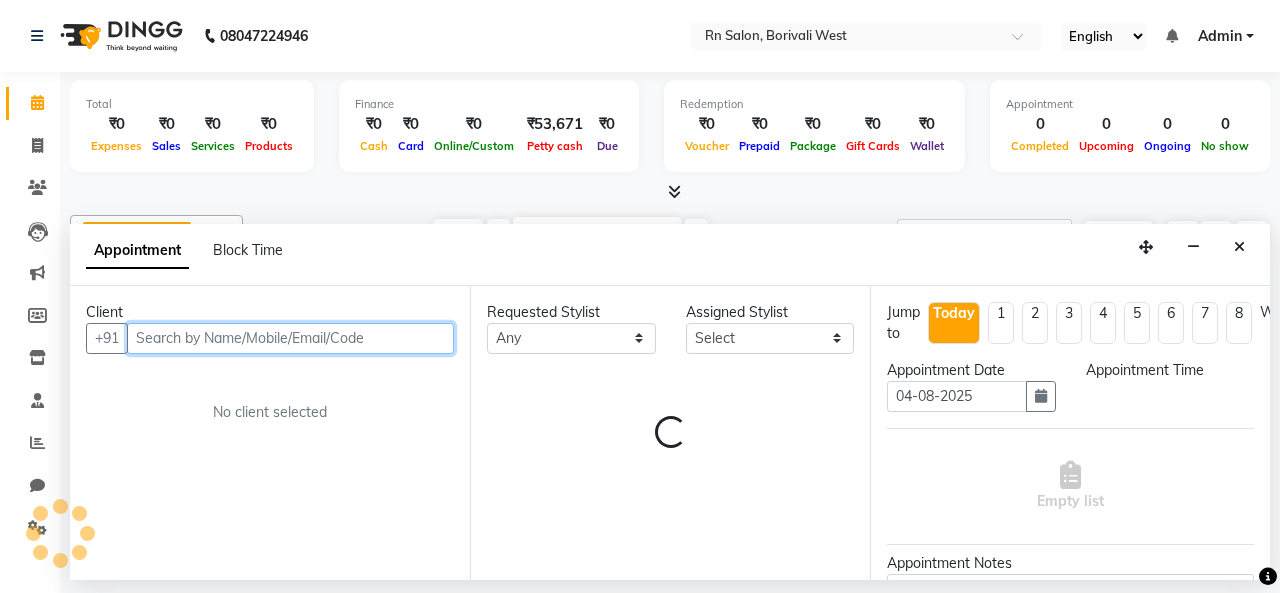 select on "660" 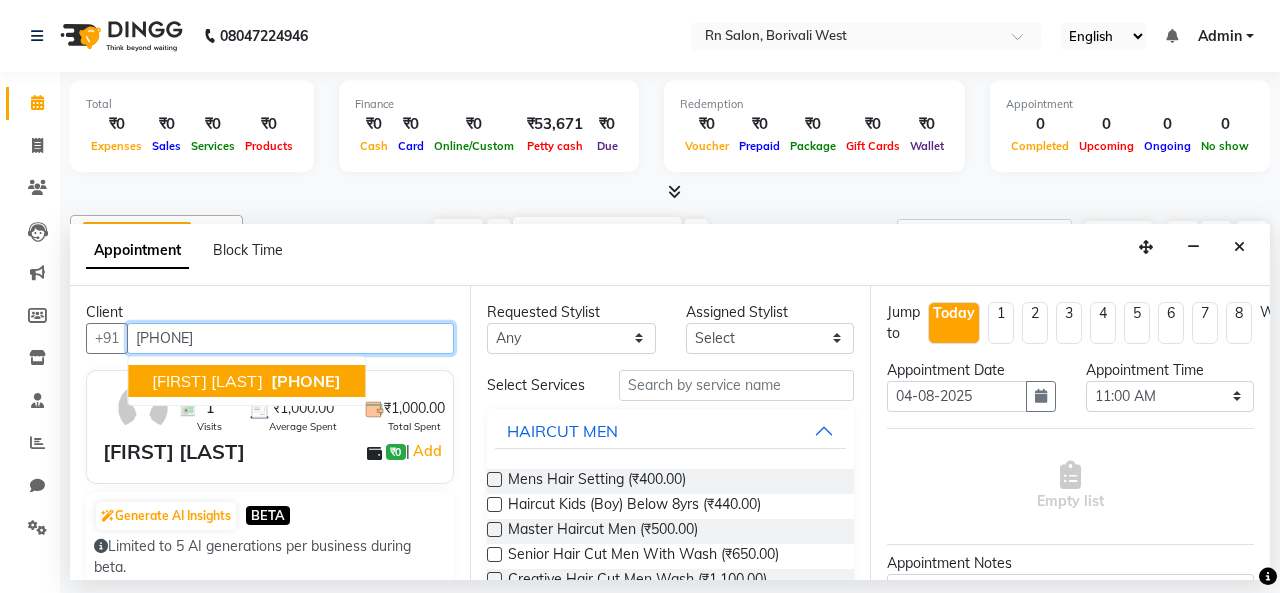 click on "[PHONE]" at bounding box center [306, 381] 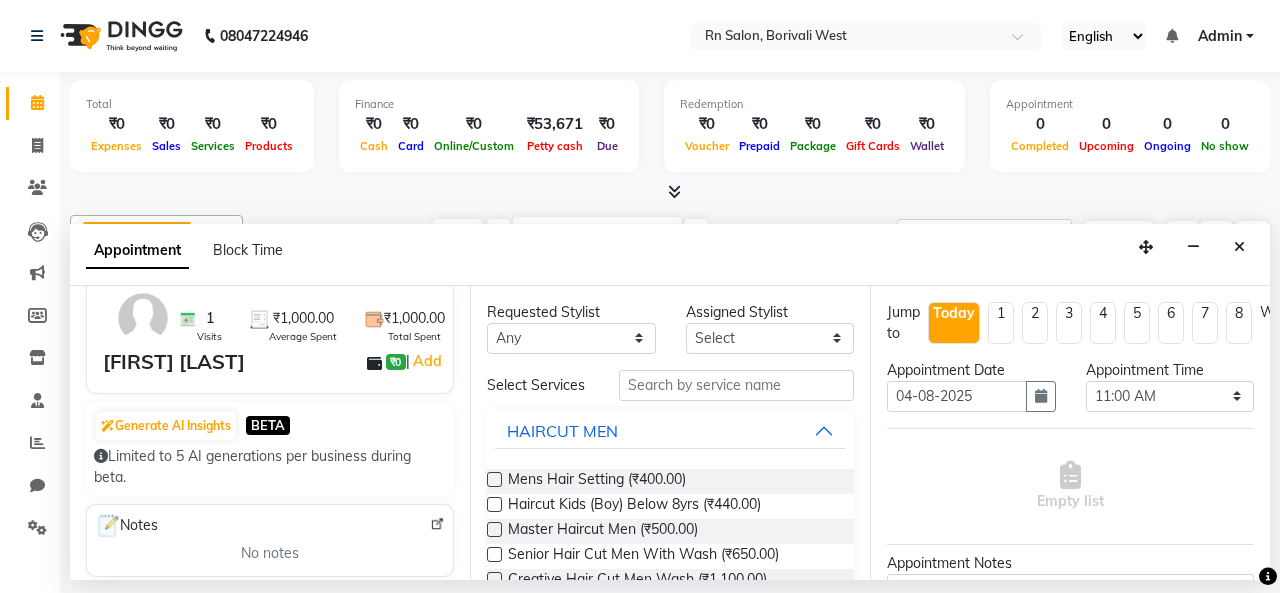 scroll, scrollTop: 200, scrollLeft: 0, axis: vertical 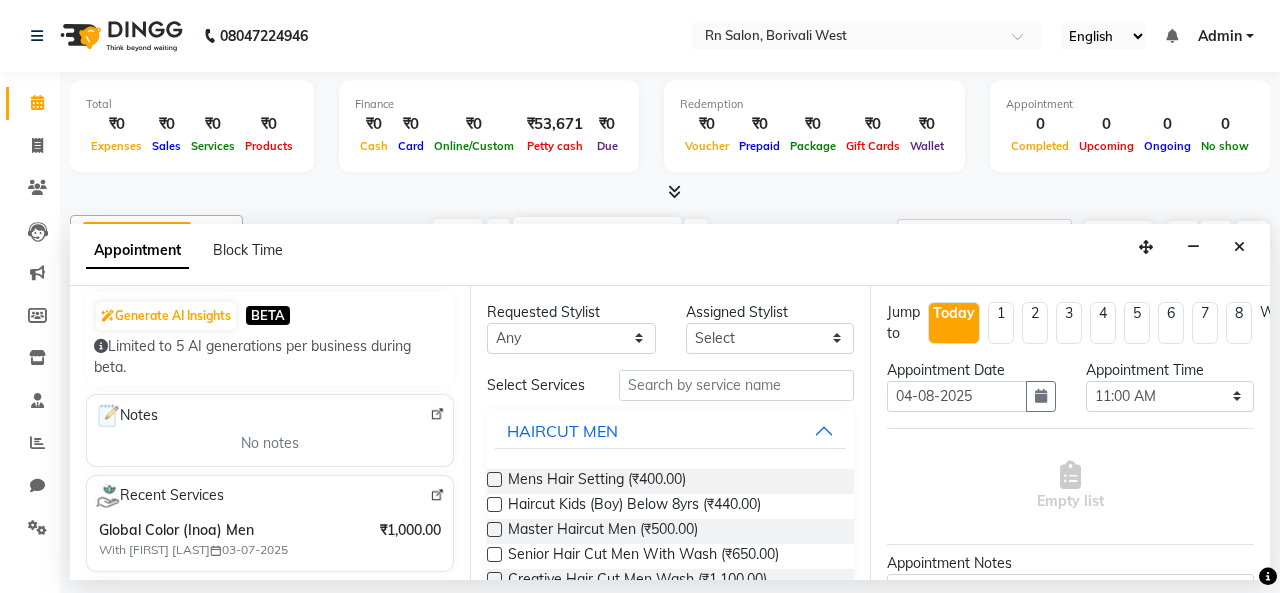type on "[PHONE]" 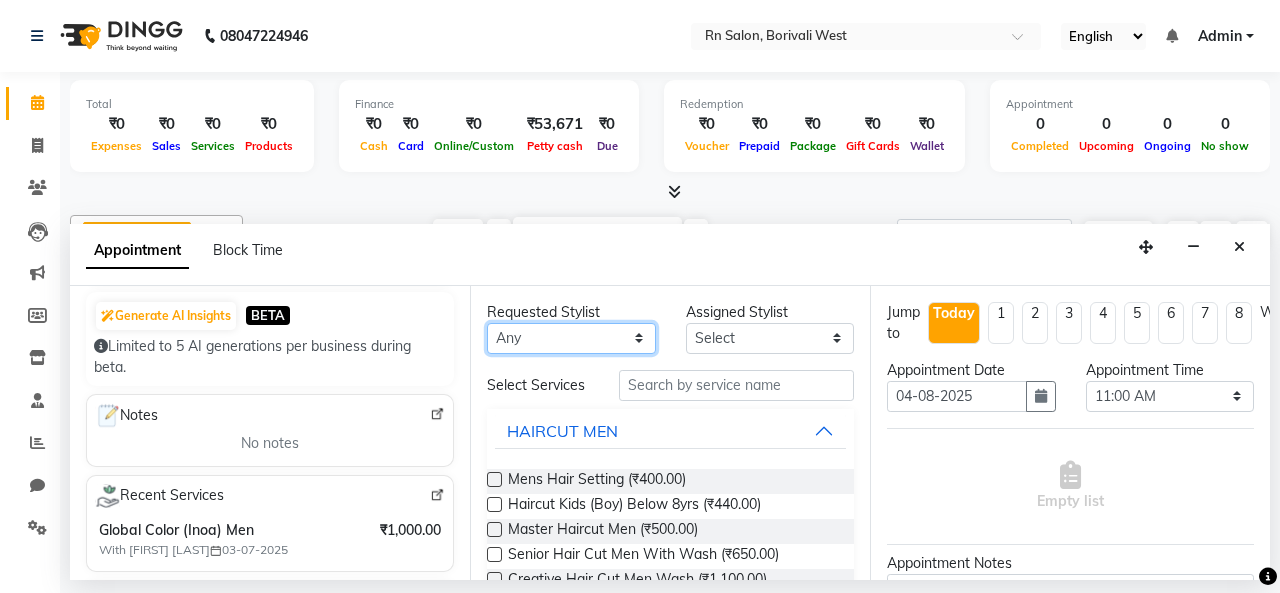 click on "Any [FIRST] [LAST] [FIRST] [LAST] [FIRST] [LAST] [FIRST] [LAST] [FIRST] [LAST] [FIRST] [LAST] [FIRST] [LAST] [FIRST] [LAST] [FIRST] [LAST] [FIRST] [LAST]" at bounding box center (571, 338) 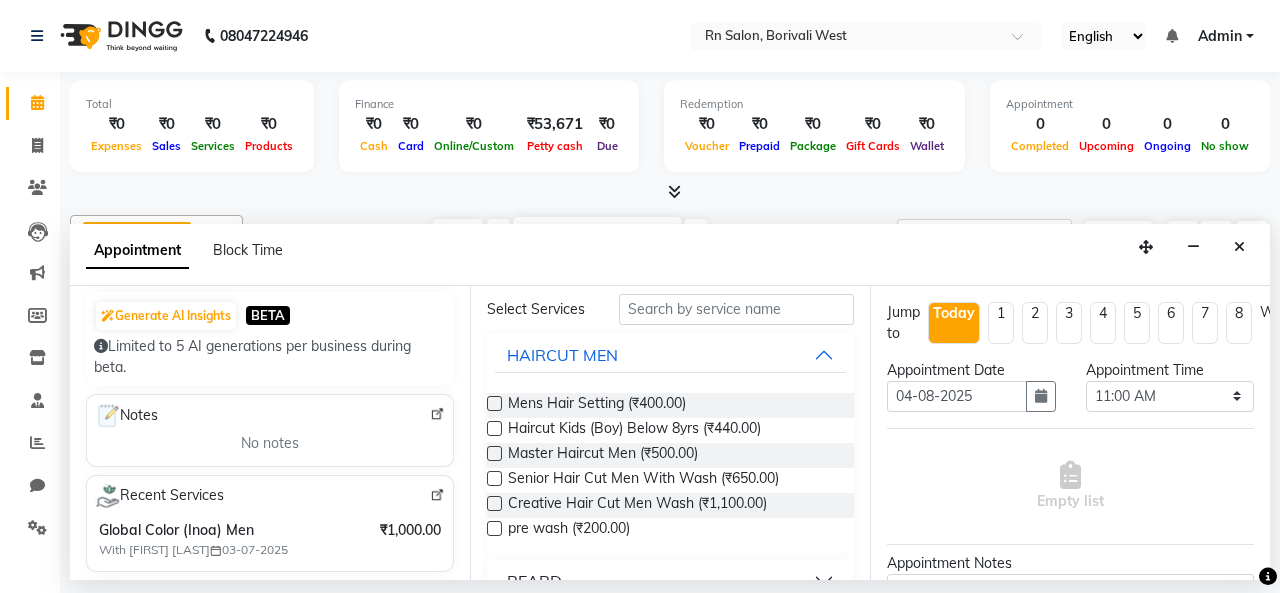 scroll, scrollTop: 100, scrollLeft: 0, axis: vertical 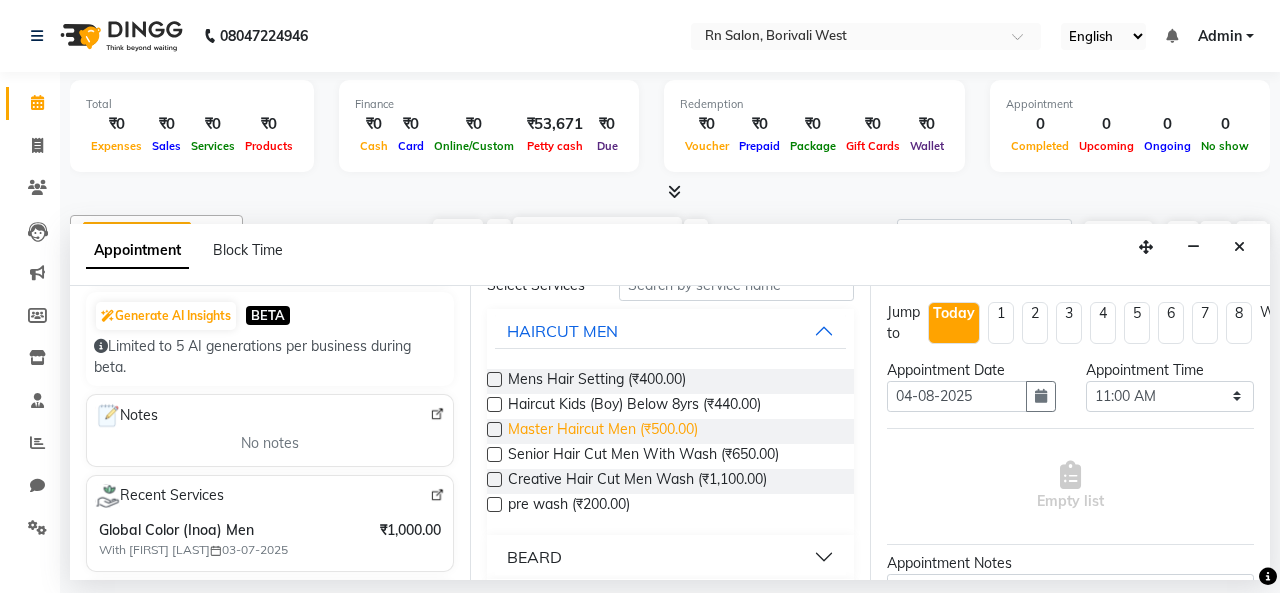 click on "Master Haircut Men  (₹500.00)" at bounding box center [603, 431] 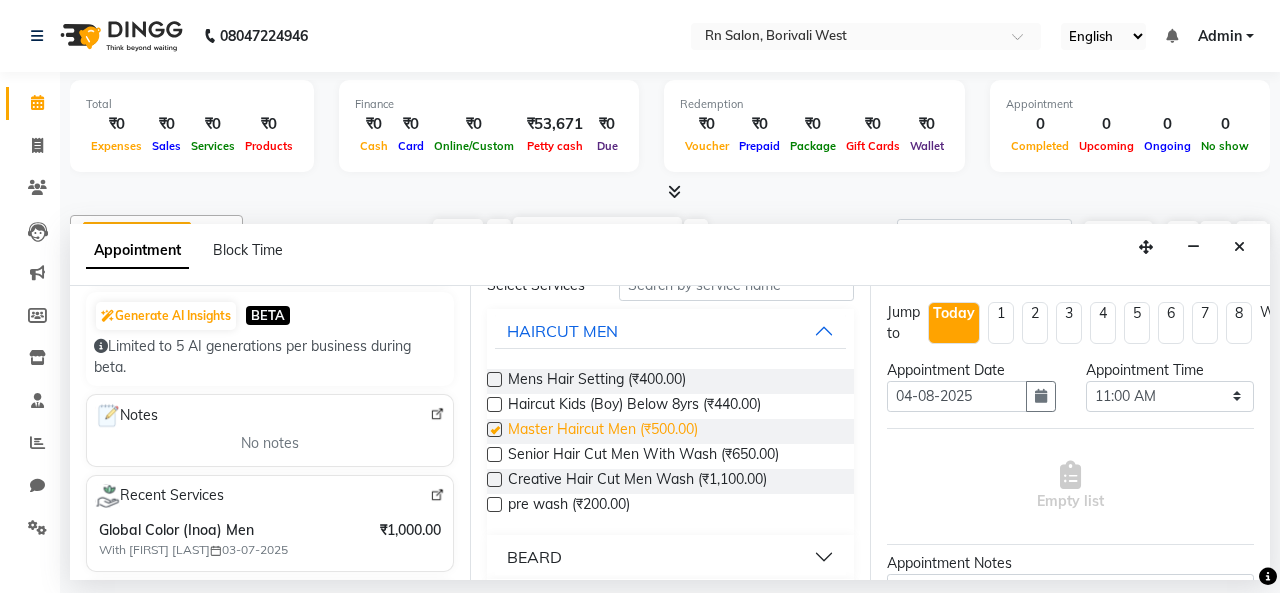 checkbox on "false" 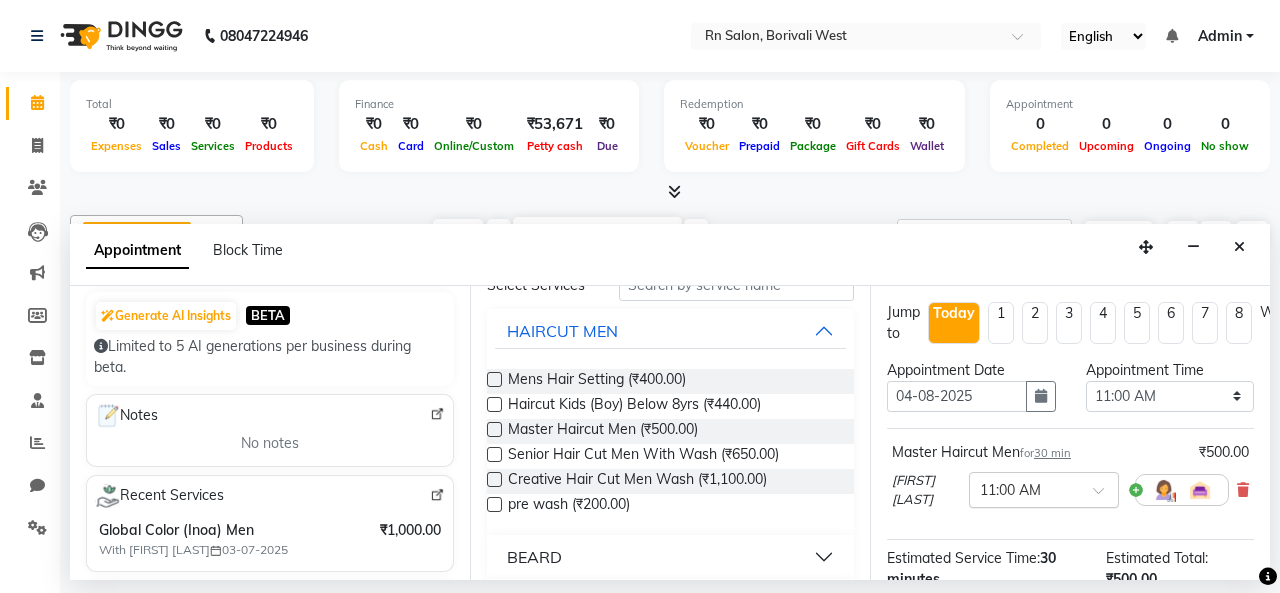 click at bounding box center (1024, 488) 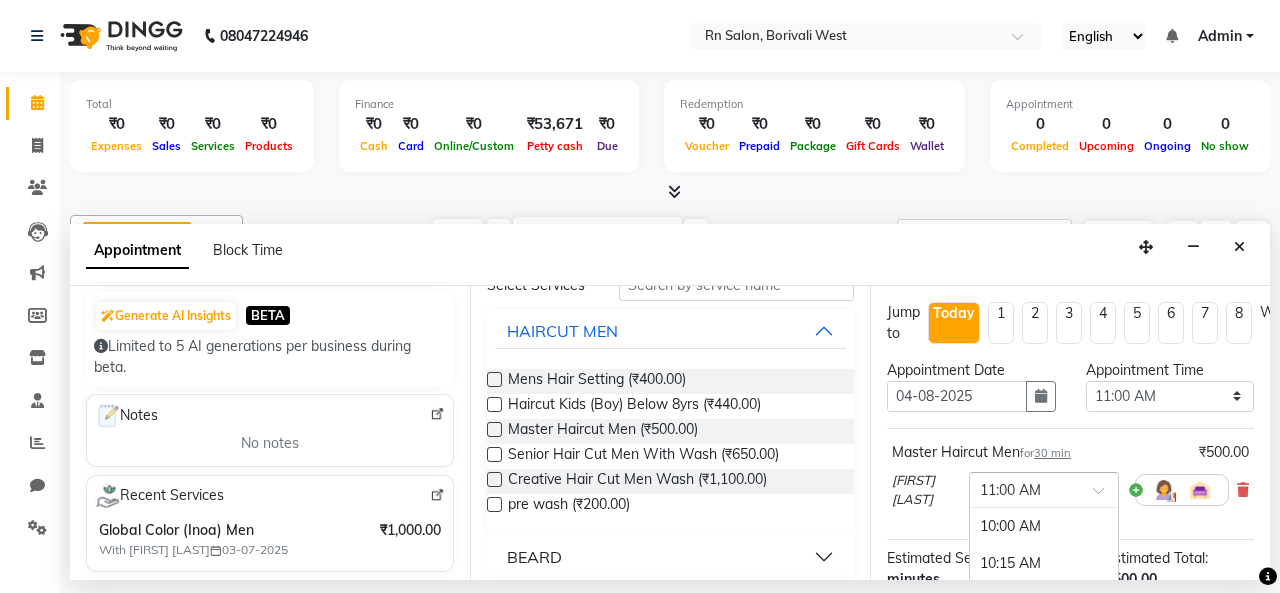click at bounding box center [1024, 488] 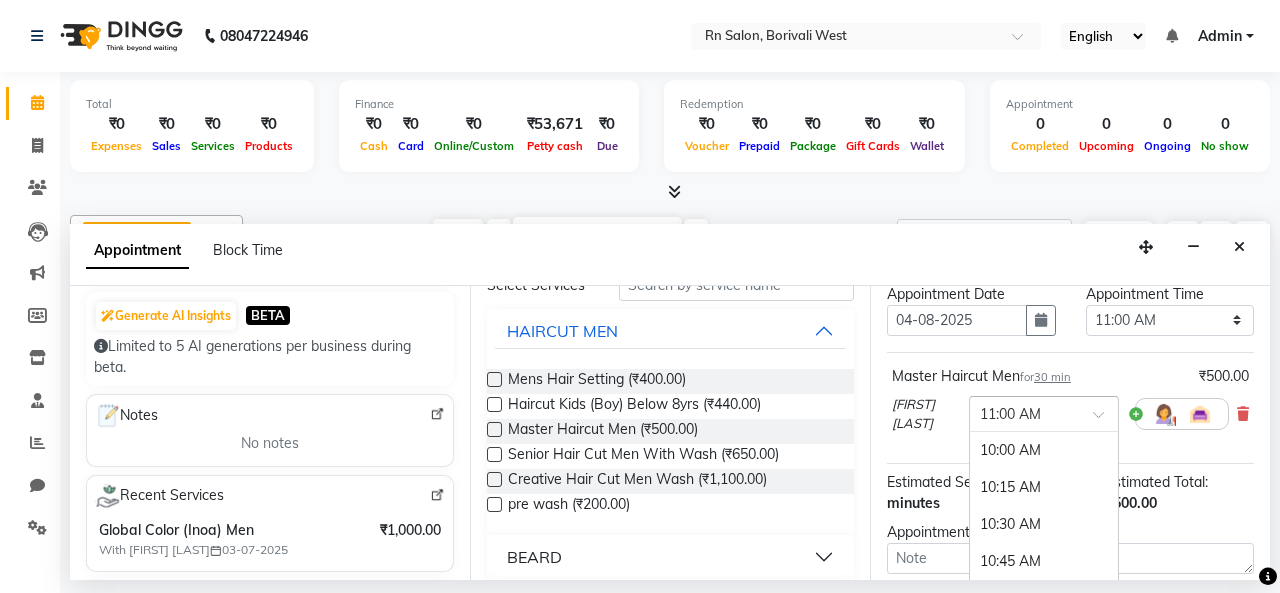 scroll, scrollTop: 100, scrollLeft: 0, axis: vertical 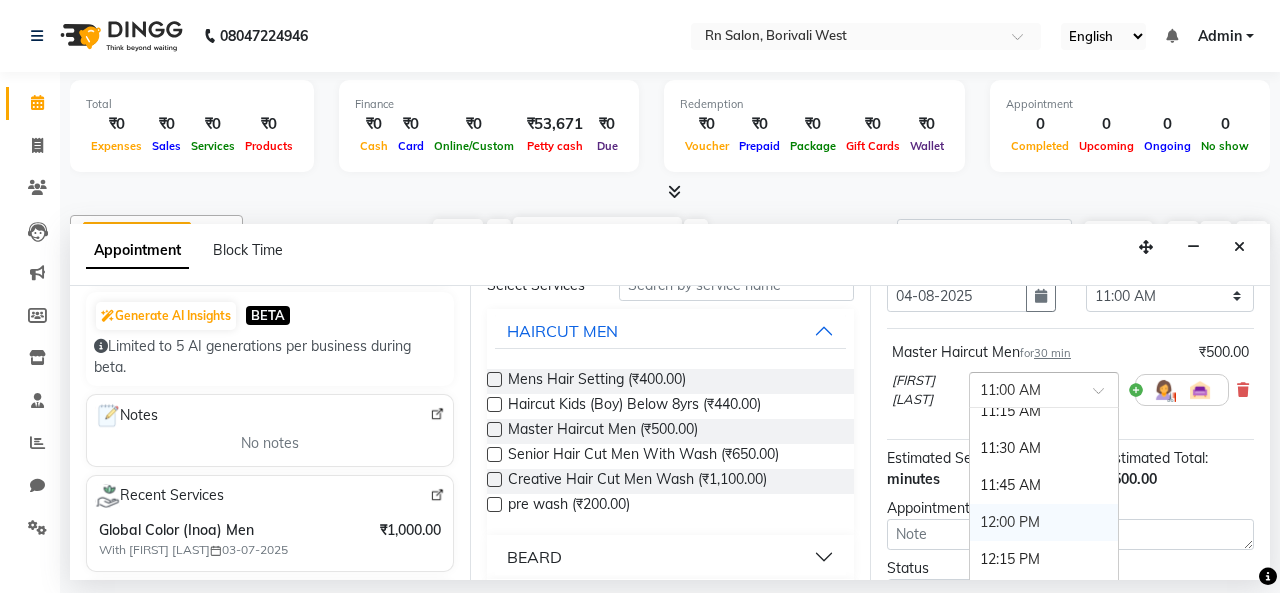 click on "12:00 PM" at bounding box center (1044, 522) 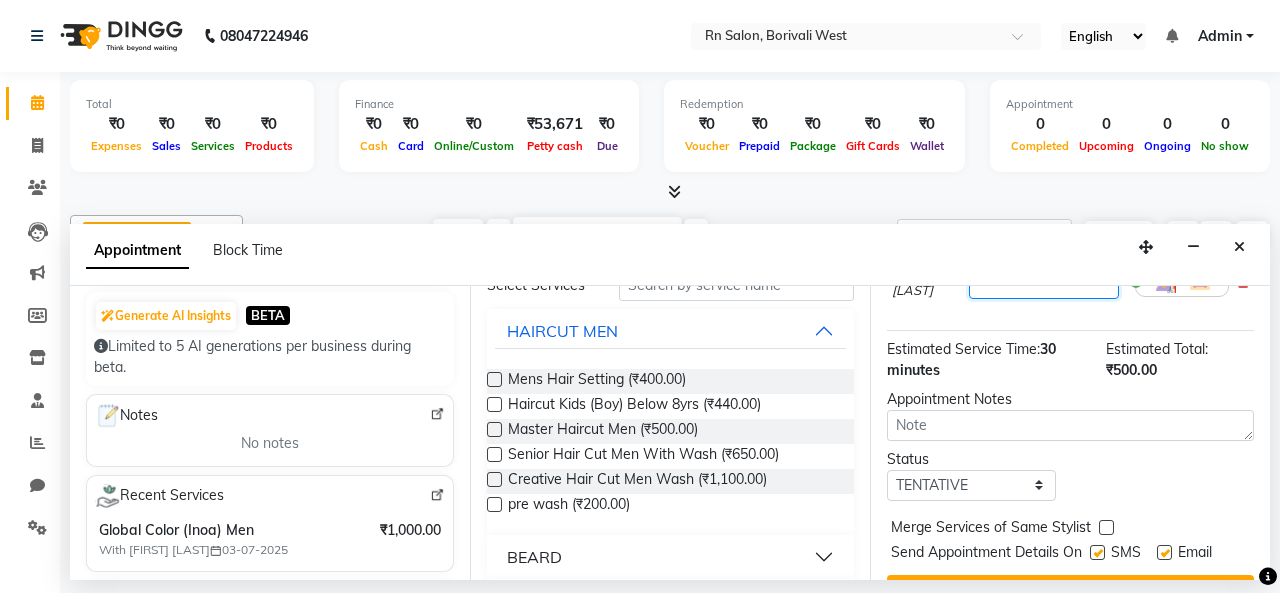 scroll, scrollTop: 270, scrollLeft: 0, axis: vertical 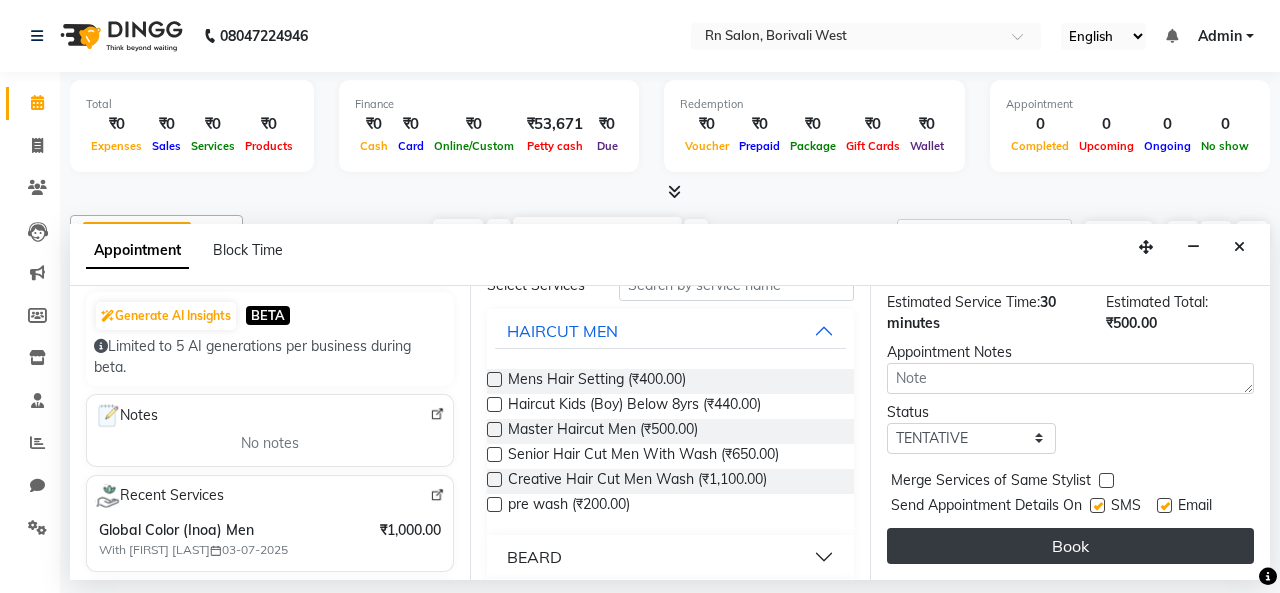 click on "Book" at bounding box center [1070, 546] 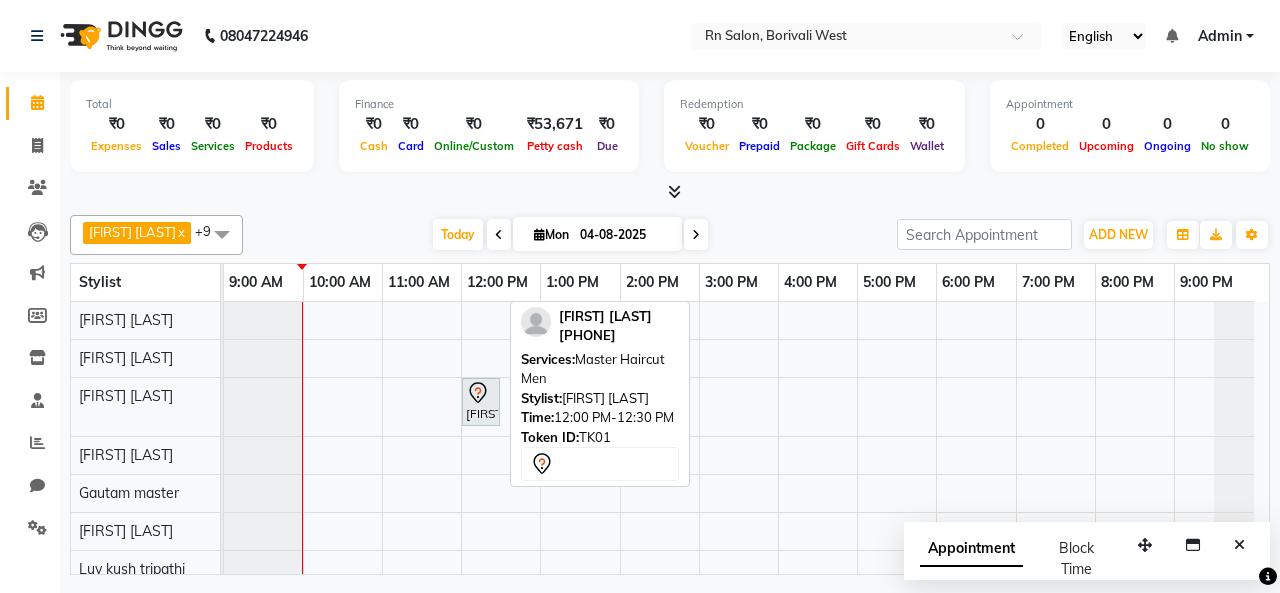 click on "[FIRST] [LAST], TK01, 12:00 PM-12:30 PM, Master Haircut Men" at bounding box center [481, 402] 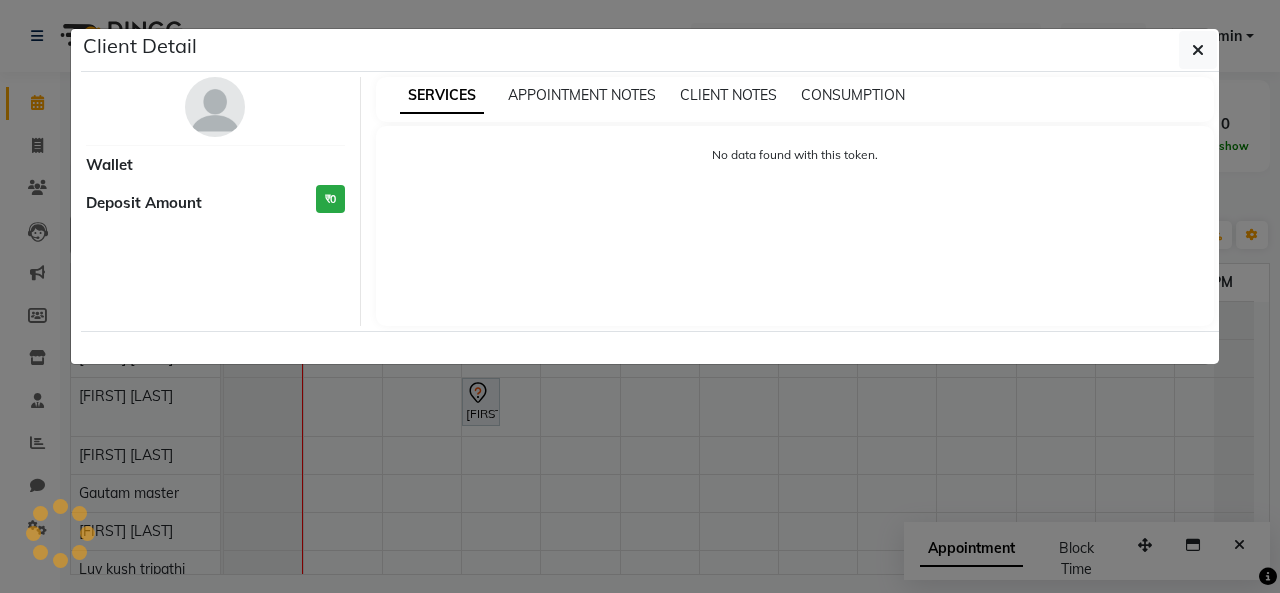 select on "7" 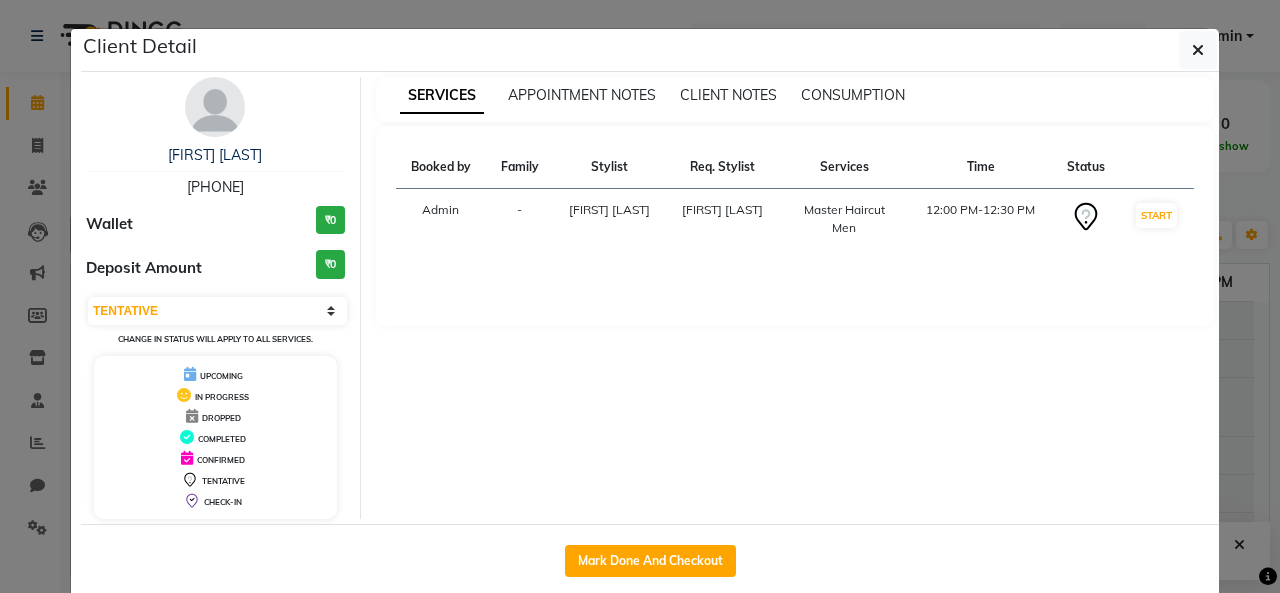 click on "APPOINTMENT NOTES" at bounding box center (582, 95) 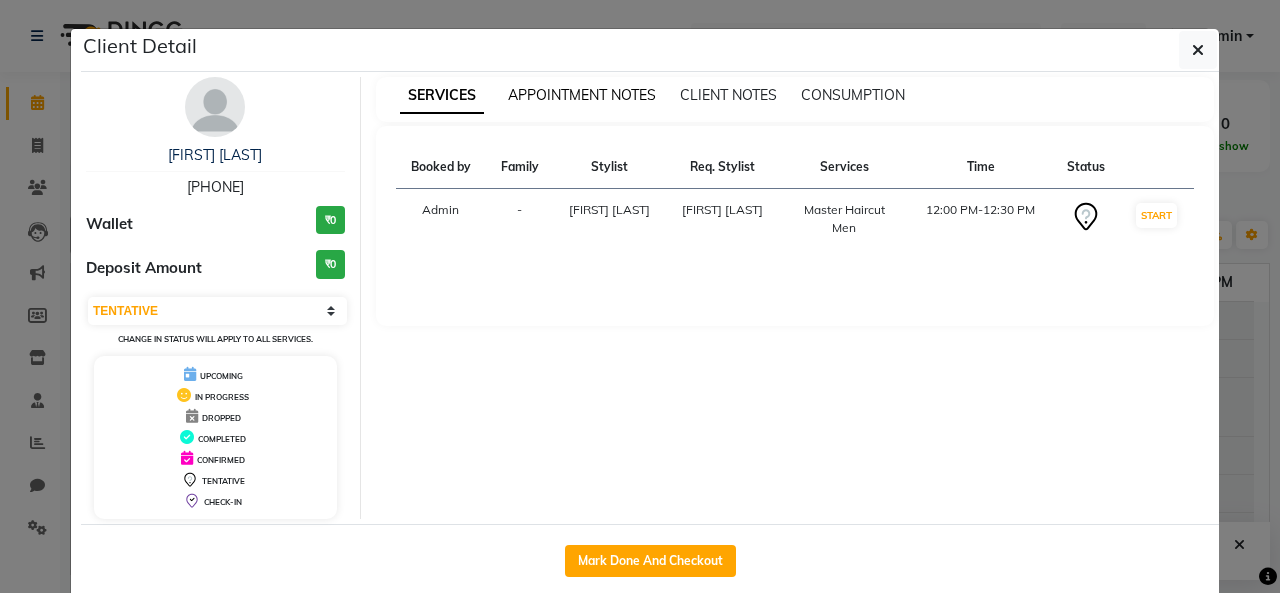 click on "APPOINTMENT NOTES" at bounding box center [582, 95] 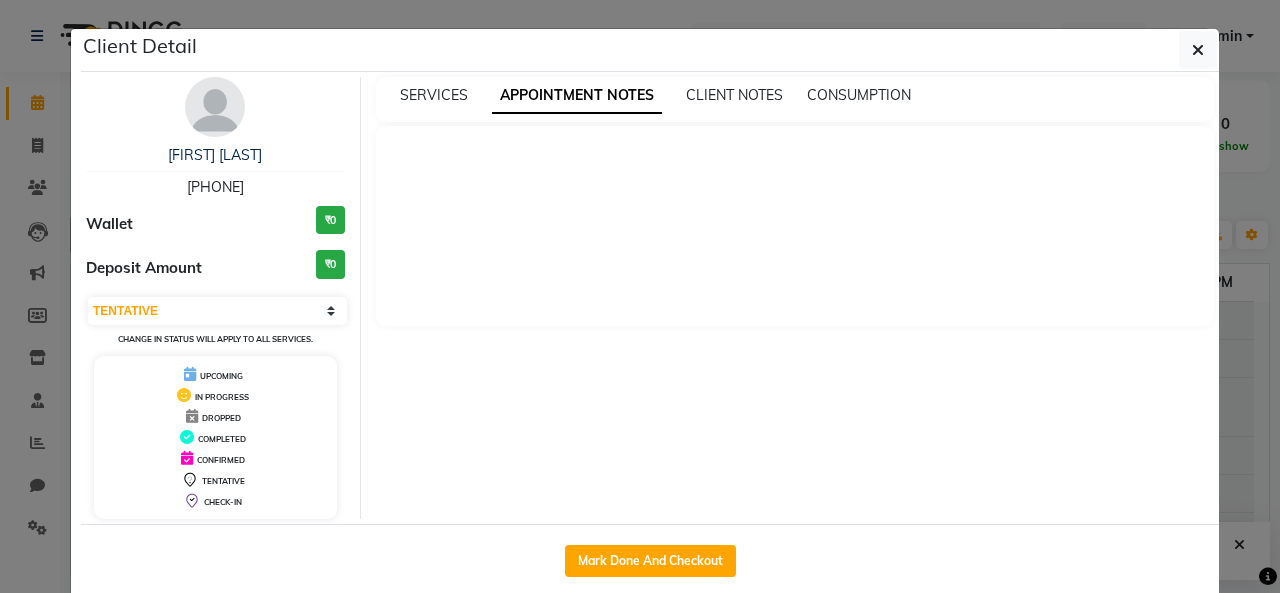 click on "SERVICES APPOINTMENT NOTES CLIENT NOTES CONSUMPTION" at bounding box center [795, 298] 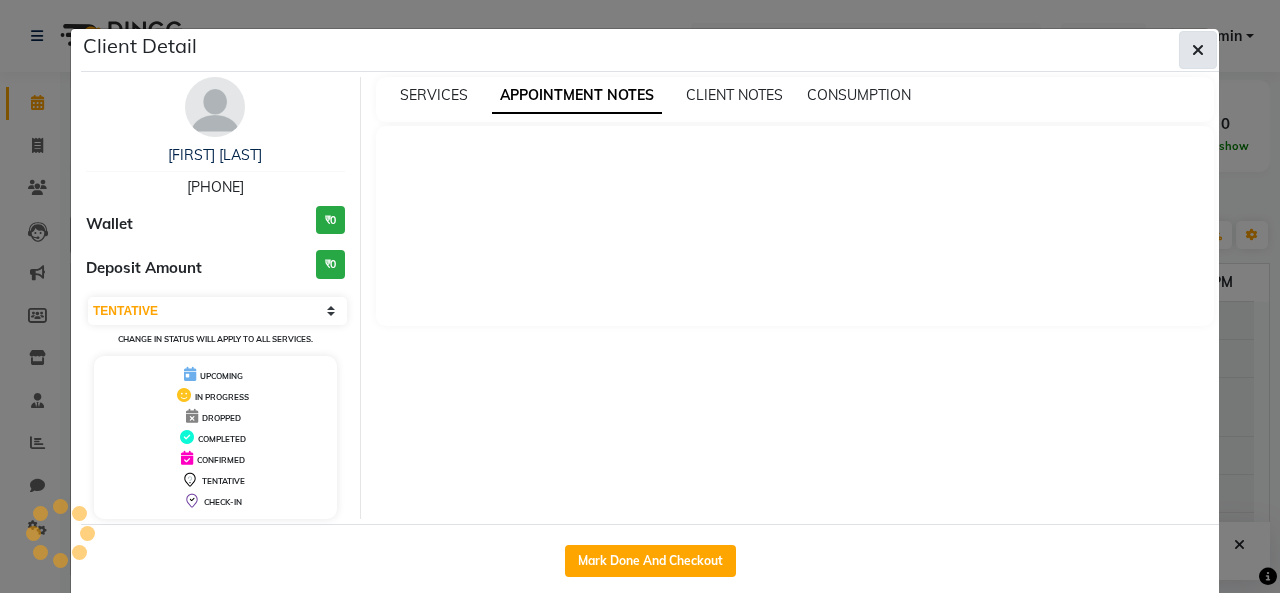 click 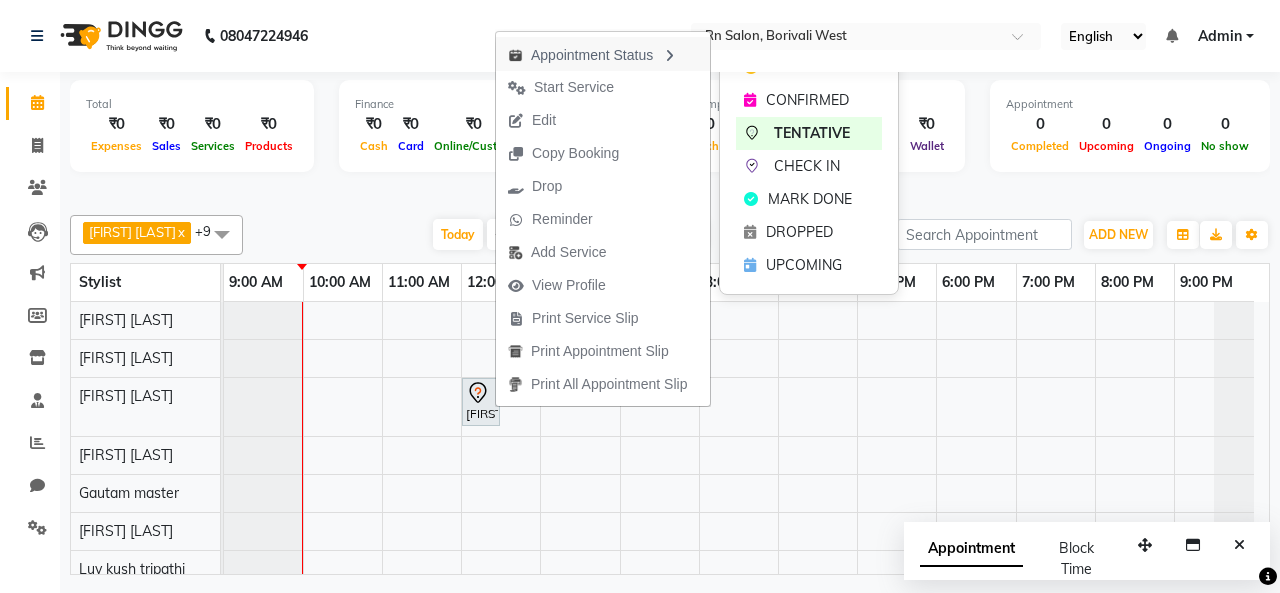 click on "Appointment Status" at bounding box center (603, 54) 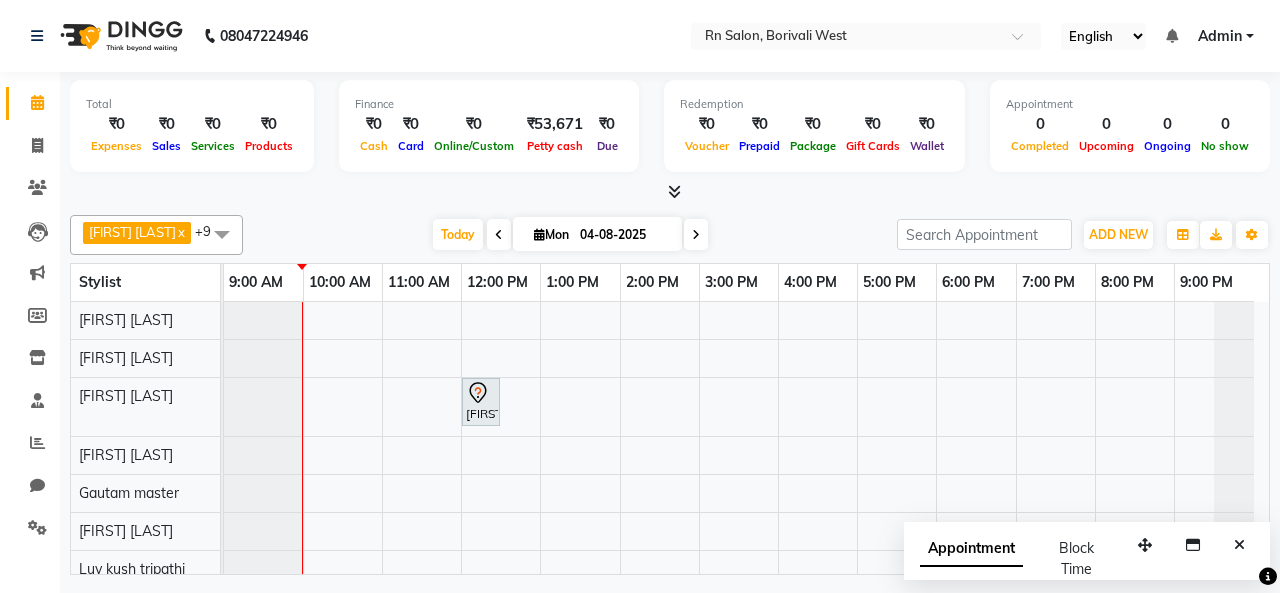 click on "Appointment" at bounding box center (971, 549) 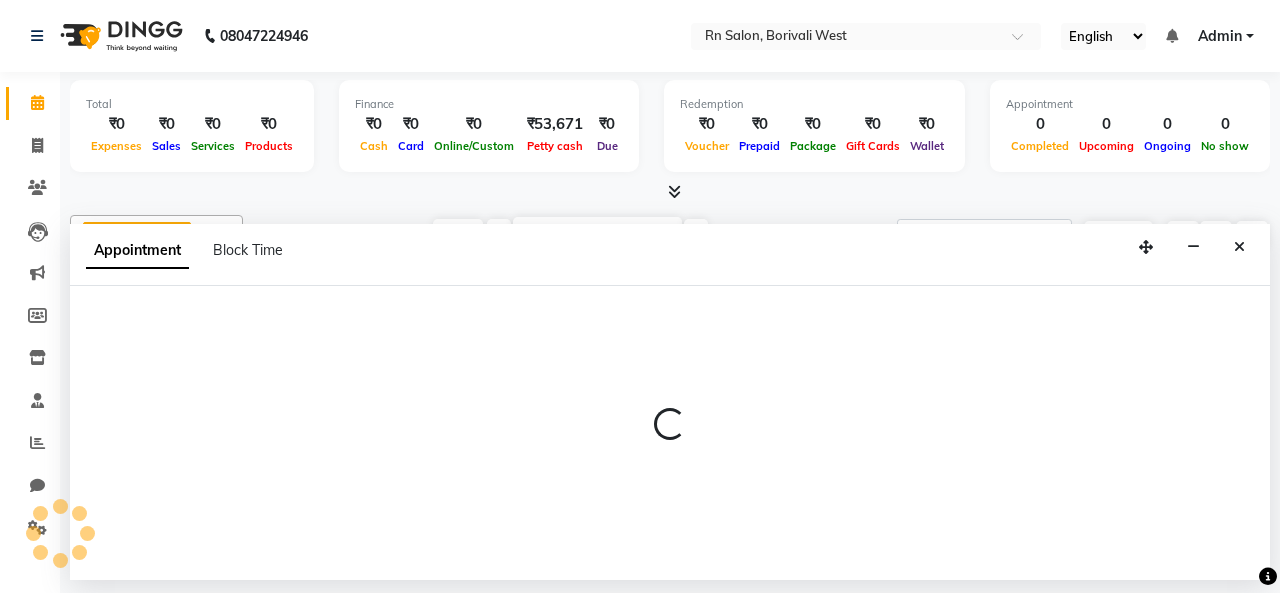 select on "tentative" 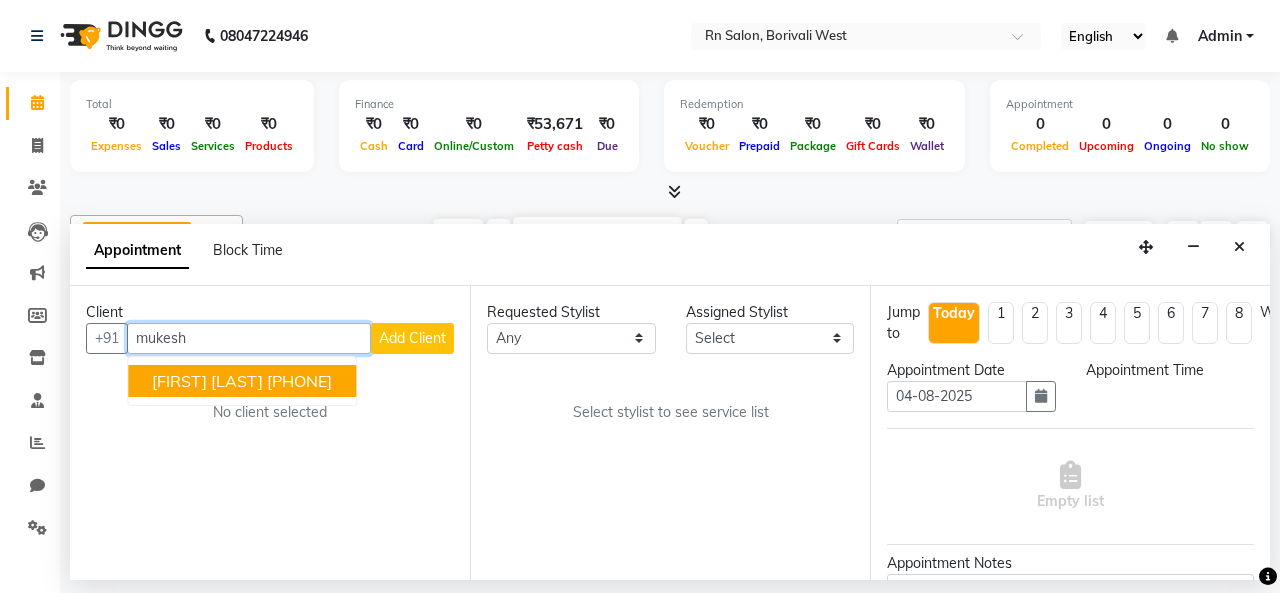 click on "[PHONE]" at bounding box center [299, 381] 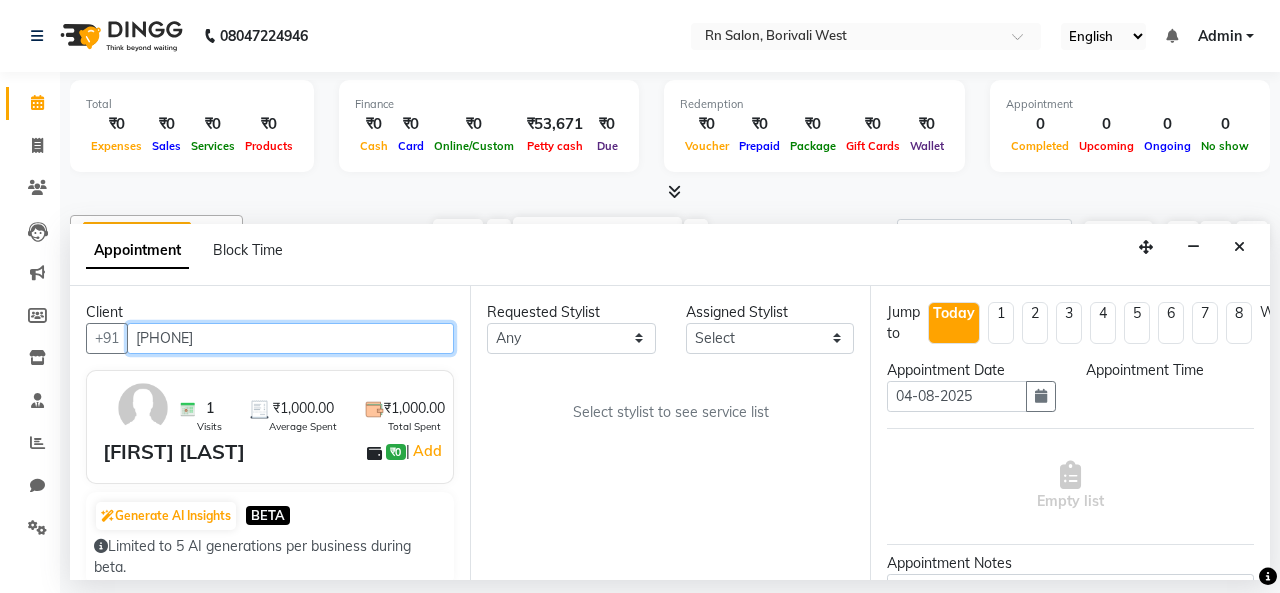 type on "[PHONE]" 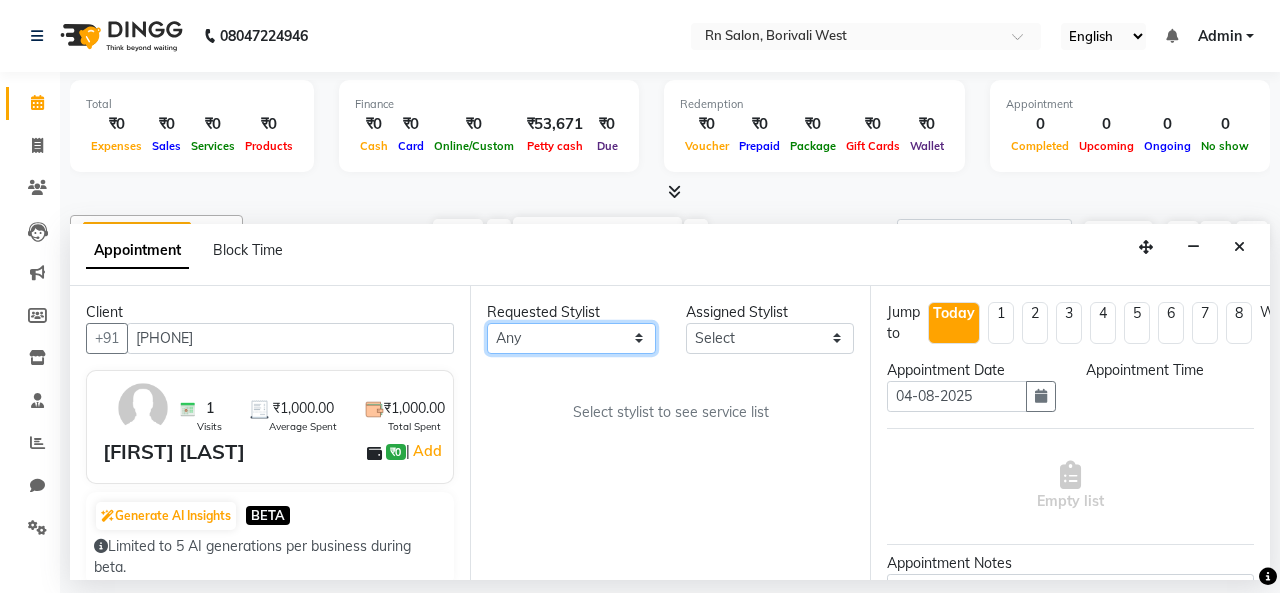 click on "Any [FIRST] [LAST] [FIRST] [LAST] [FIRST] [LAST] [FIRST] [LAST] [FIRST] [LAST] [FIRST] [LAST] [FIRST] [LAST] [FIRST] [LAST] [FIRST] [LAST] [FIRST] [LAST]" at bounding box center [571, 338] 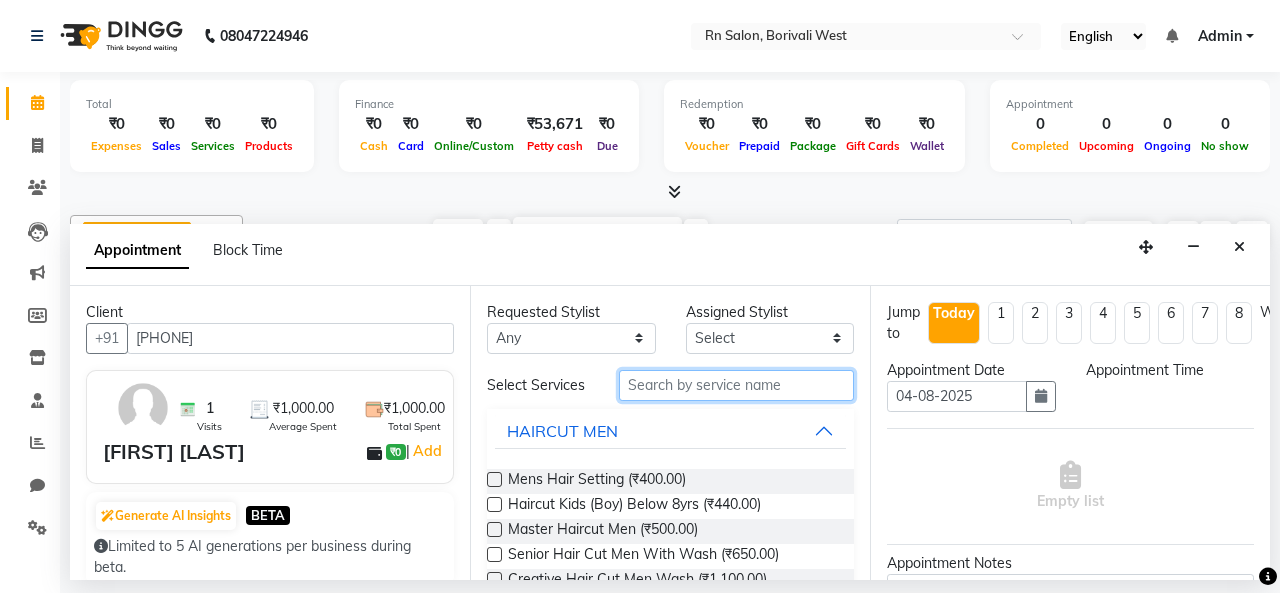 click at bounding box center [736, 385] 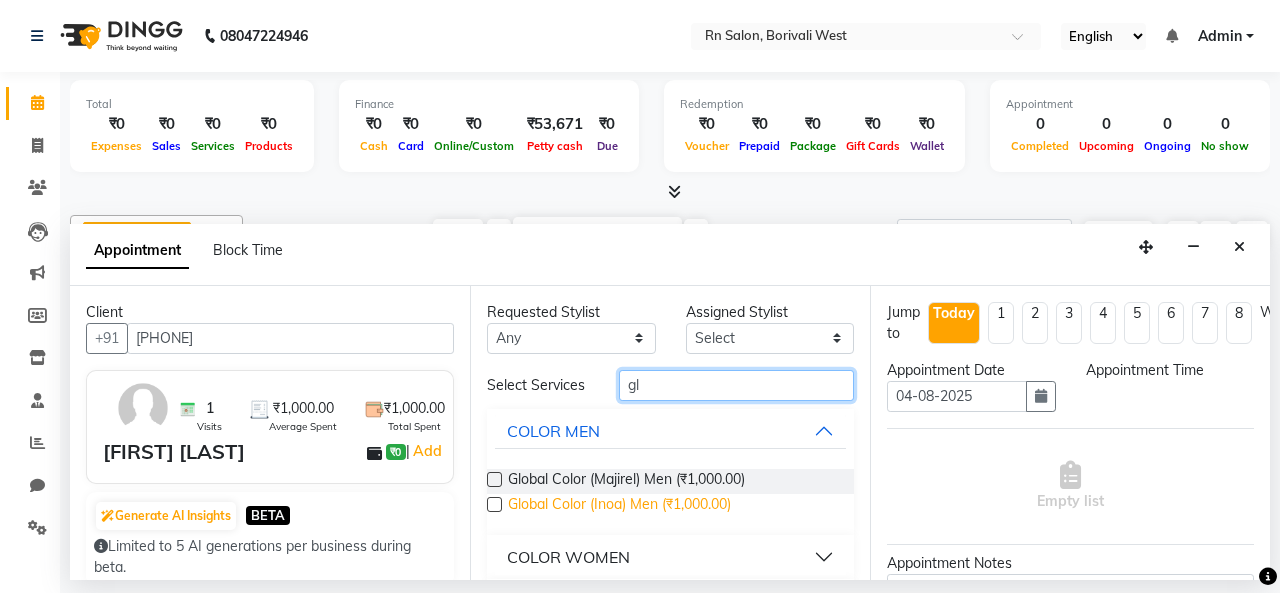 type on "gl" 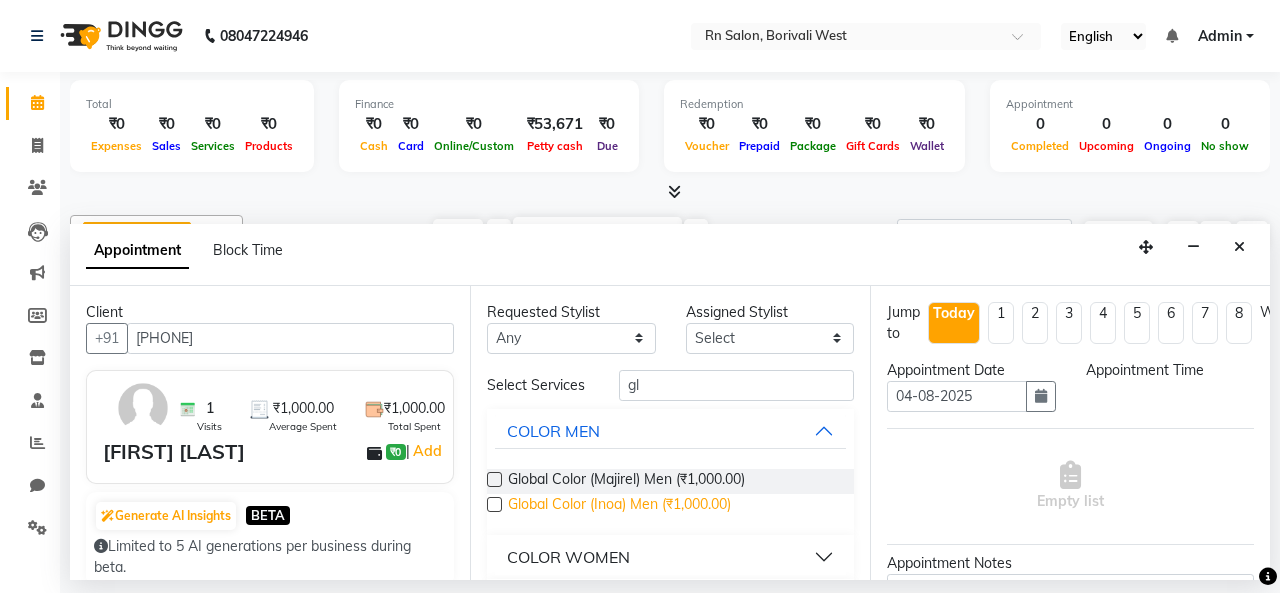 click on "Global Color (Inoa) Men (₹1,000.00)" at bounding box center (619, 506) 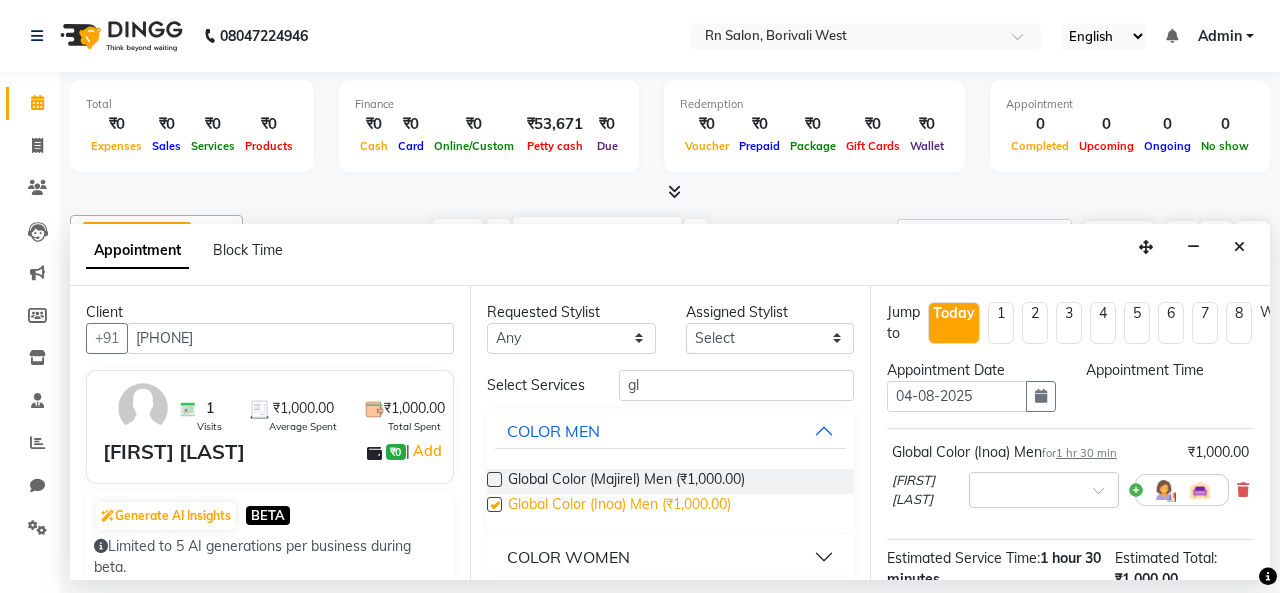 checkbox on "false" 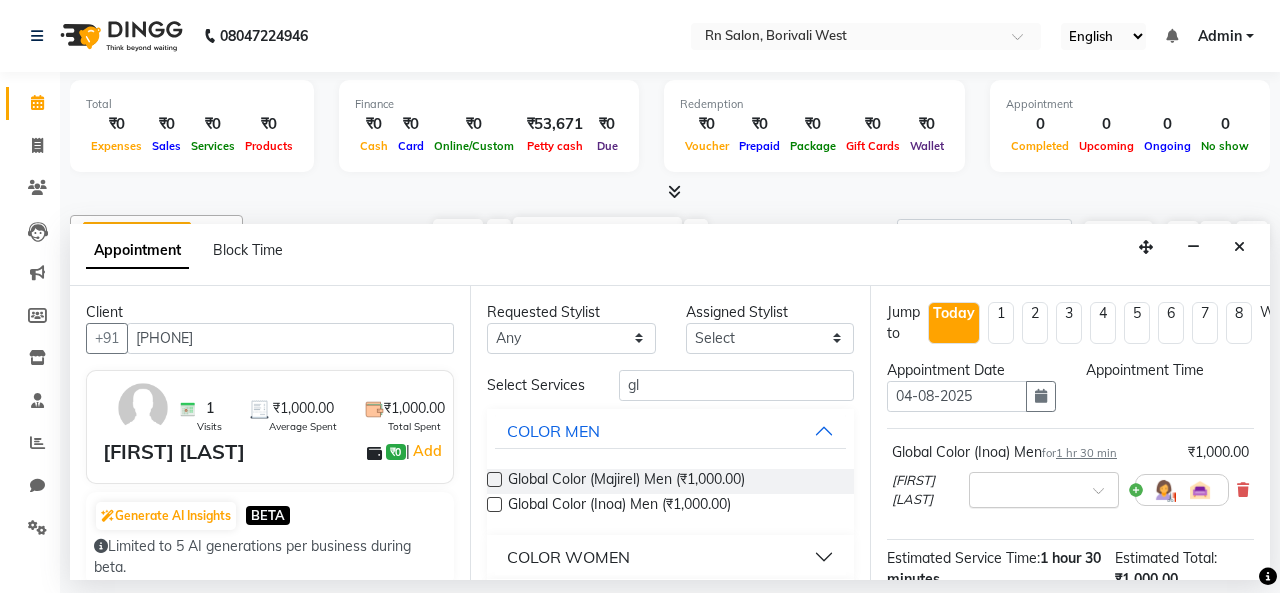 click at bounding box center (1105, 496) 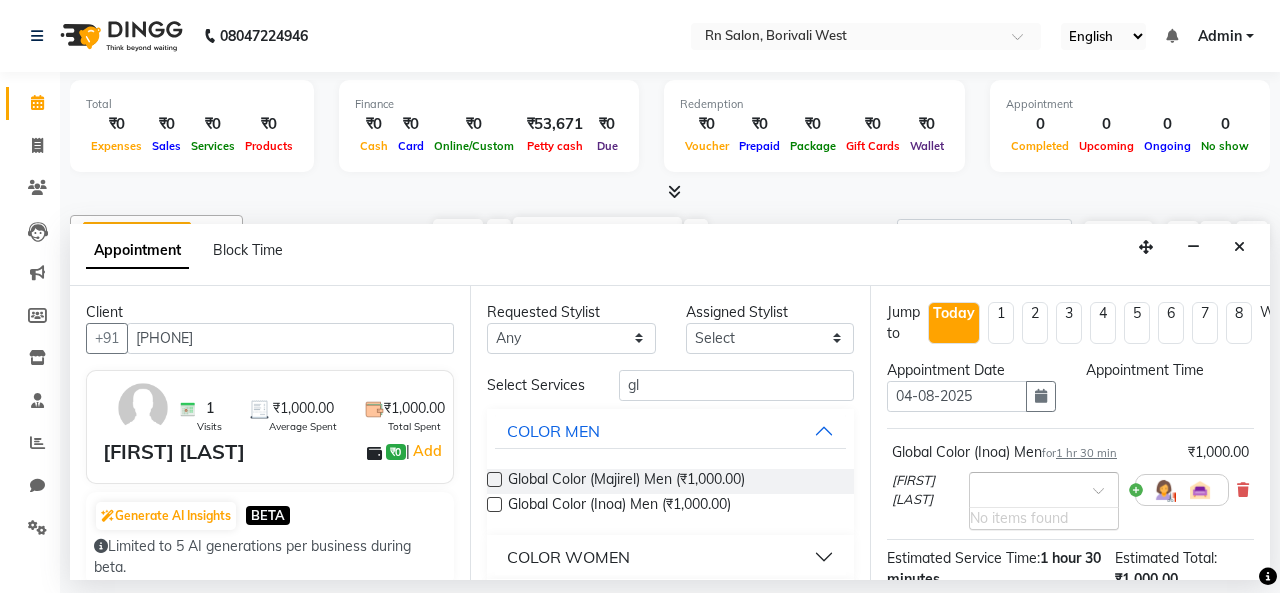 click at bounding box center (1024, 488) 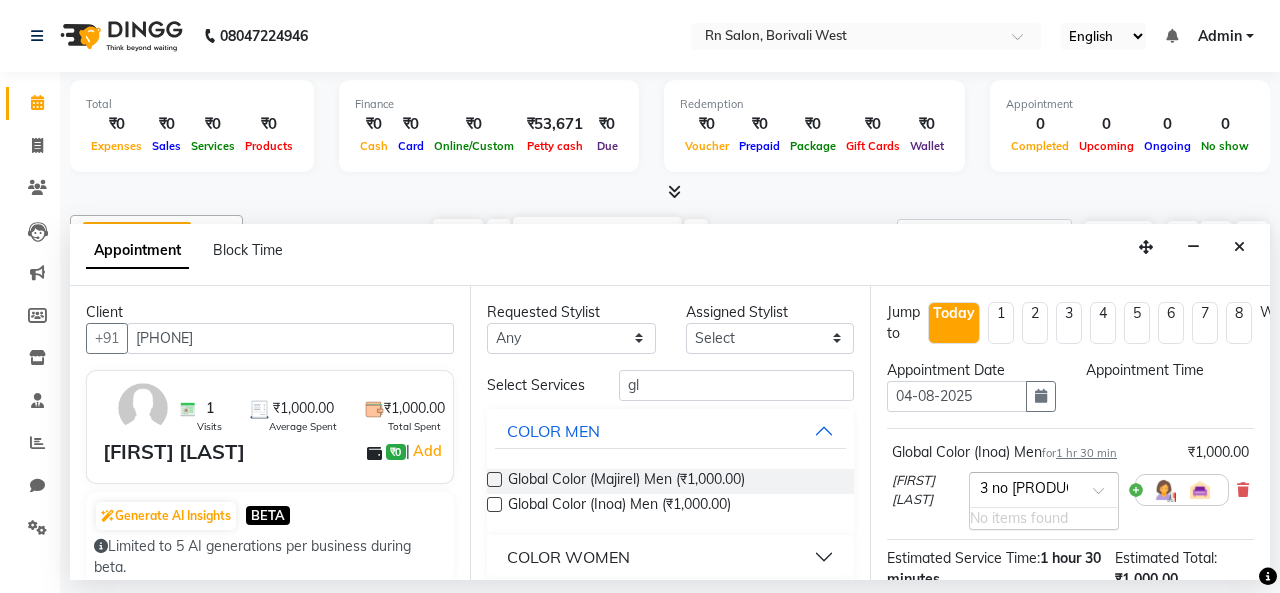 type on "3 no [PRODUCT]" 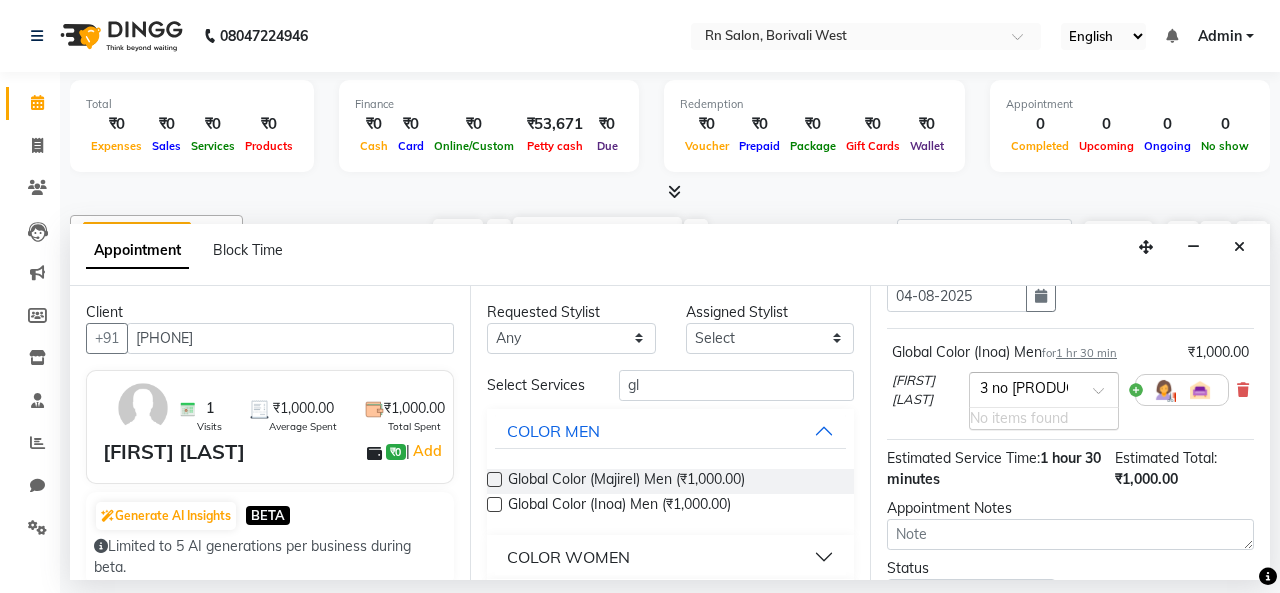 scroll, scrollTop: 0, scrollLeft: 0, axis: both 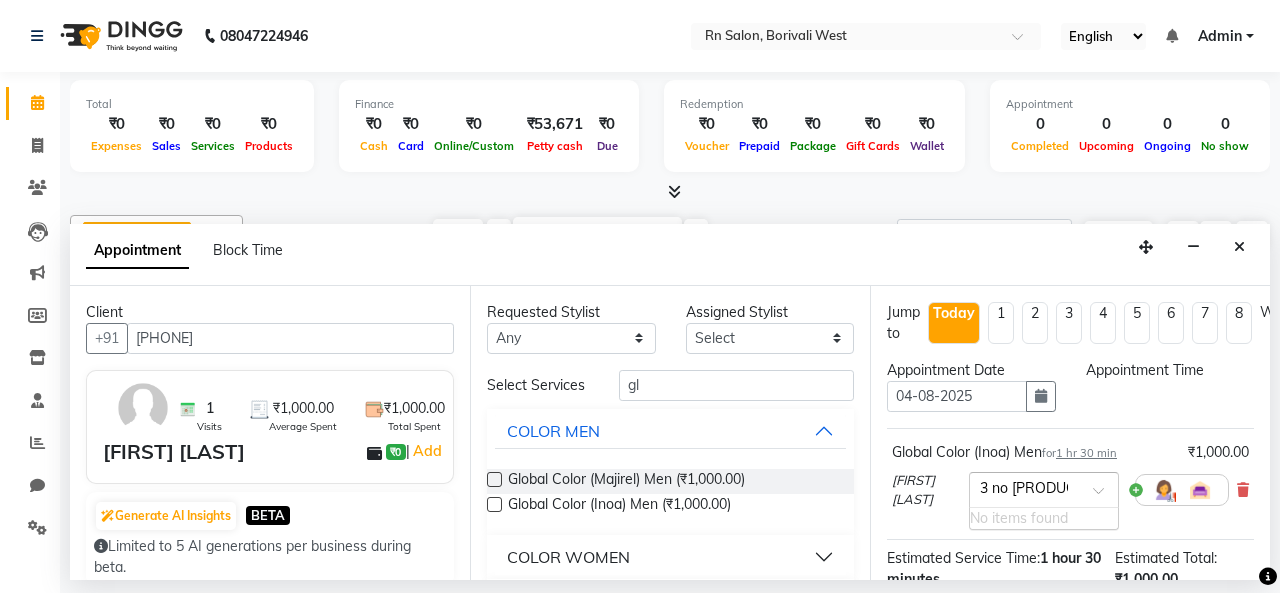 type 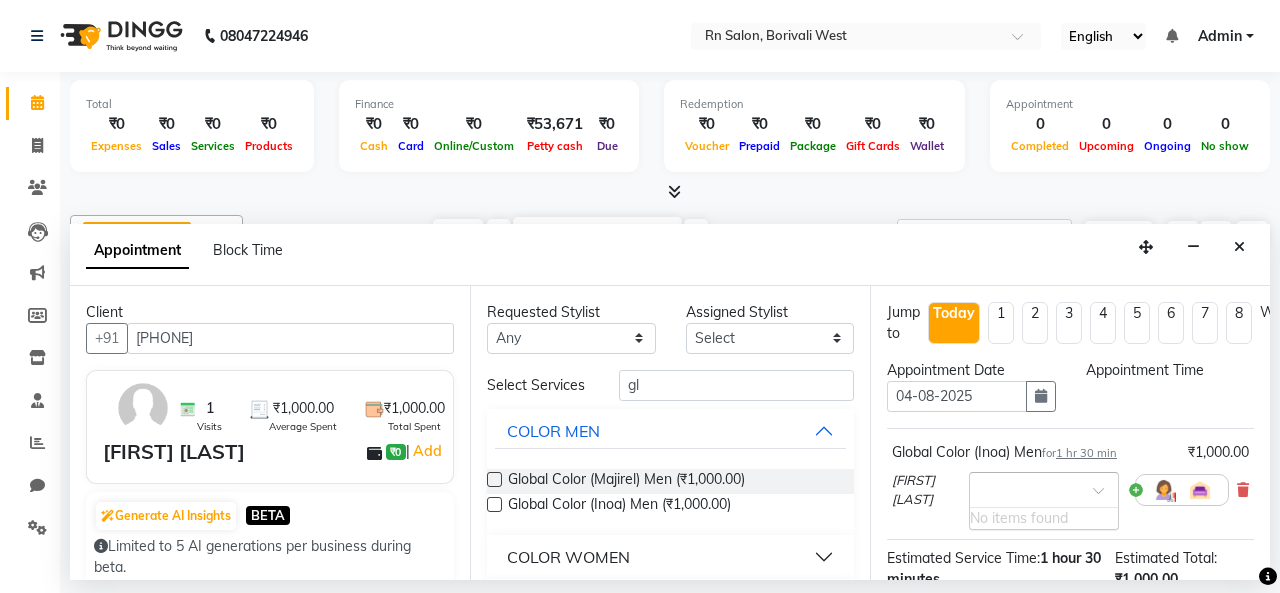 click on "Appointment Time" at bounding box center [1170, 370] 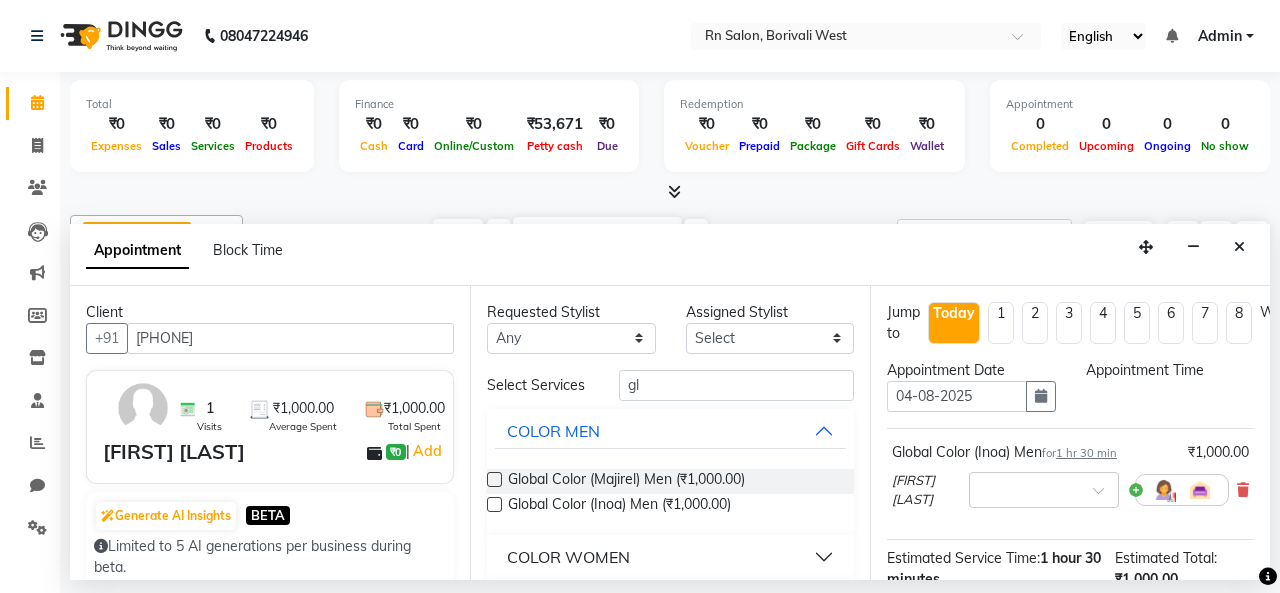 click on "Appointment Time" at bounding box center (1170, 370) 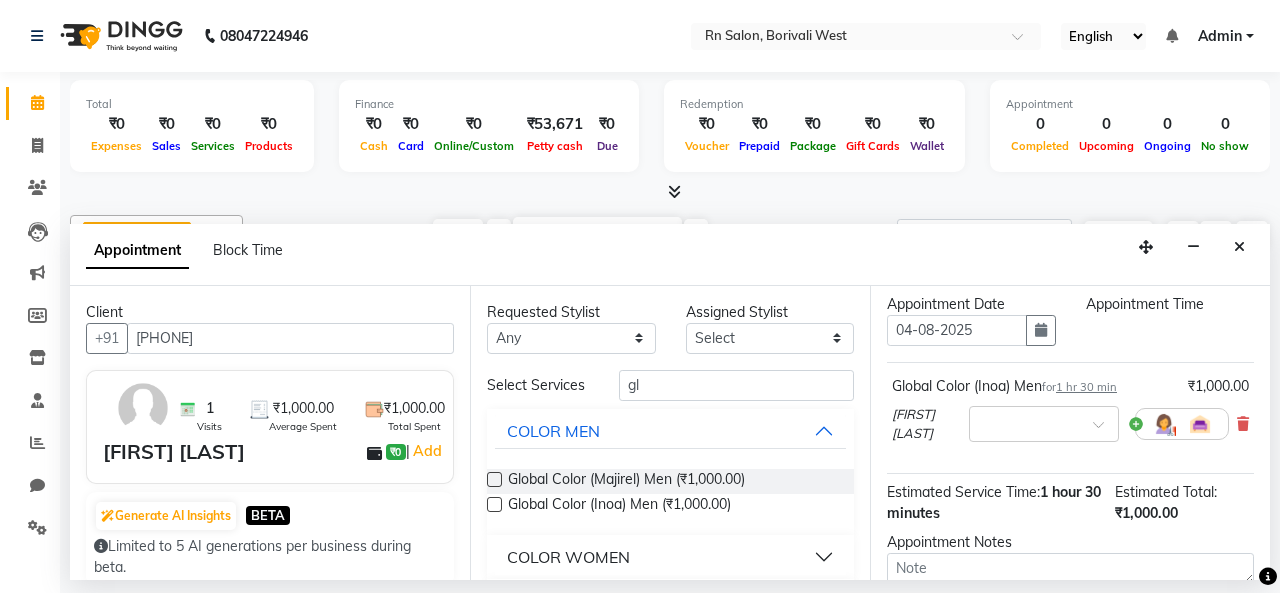 scroll, scrollTop: 0, scrollLeft: 0, axis: both 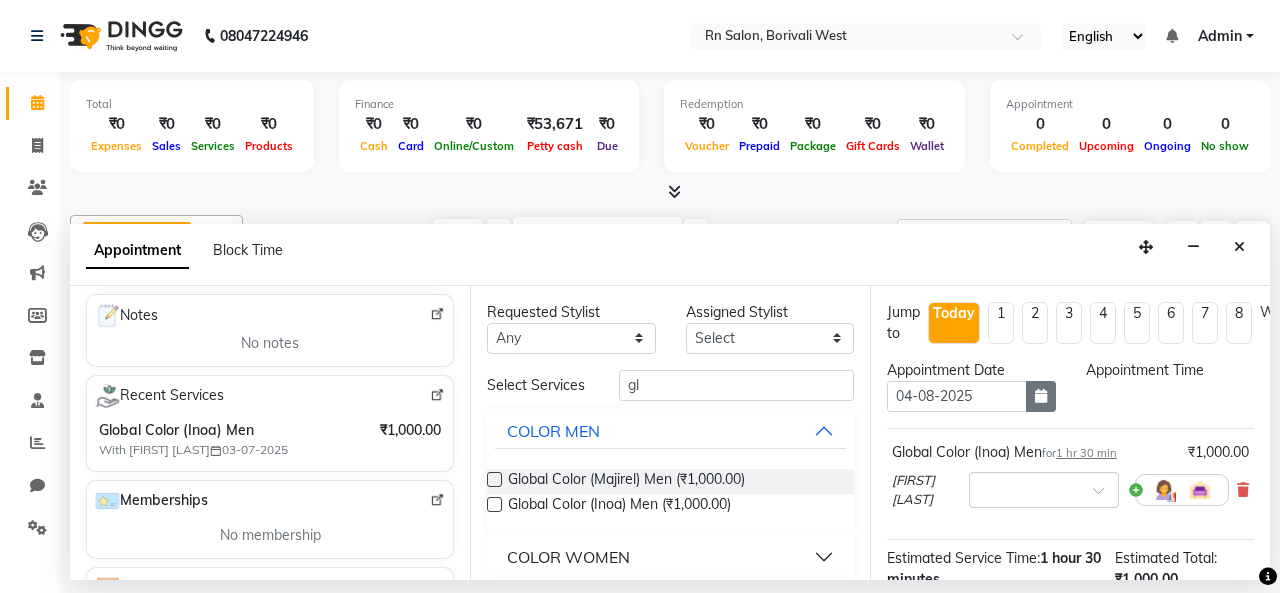 click at bounding box center (1041, 396) 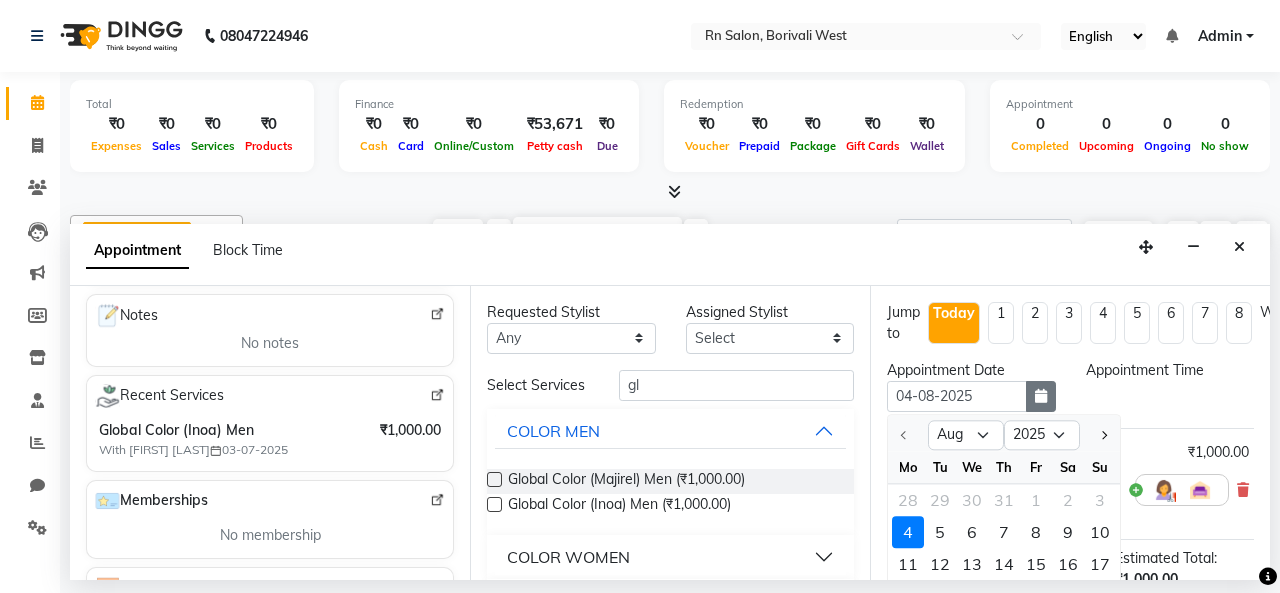 click at bounding box center (1041, 396) 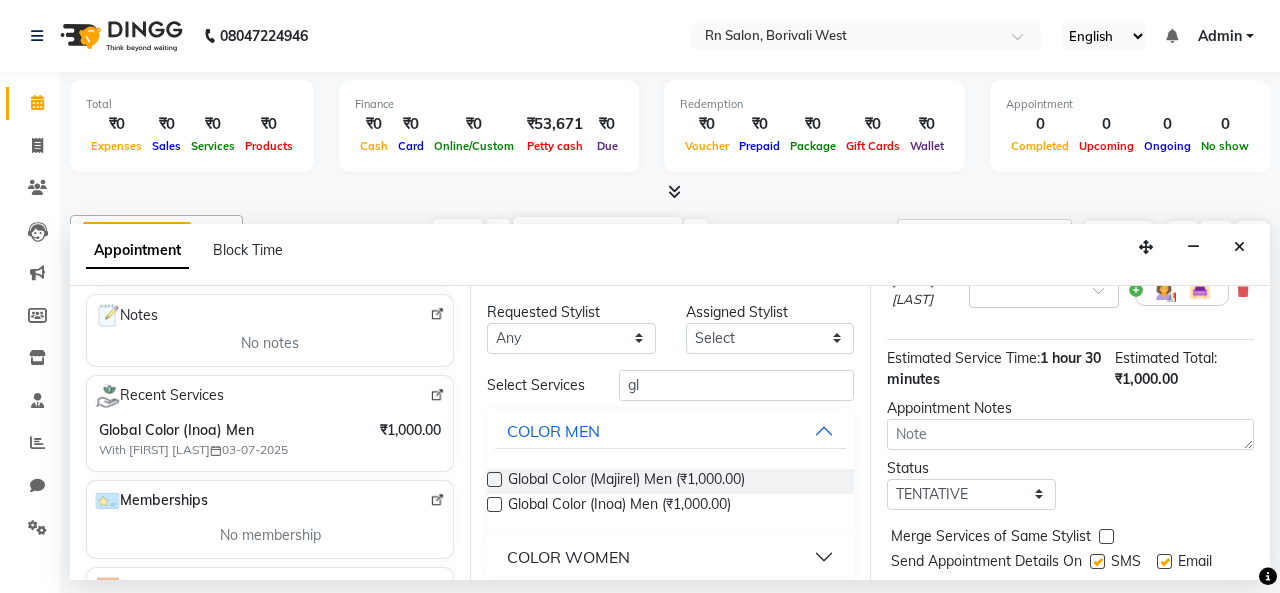 scroll, scrollTop: 270, scrollLeft: 0, axis: vertical 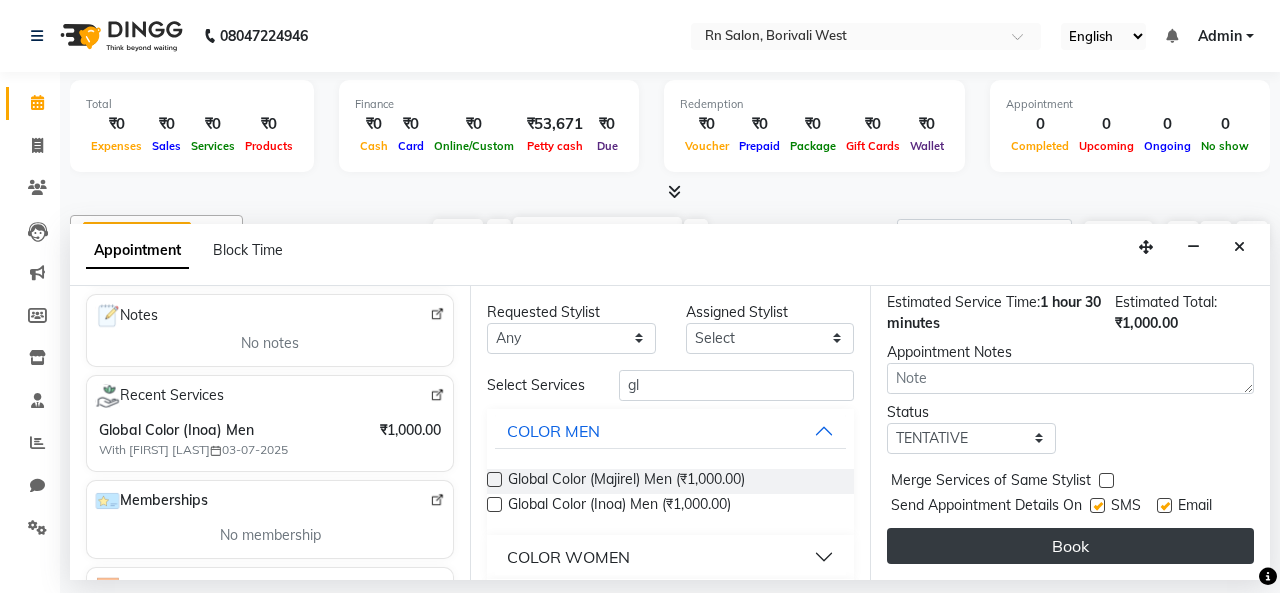 click on "Book" at bounding box center [1070, 546] 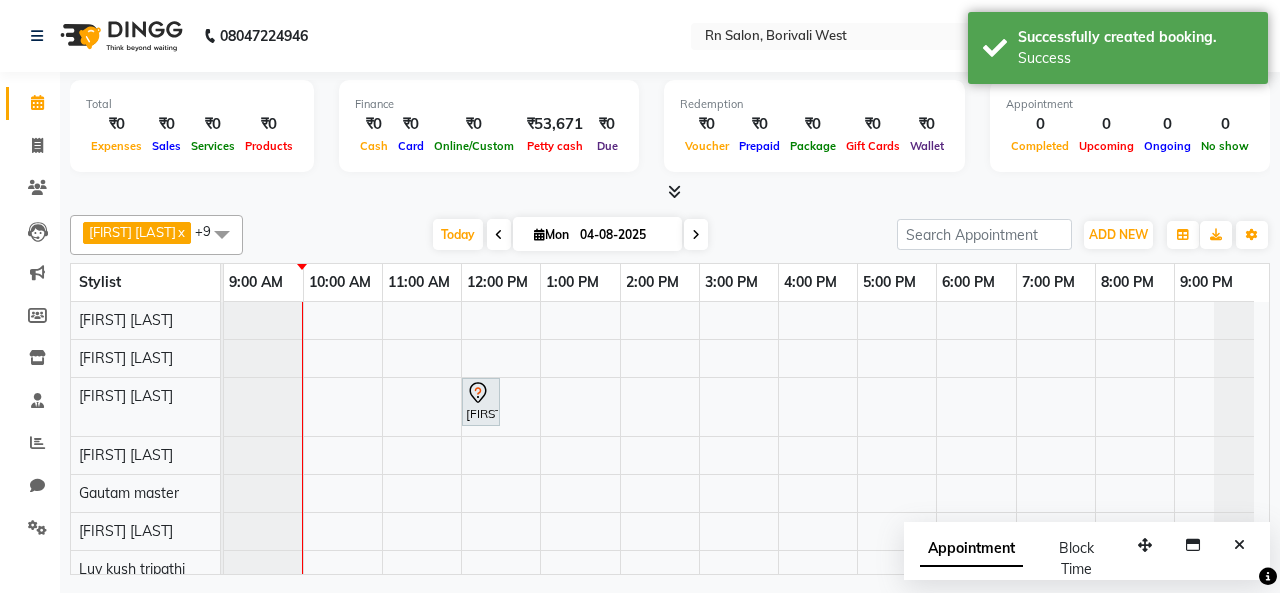 scroll, scrollTop: 127, scrollLeft: 0, axis: vertical 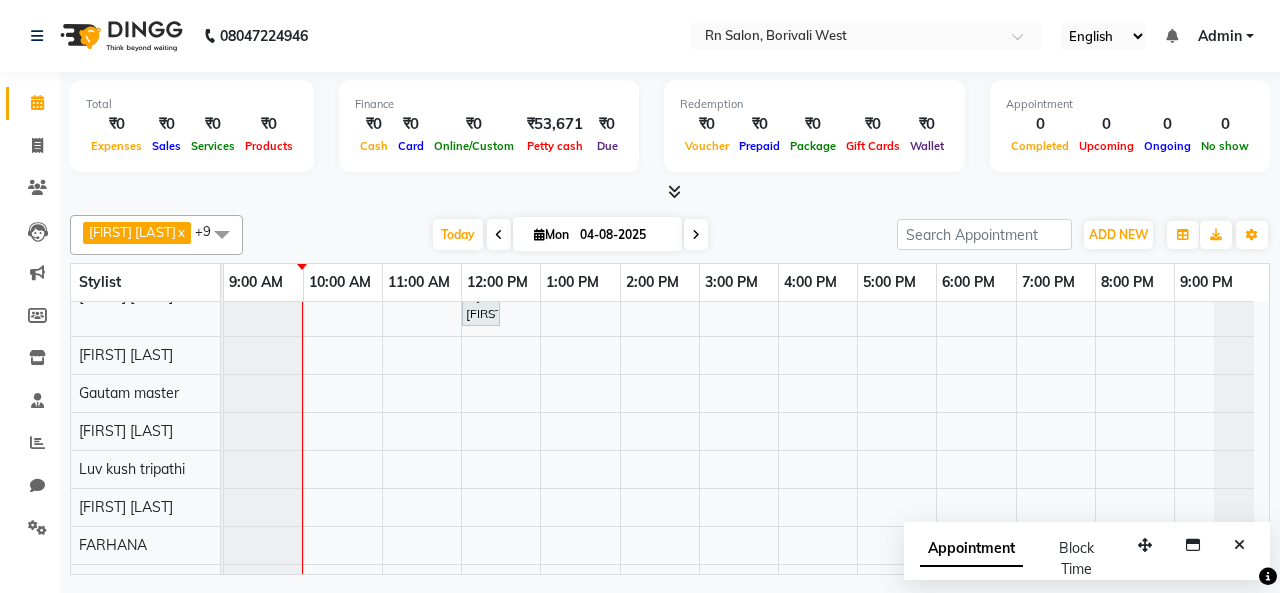 click on "[FIRST] [LAST], TK01, 12:00 PM-12:30 PM, Master Haircut Men" at bounding box center [746, 402] 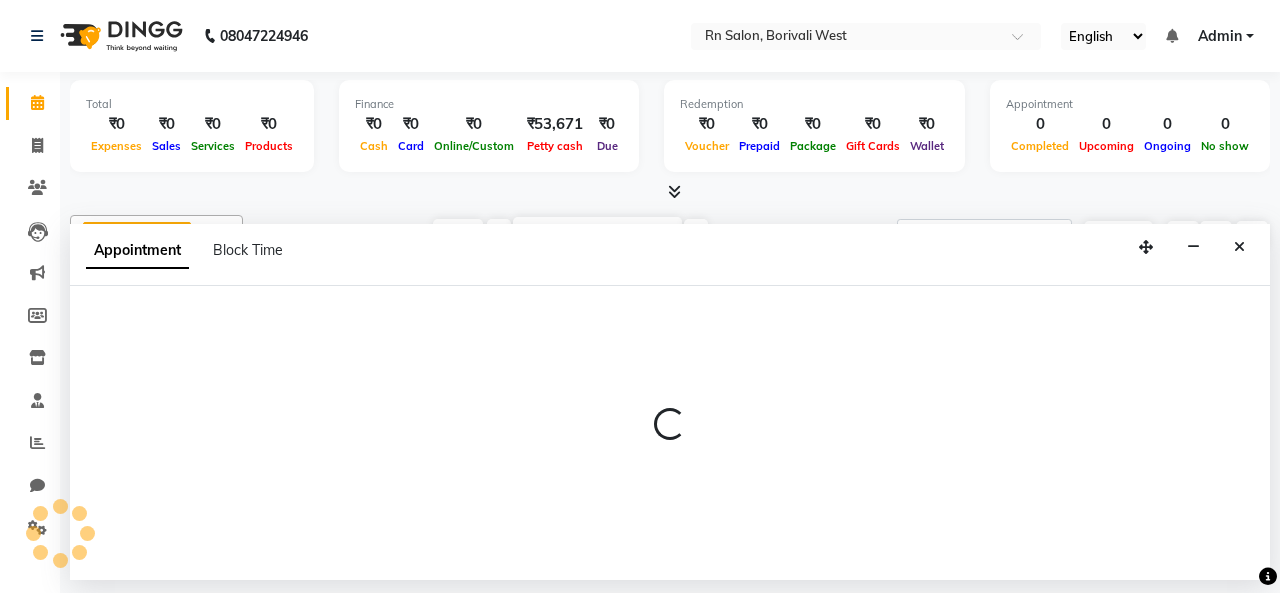 select on "85042" 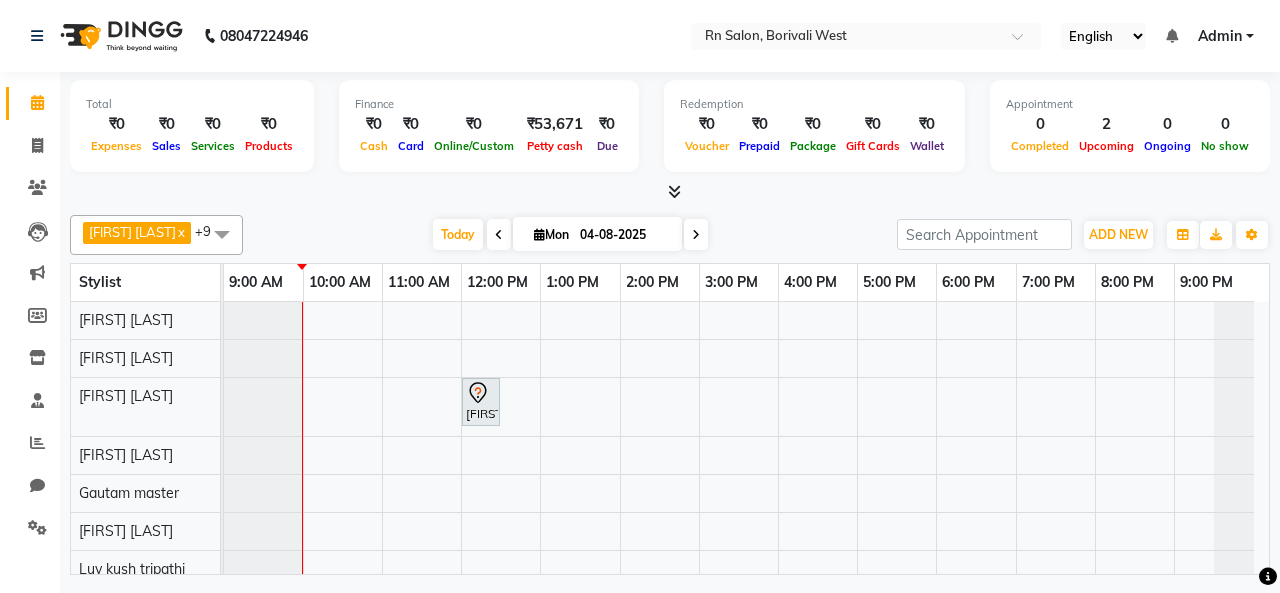 scroll, scrollTop: 56, scrollLeft: 0, axis: vertical 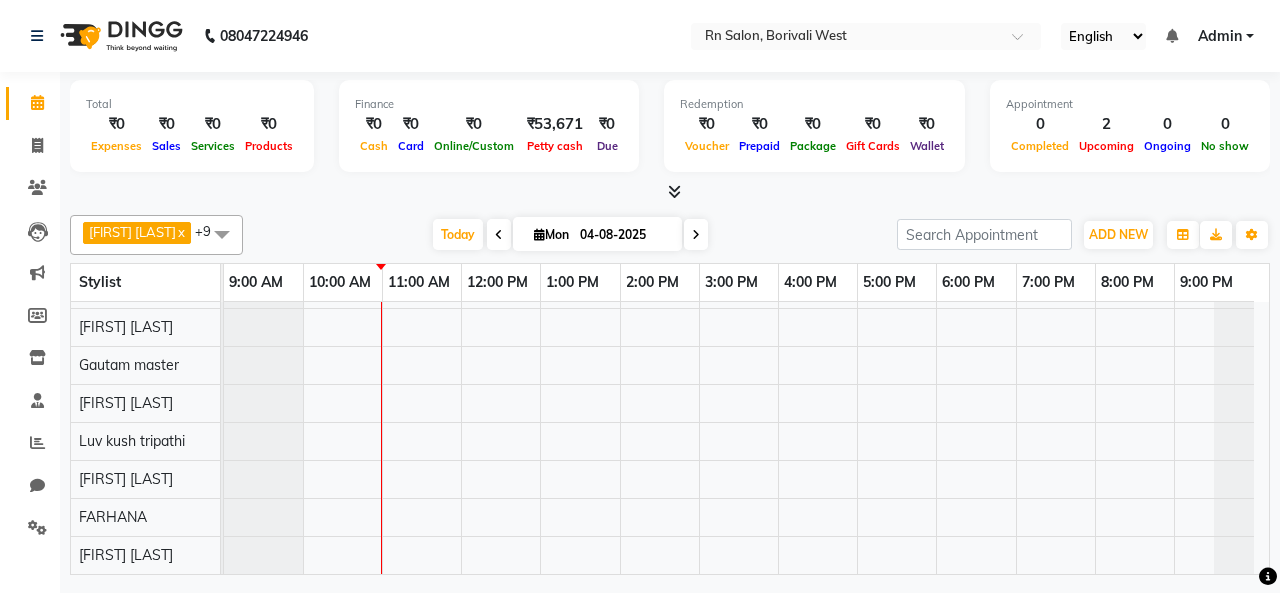 drag, startPoint x: 0, startPoint y: 360, endPoint x: 476, endPoint y: 346, distance: 476.20584 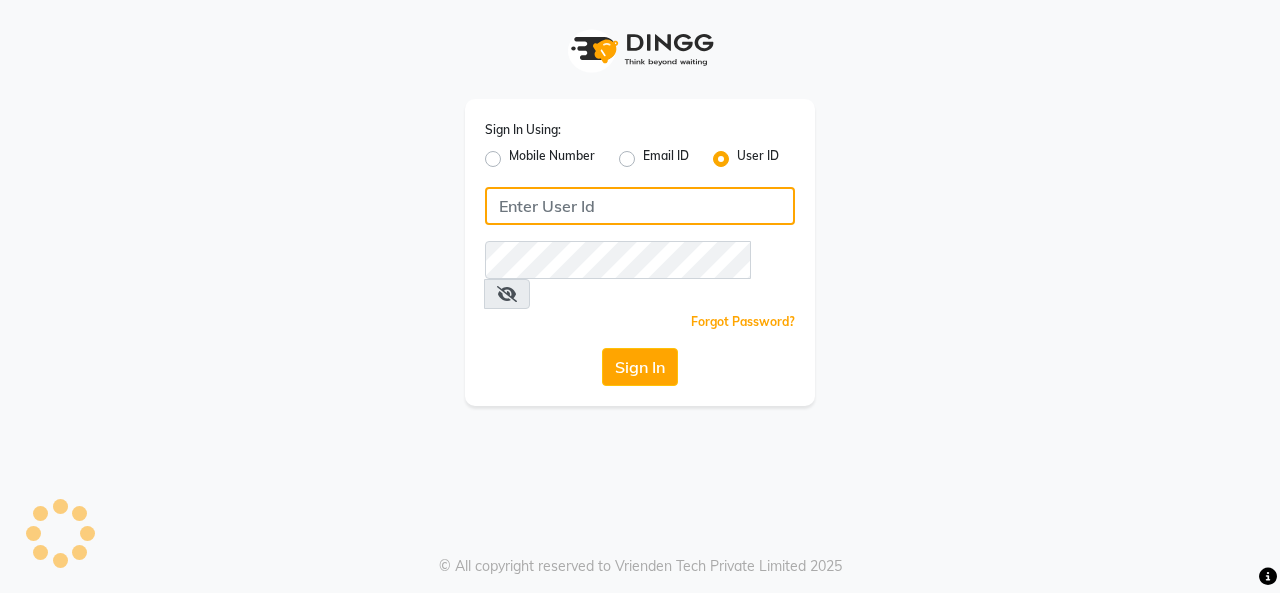 type on "rnsalon" 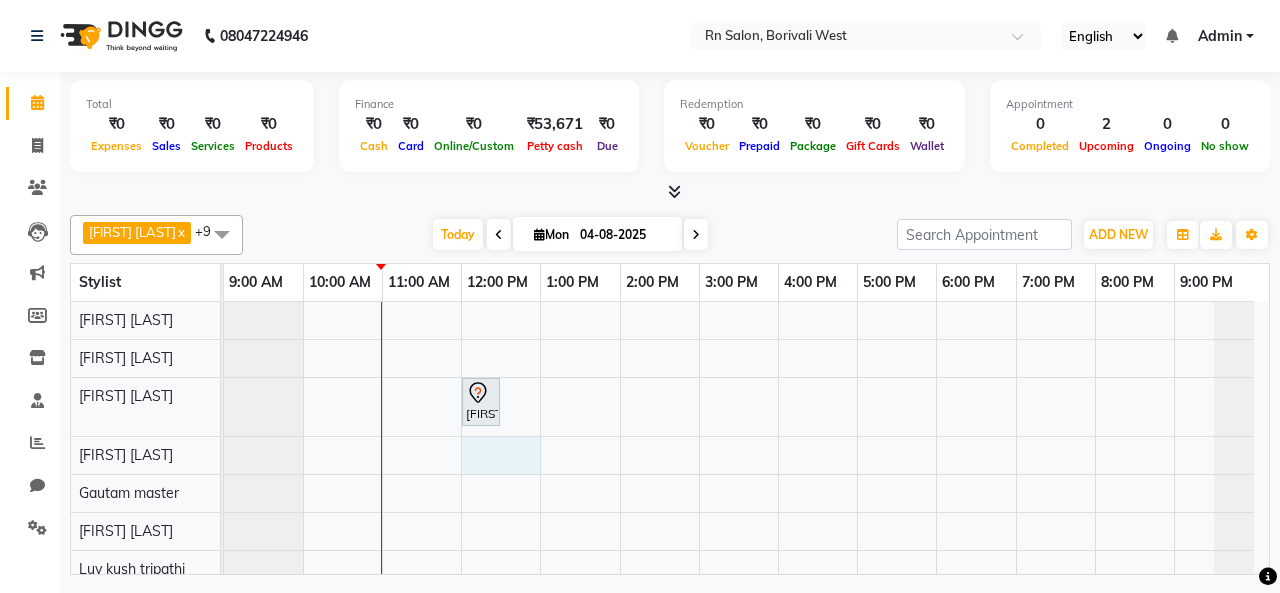 click on "[FIRST] [LAST], TK01, 12:00 PM-12:30 PM, Master Haircut Men" at bounding box center [746, 502] 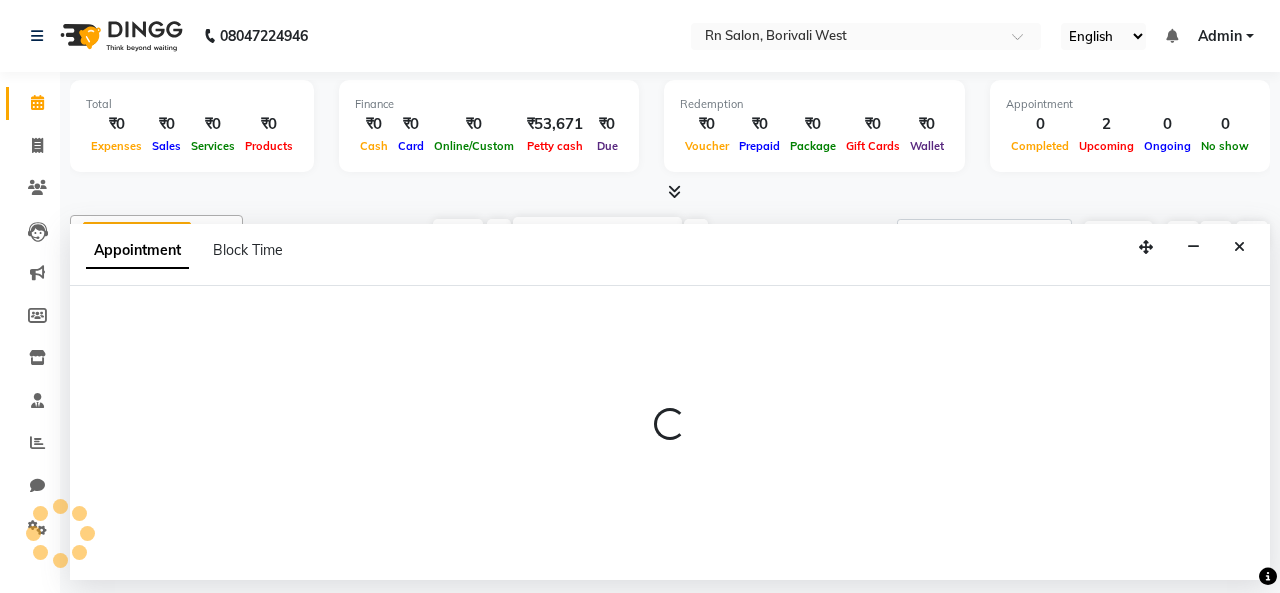 select on "84270" 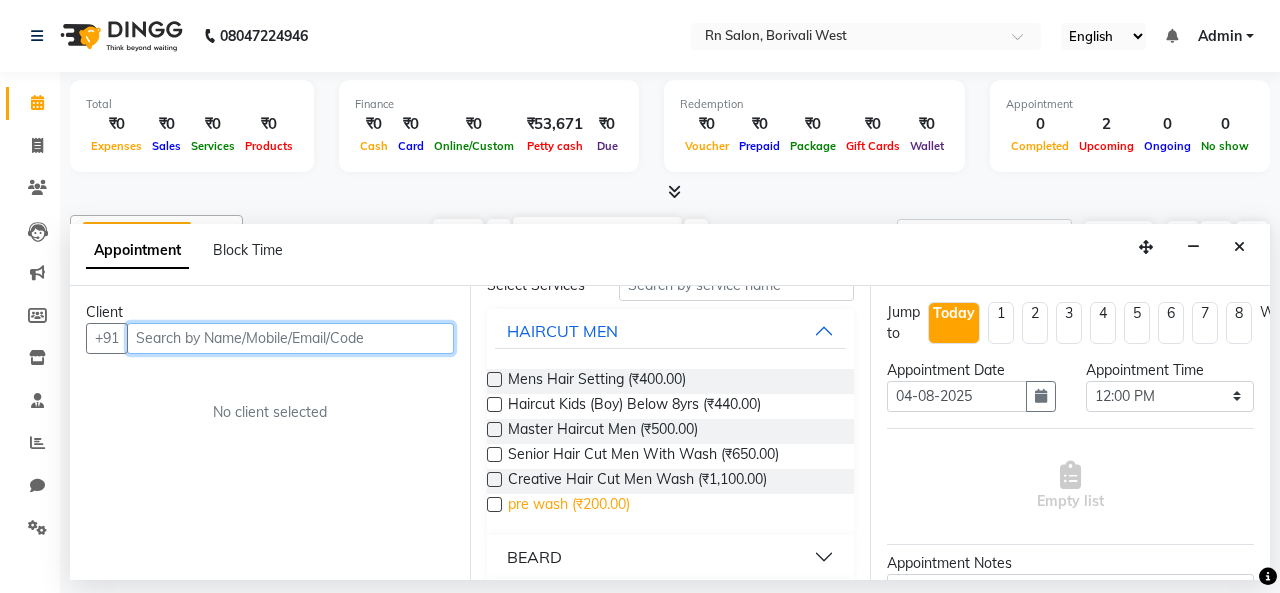 scroll, scrollTop: 0, scrollLeft: 0, axis: both 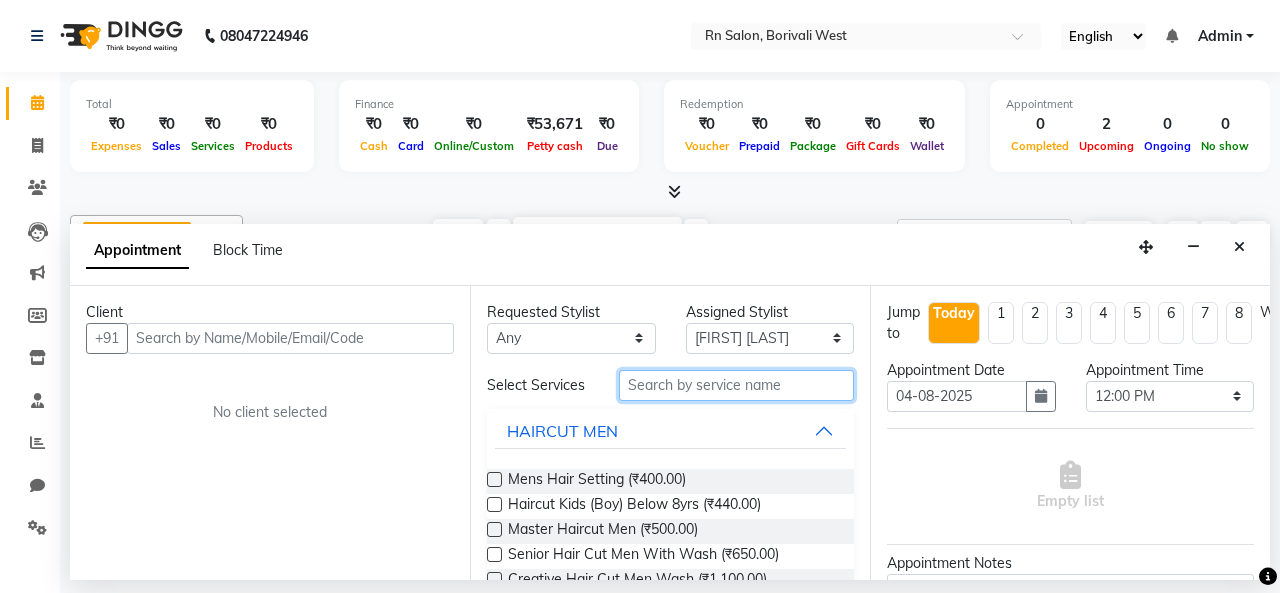 click at bounding box center [736, 385] 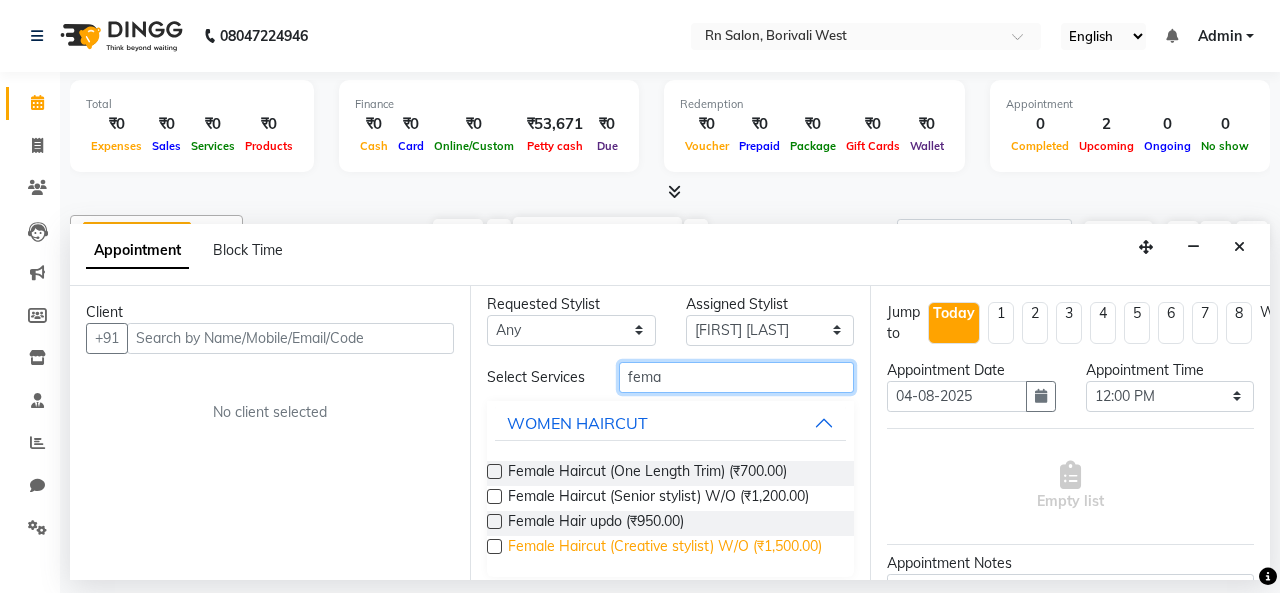 scroll, scrollTop: 0, scrollLeft: 0, axis: both 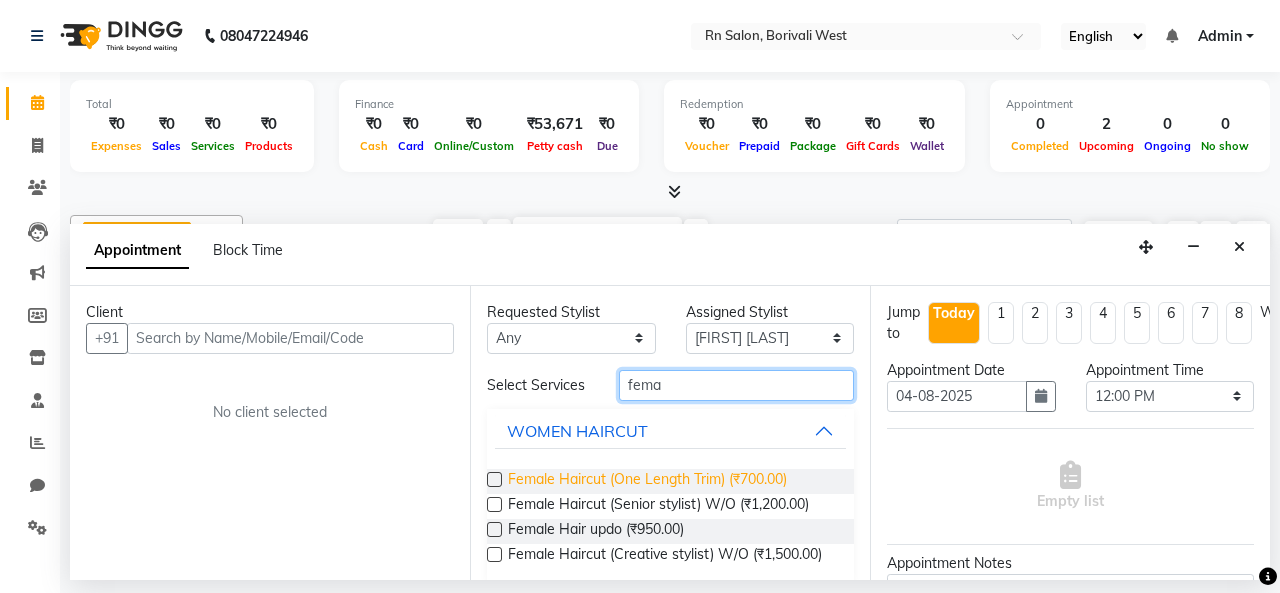 type on "fema" 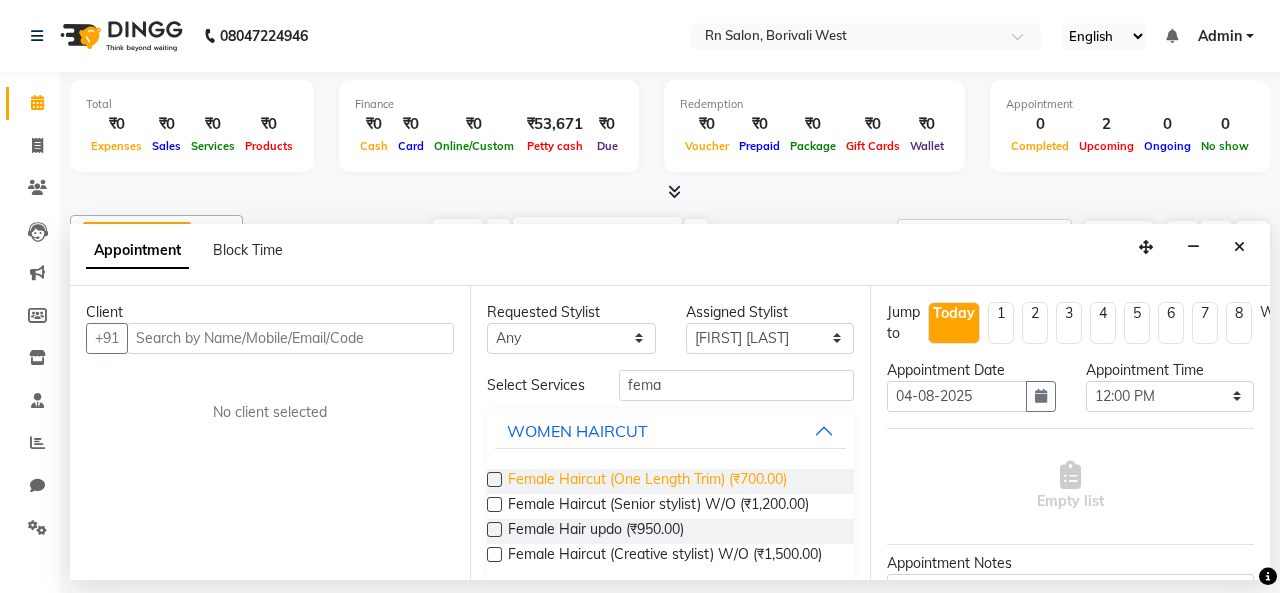 click on "Female Haircut (One Length Trim) (₹700.00)" at bounding box center (647, 481) 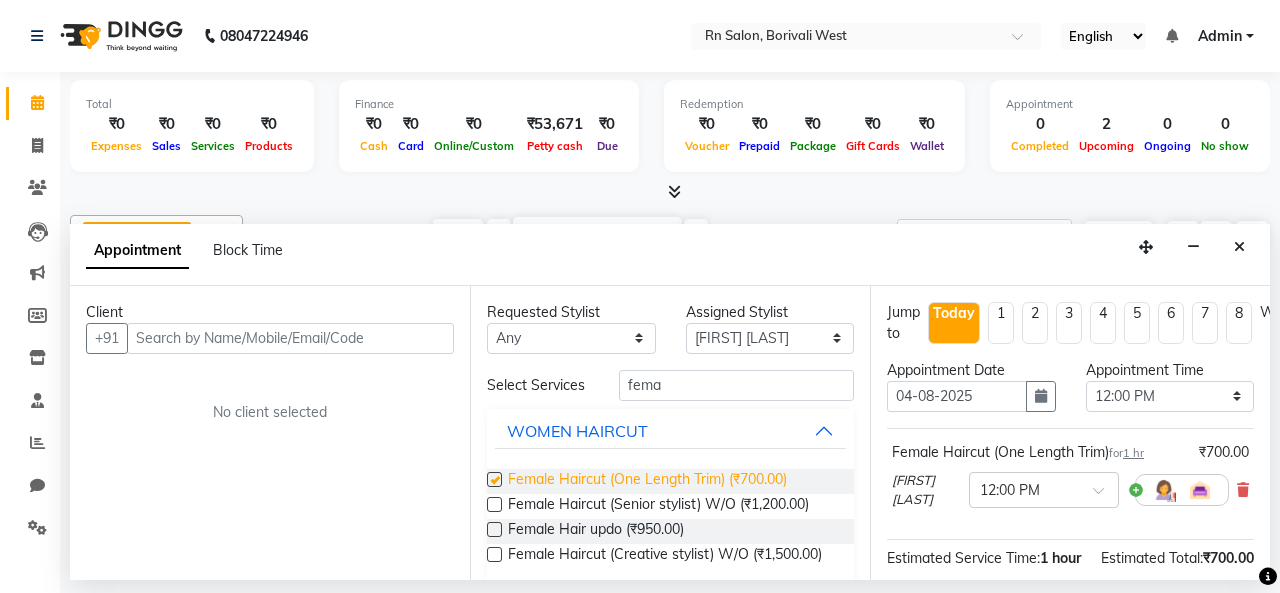 checkbox on "false" 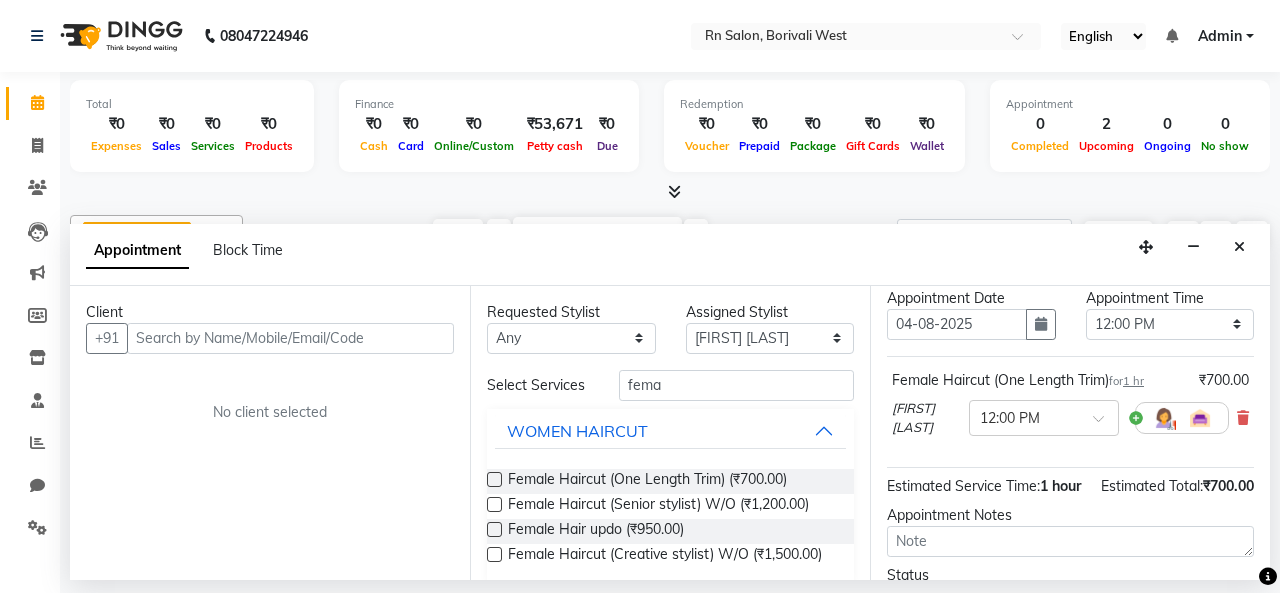 scroll, scrollTop: 100, scrollLeft: 0, axis: vertical 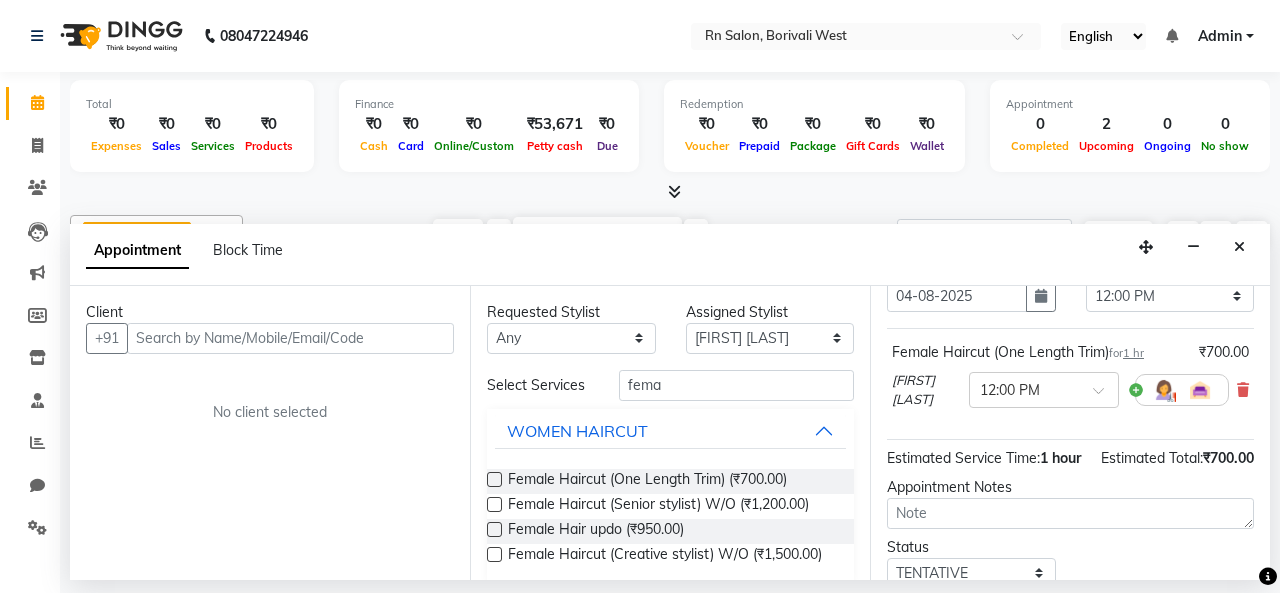 click on "₹700.00" at bounding box center [1228, 458] 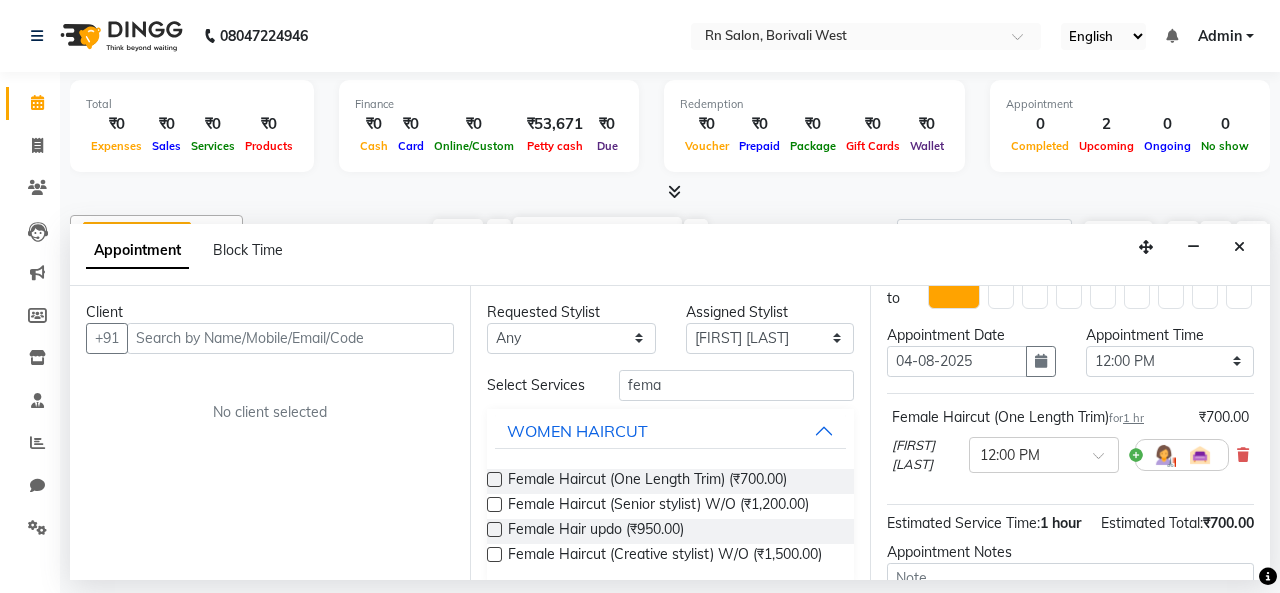 scroll, scrollTop: 0, scrollLeft: 0, axis: both 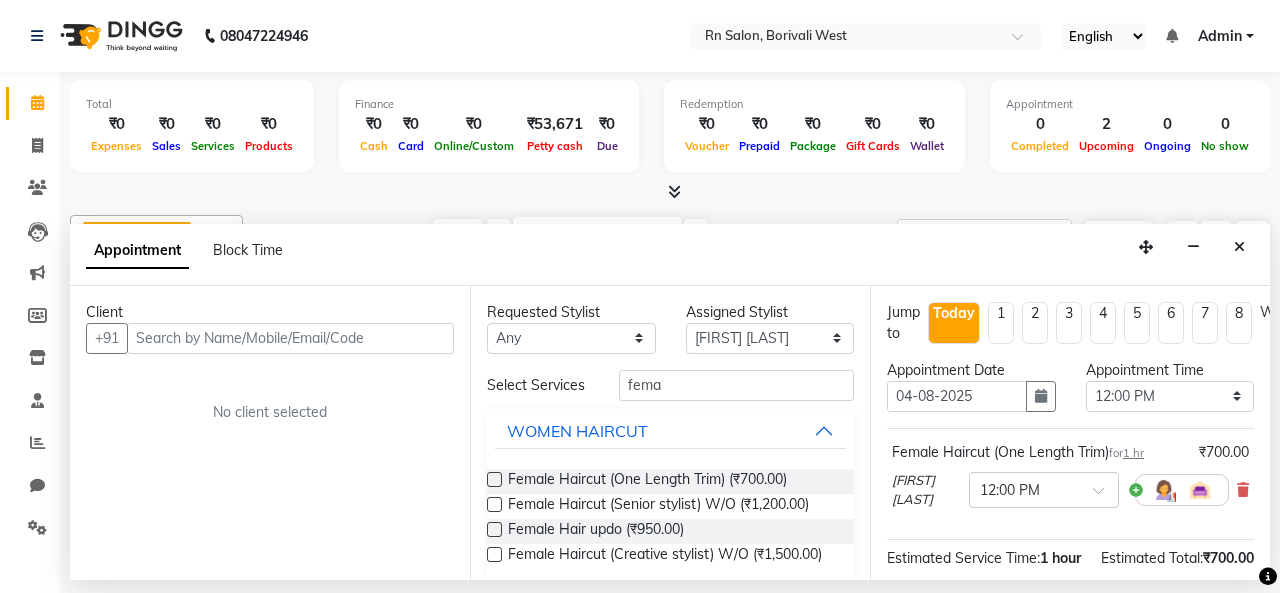 click on "₹700.00" at bounding box center [1224, 452] 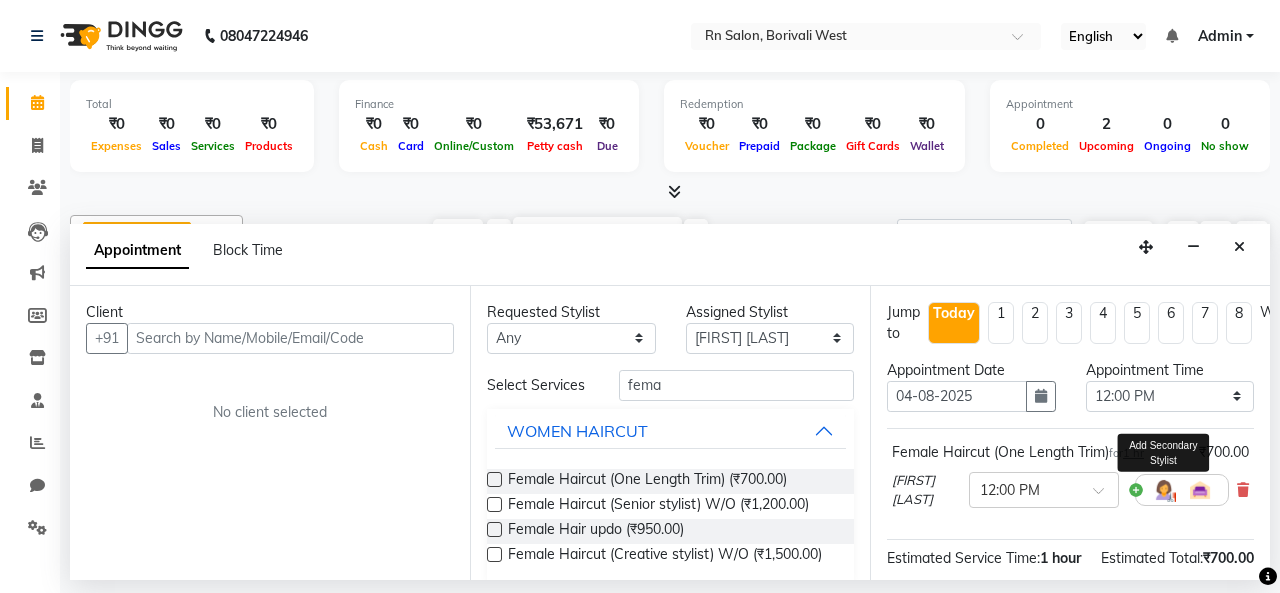 click at bounding box center (1164, 490) 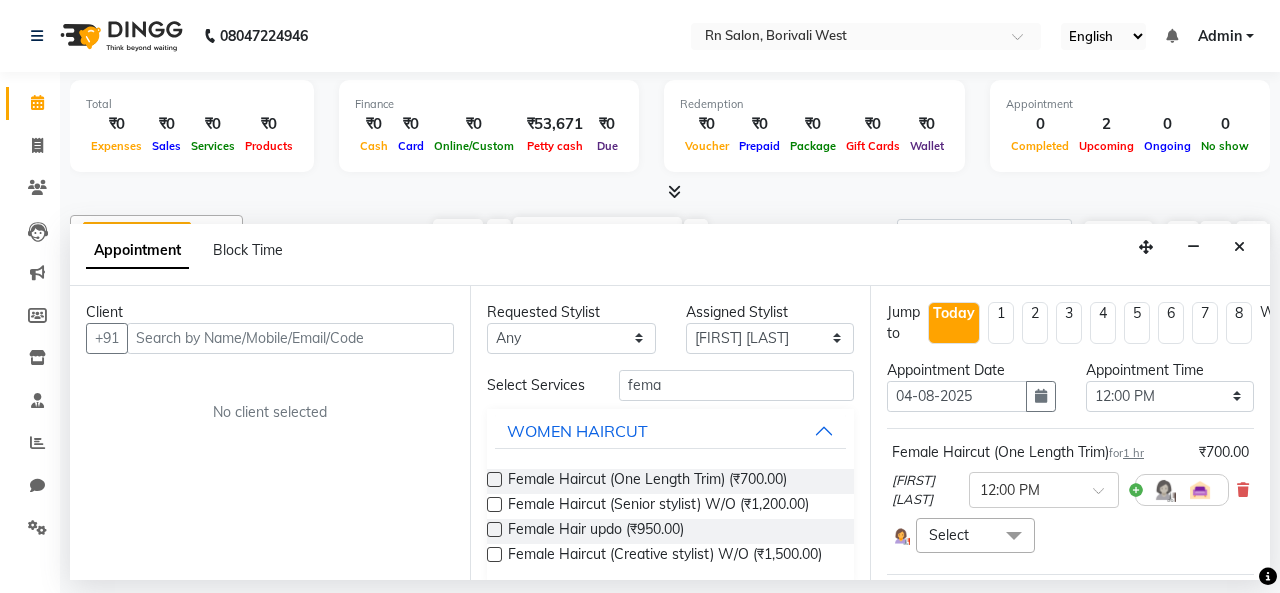 click at bounding box center (1164, 490) 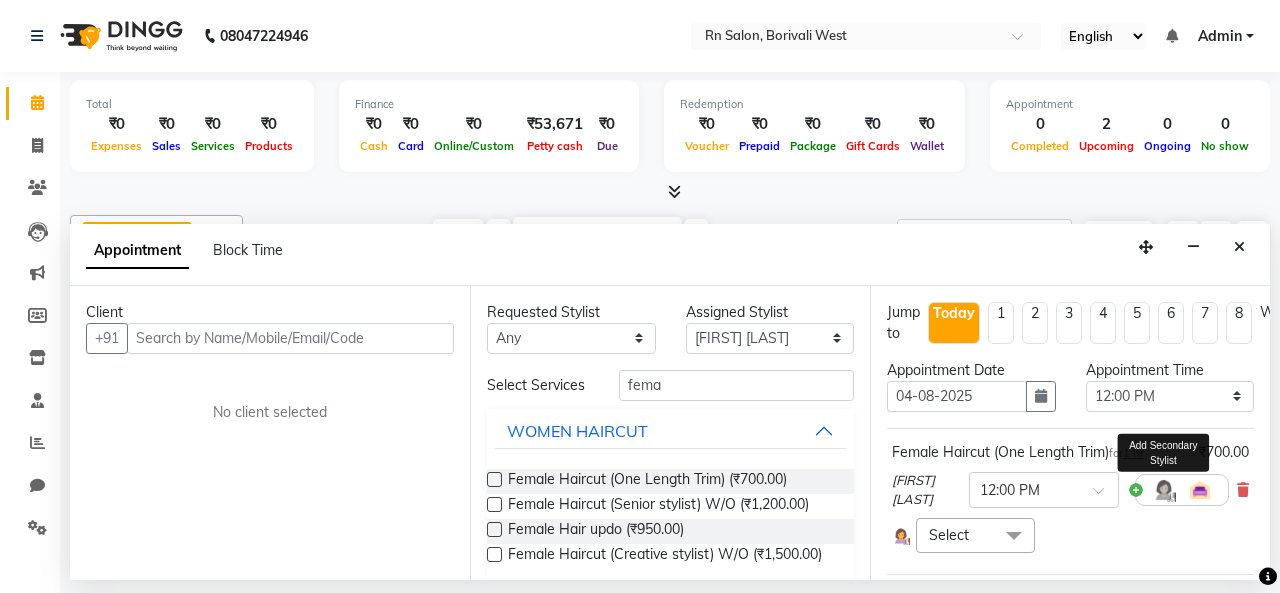 click at bounding box center [1164, 490] 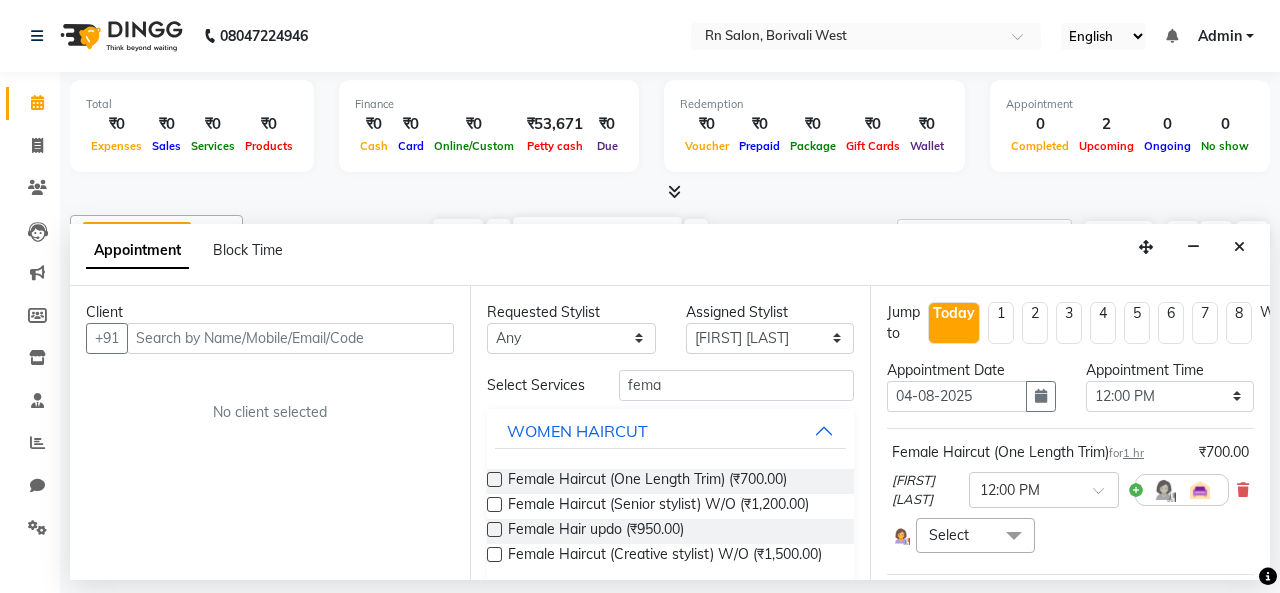 click on "₹700.00" at bounding box center (1224, 452) 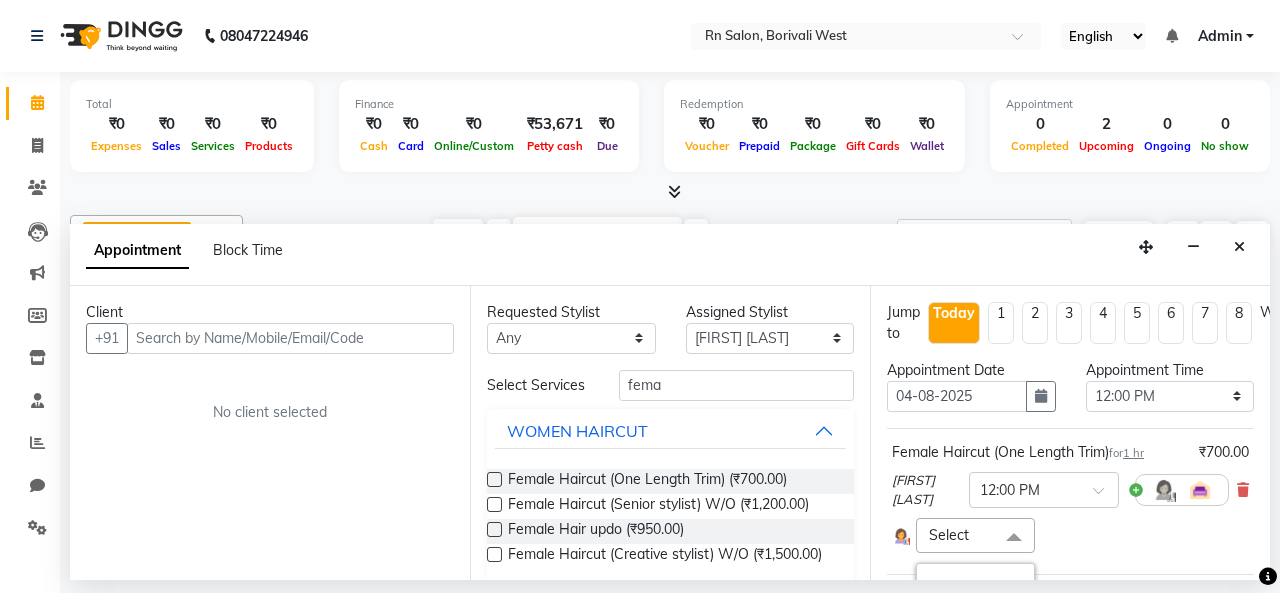 click at bounding box center (1014, 537) 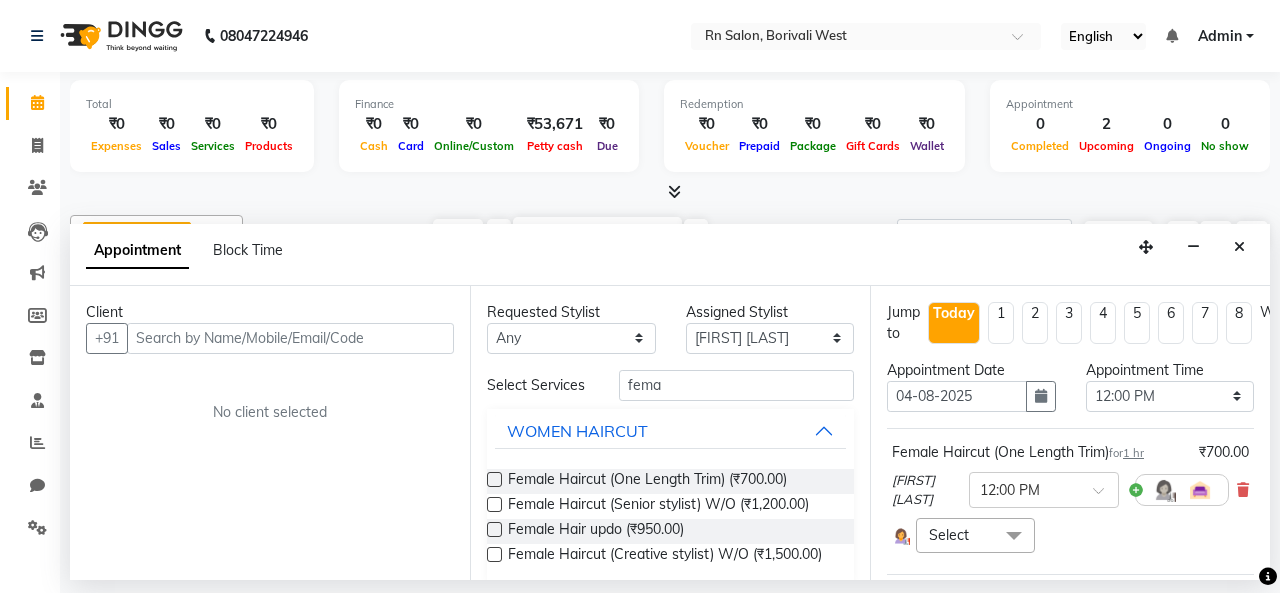 click at bounding box center (1014, 537) 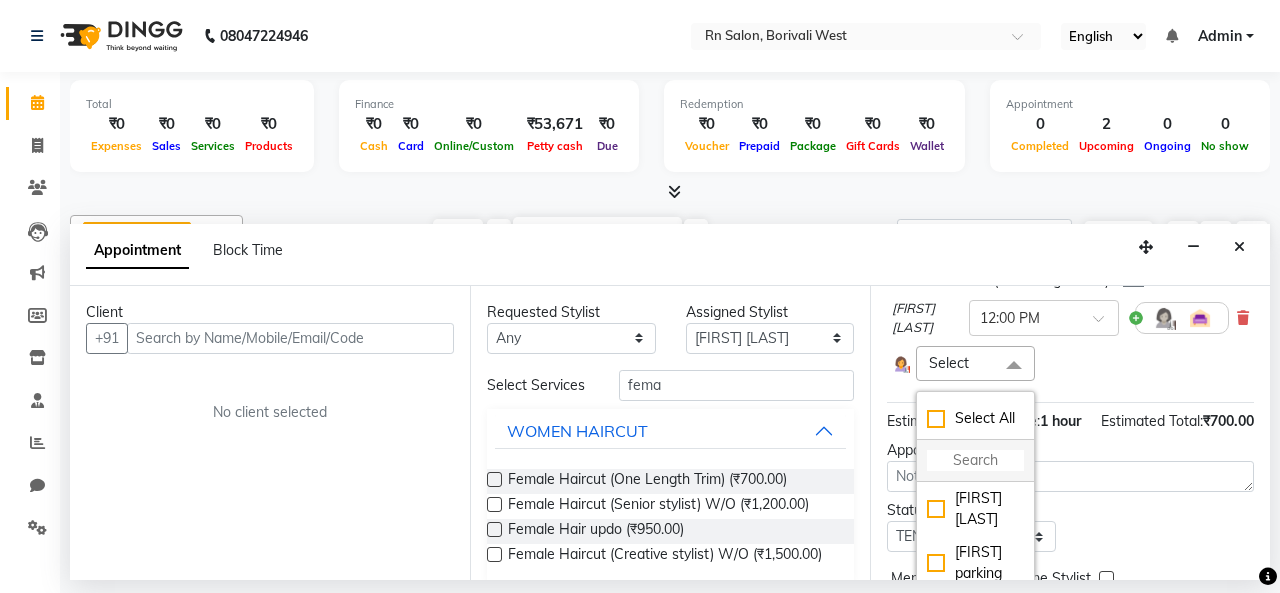 scroll, scrollTop: 200, scrollLeft: 0, axis: vertical 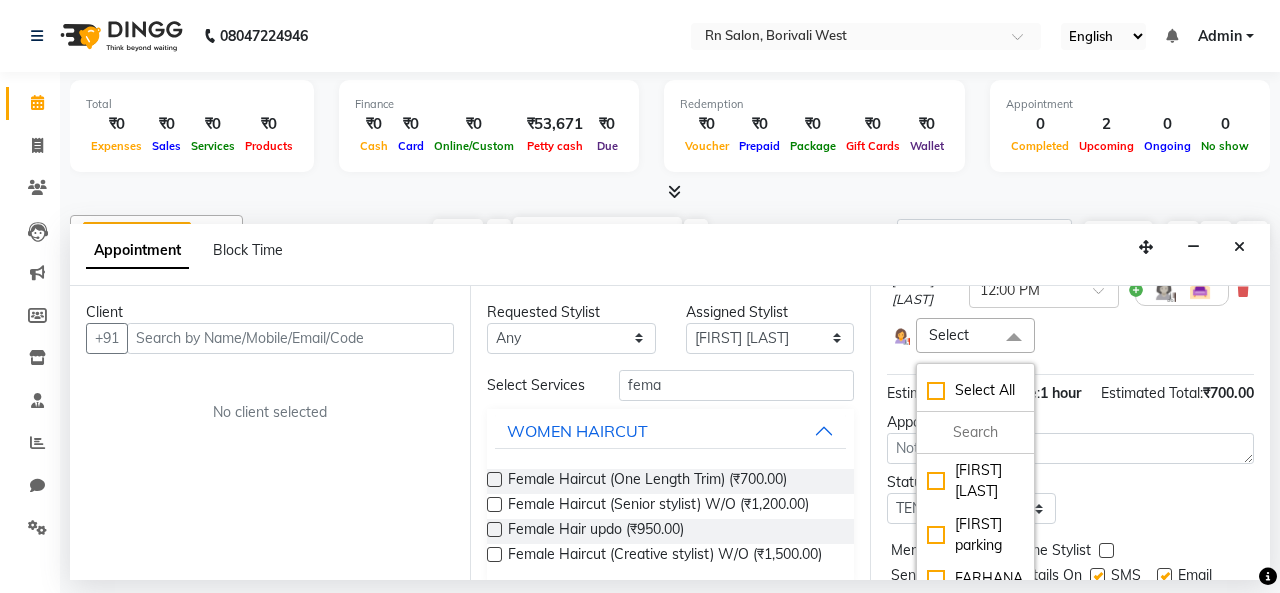 click on "Status Select TENTATIVE CONFIRM CHECK-IN UPCOMING" at bounding box center (1070, 498) 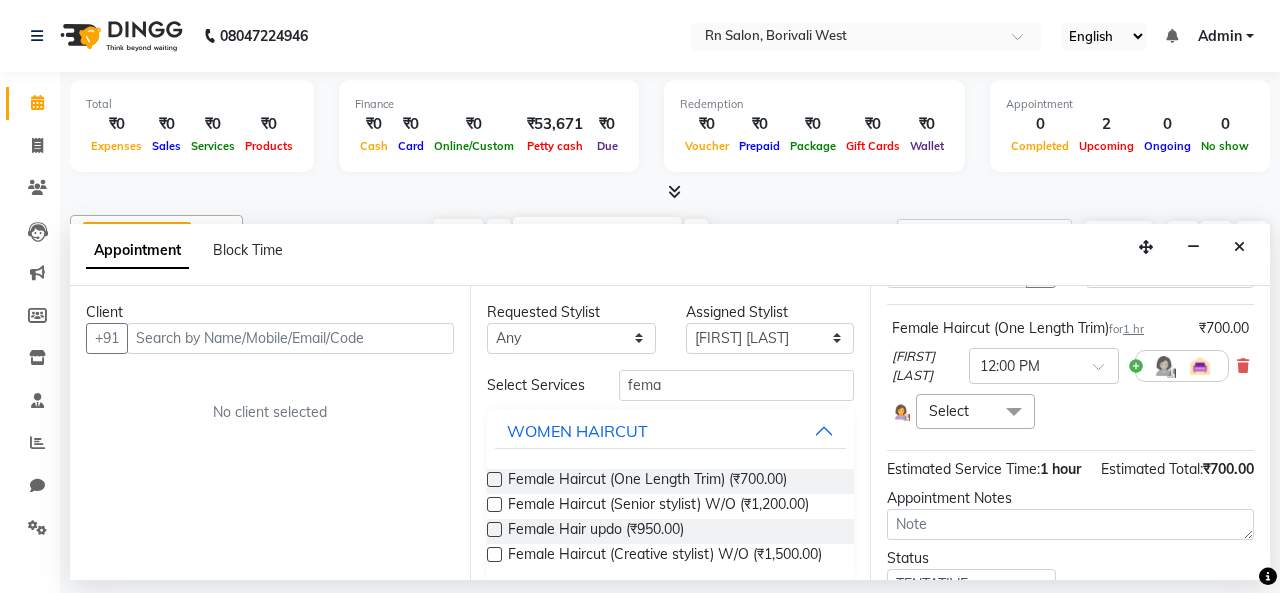 scroll, scrollTop: 0, scrollLeft: 0, axis: both 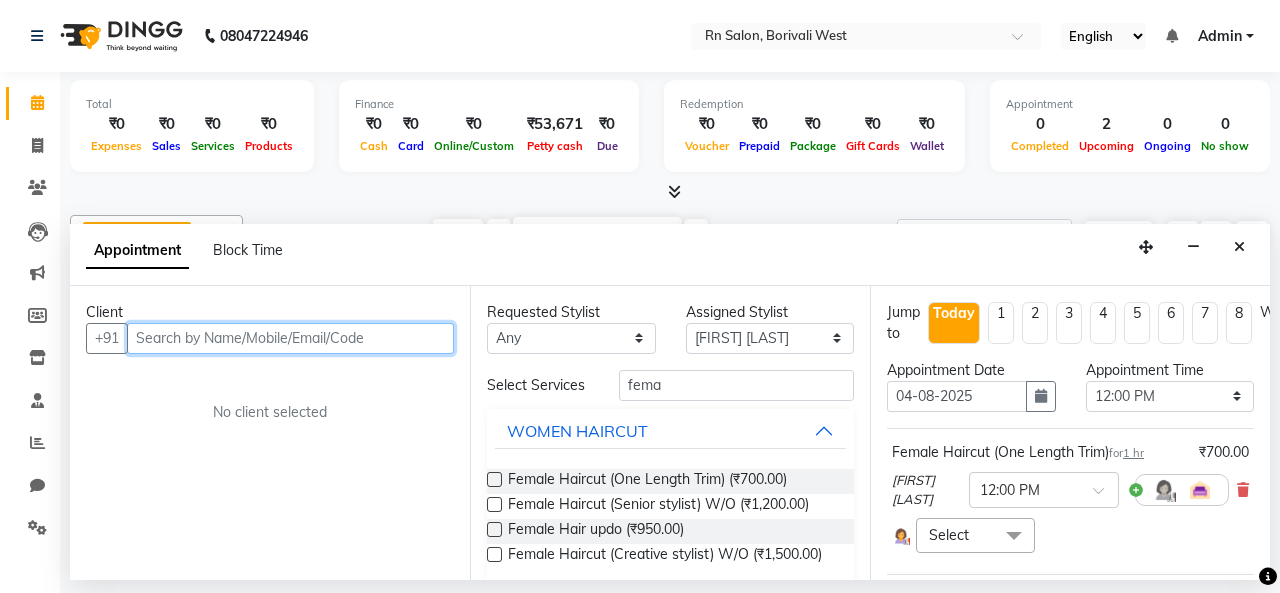 click at bounding box center [290, 338] 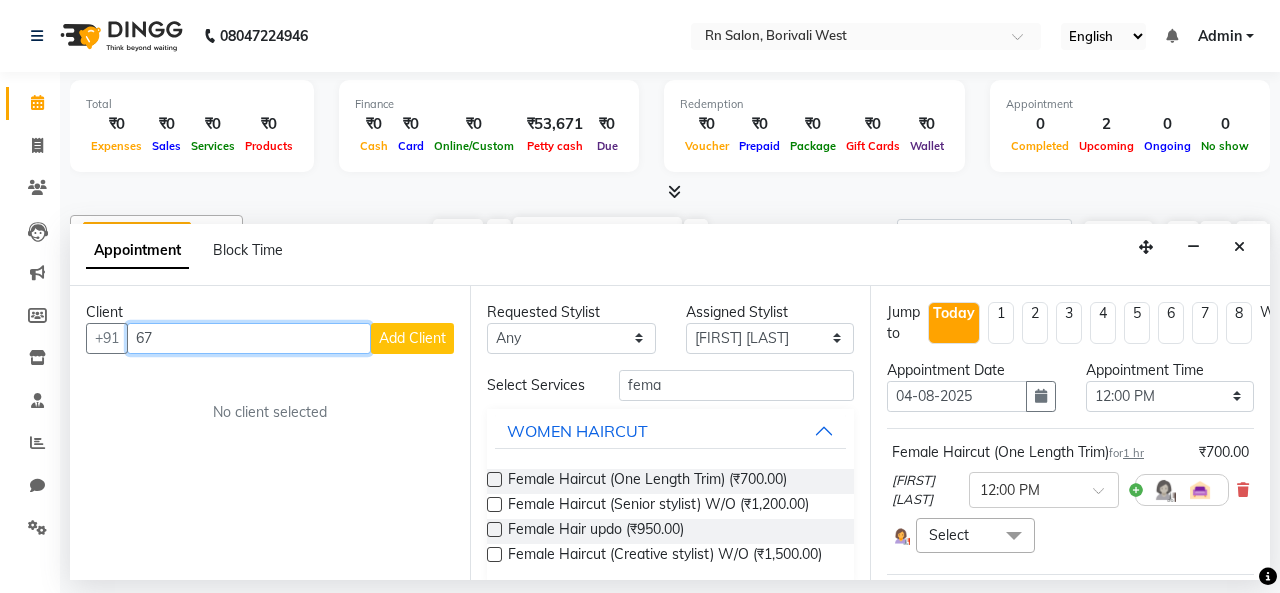 type on "6" 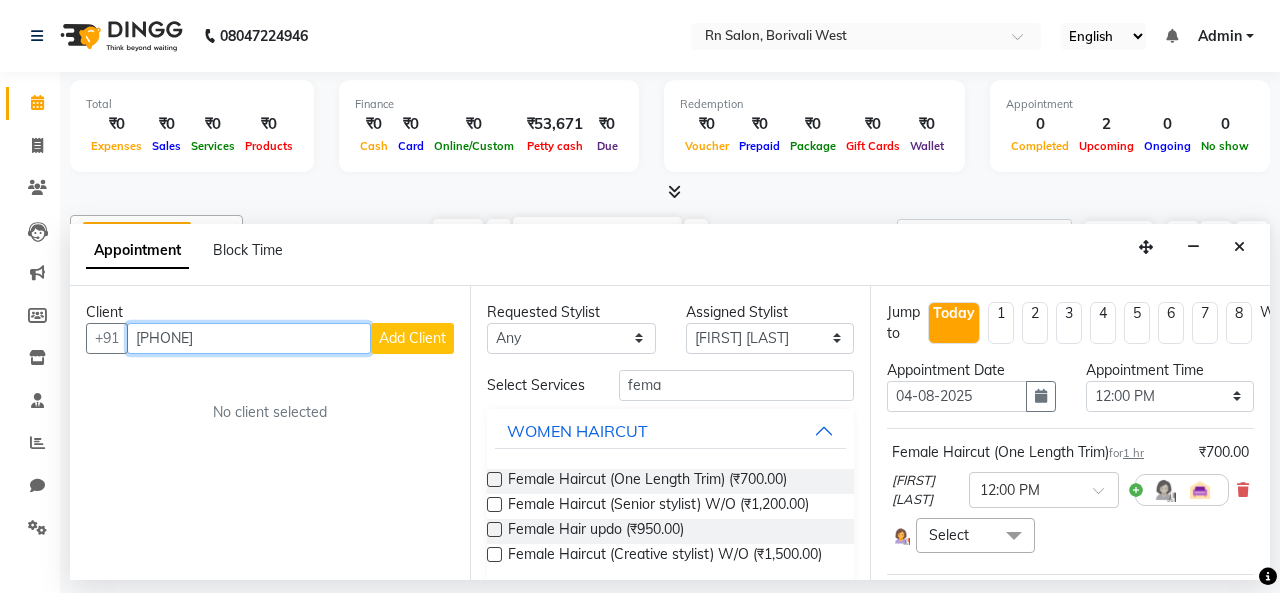 type on "[PHONE]" 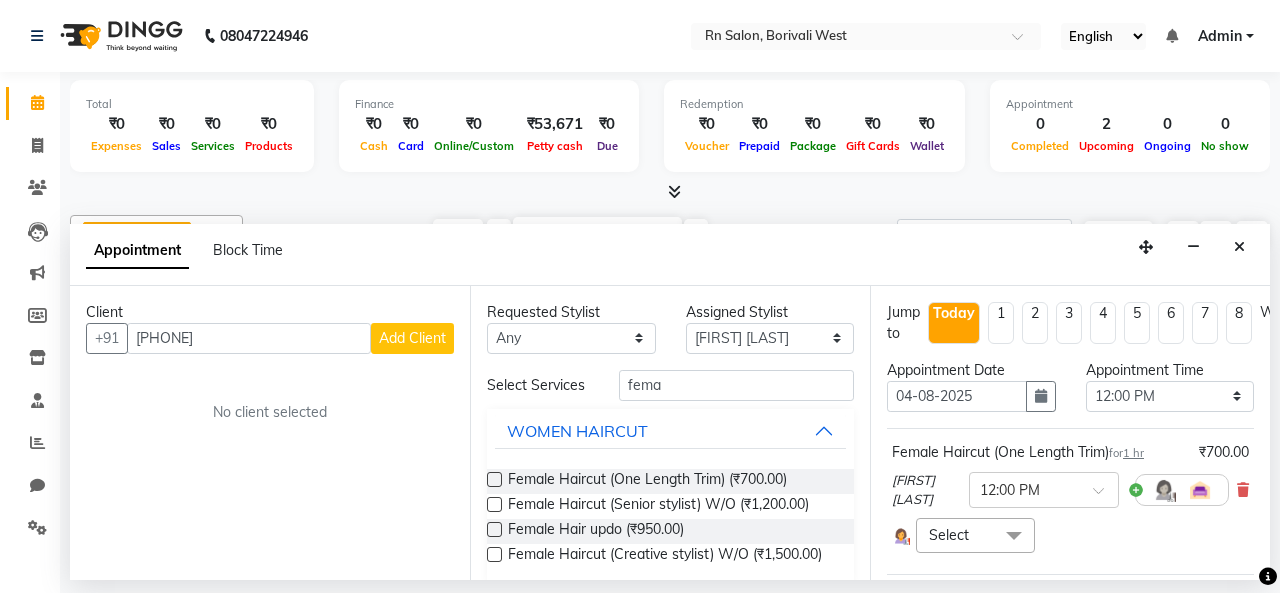 click on "Add Client" at bounding box center (412, 338) 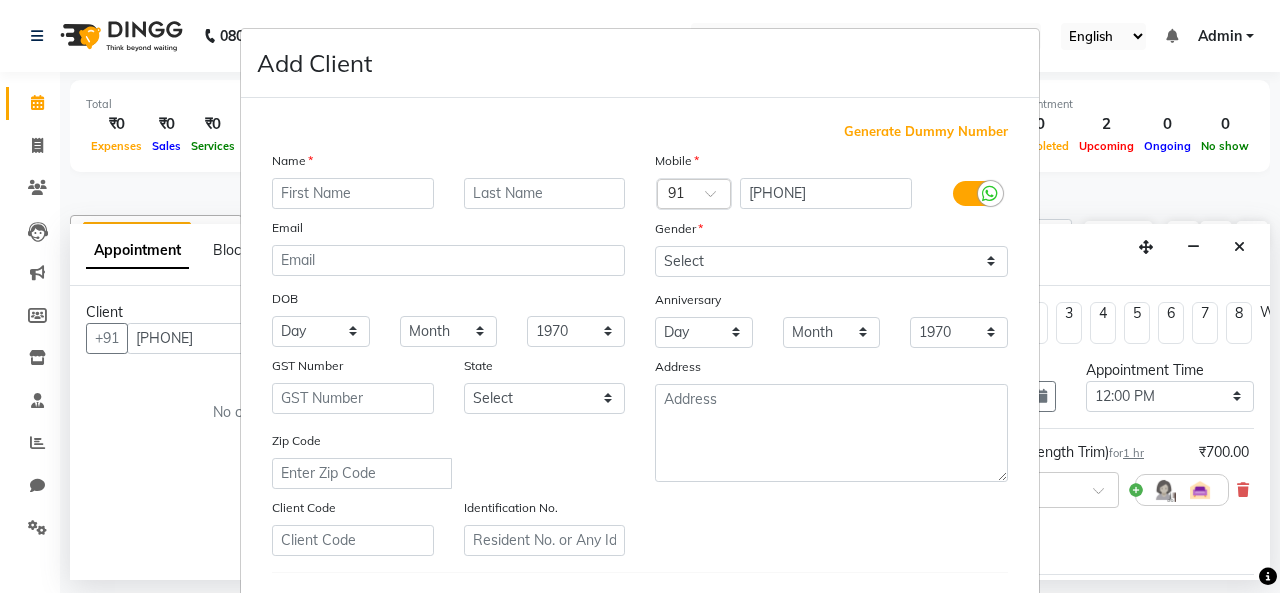 click at bounding box center (353, 193) 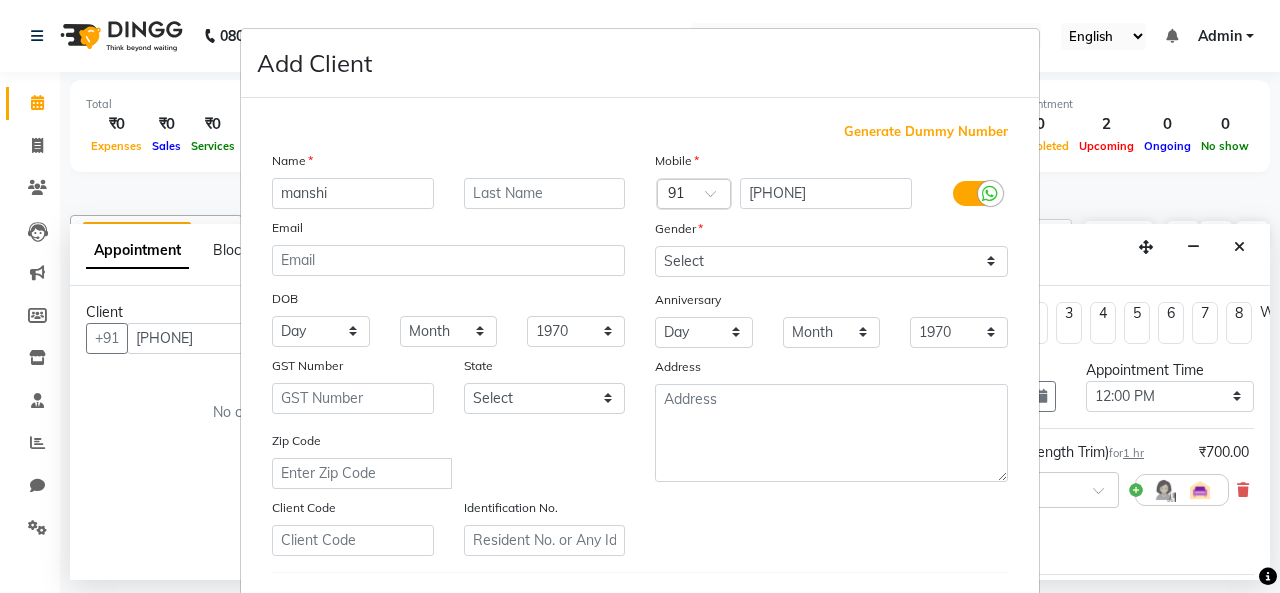 click on "manshi" at bounding box center (353, 193) 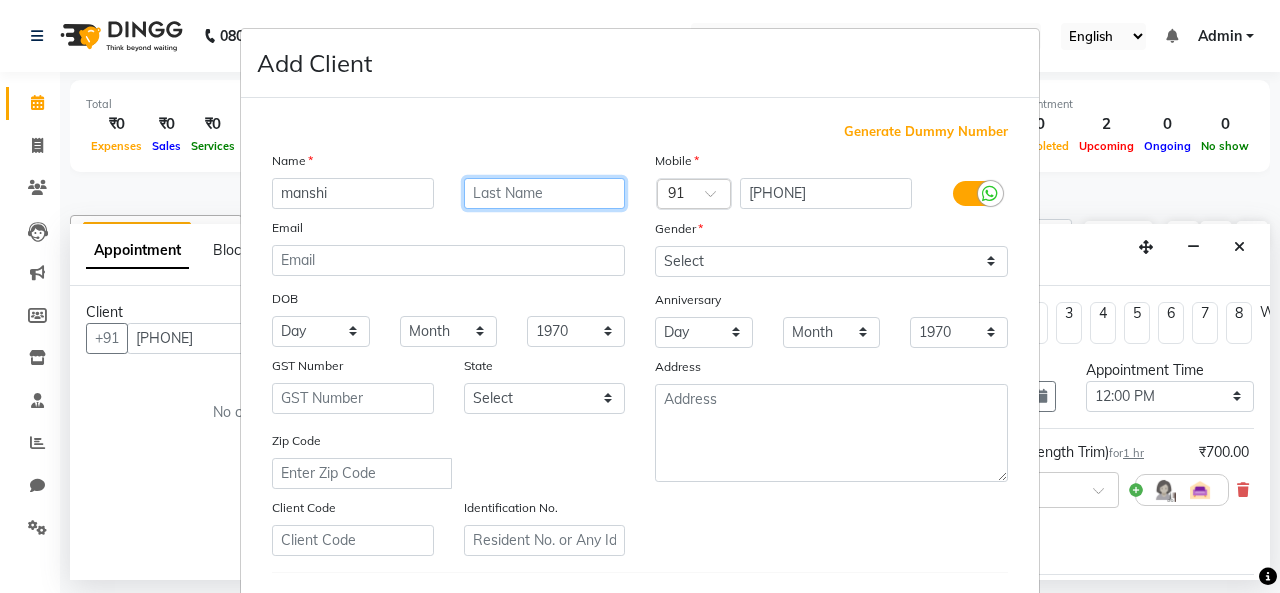 click at bounding box center [545, 193] 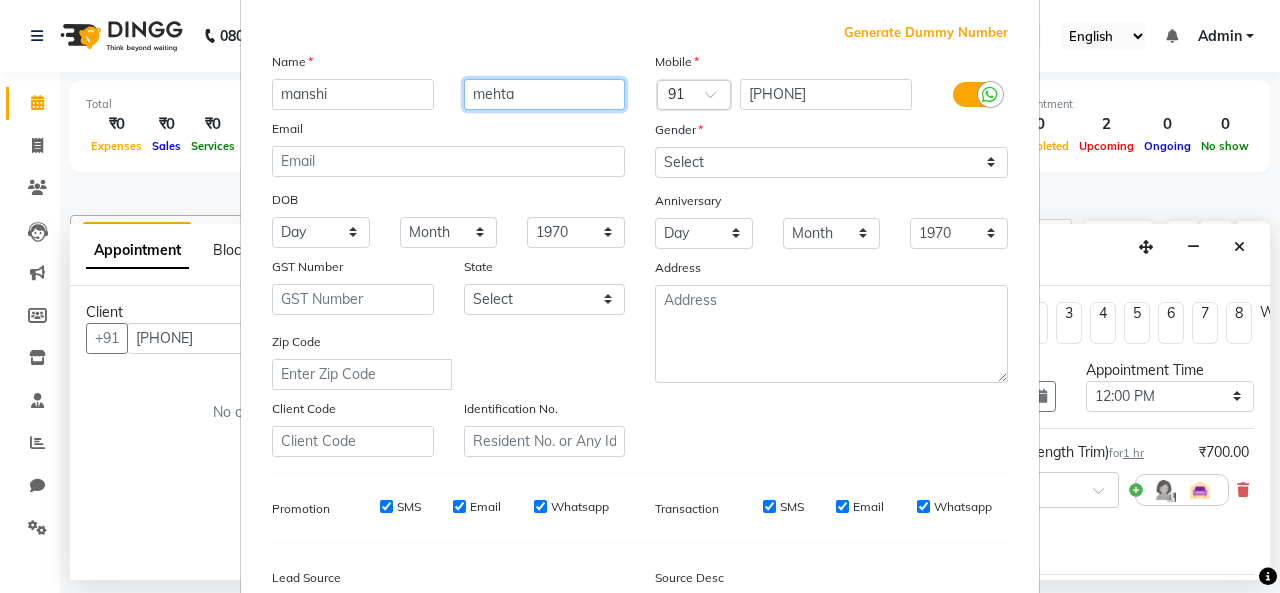 scroll, scrollTop: 0, scrollLeft: 0, axis: both 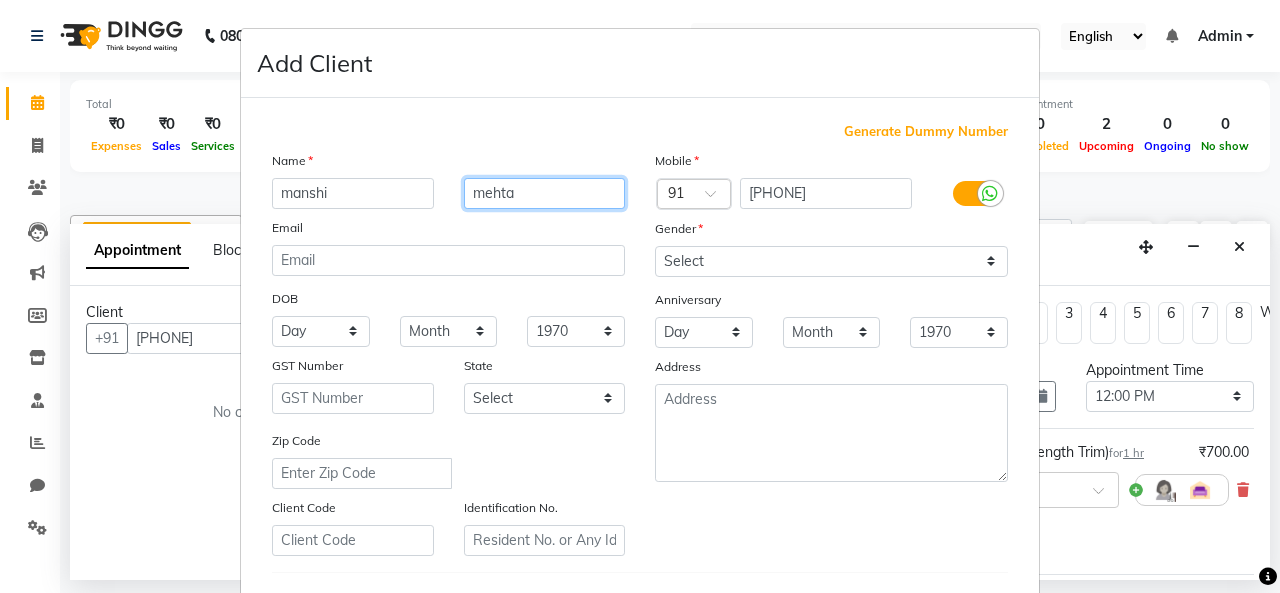 type on "mehta" 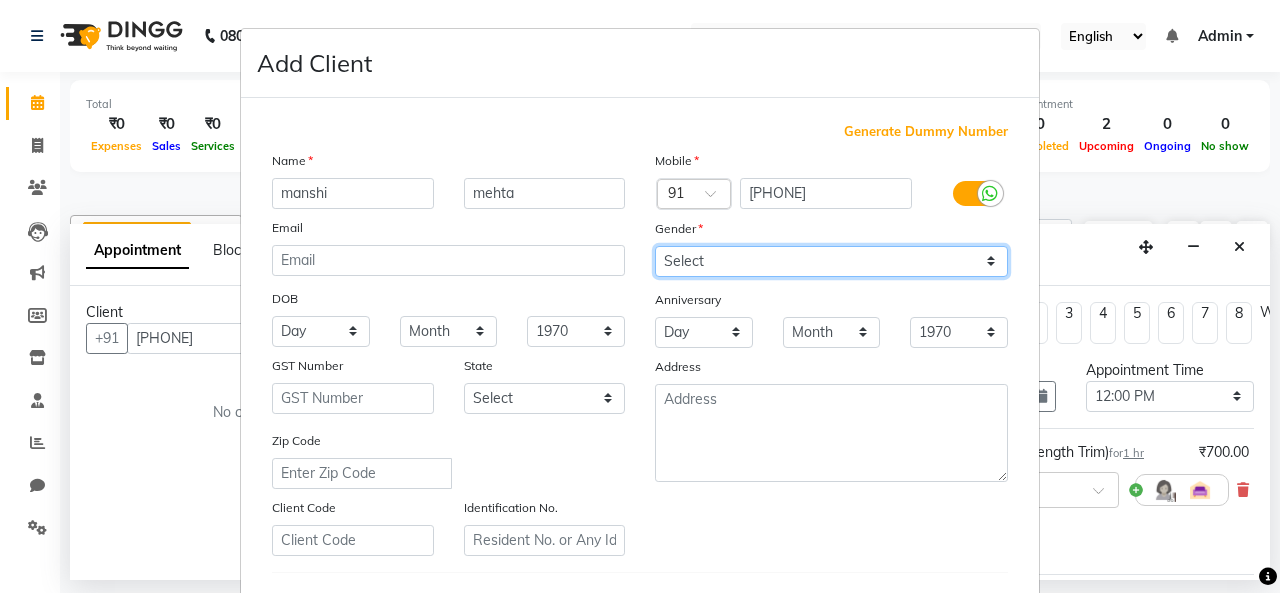 click on "Select Male Female Other Prefer Not To Say" at bounding box center (831, 261) 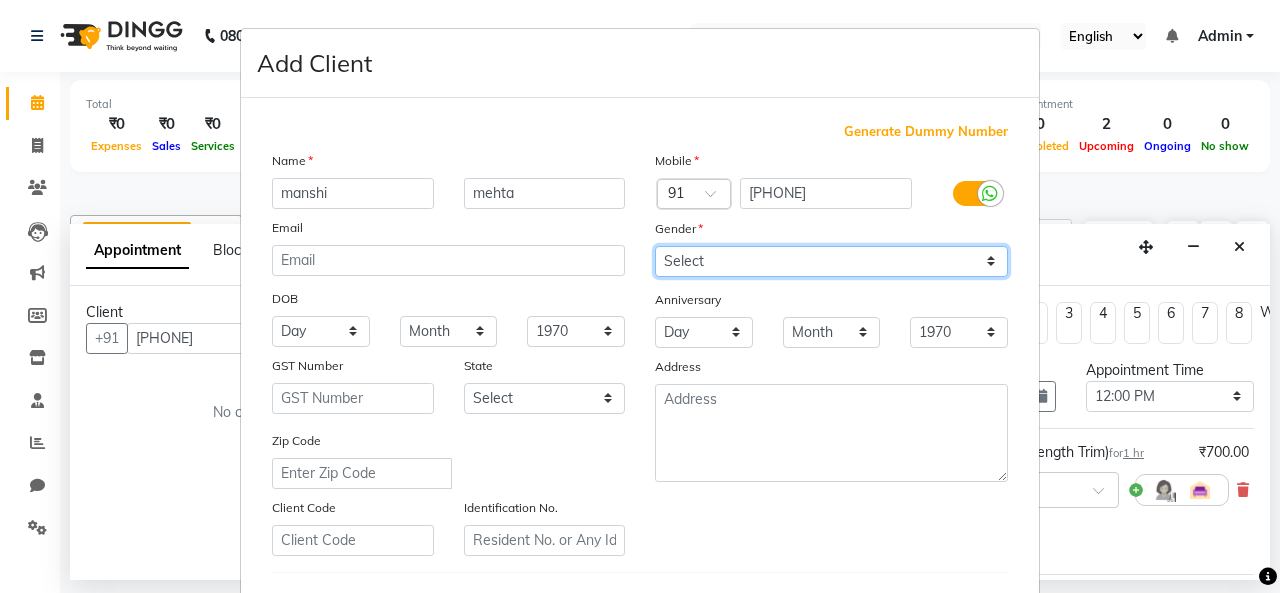 select on "female" 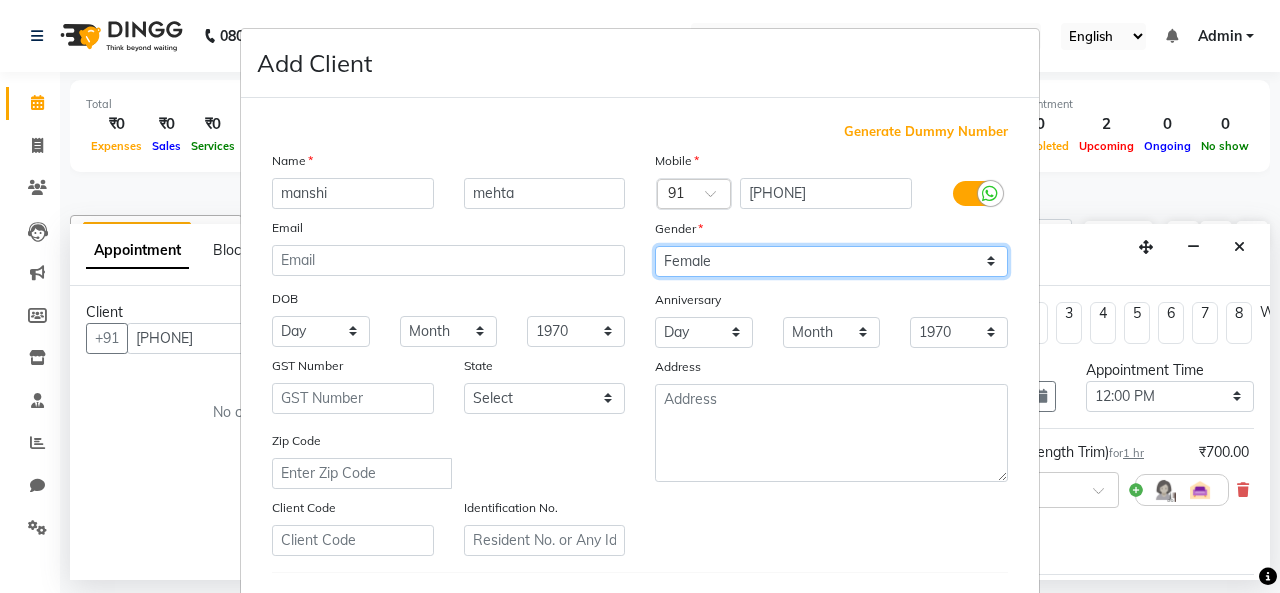 click on "Select Male Female Other Prefer Not To Say" at bounding box center (831, 261) 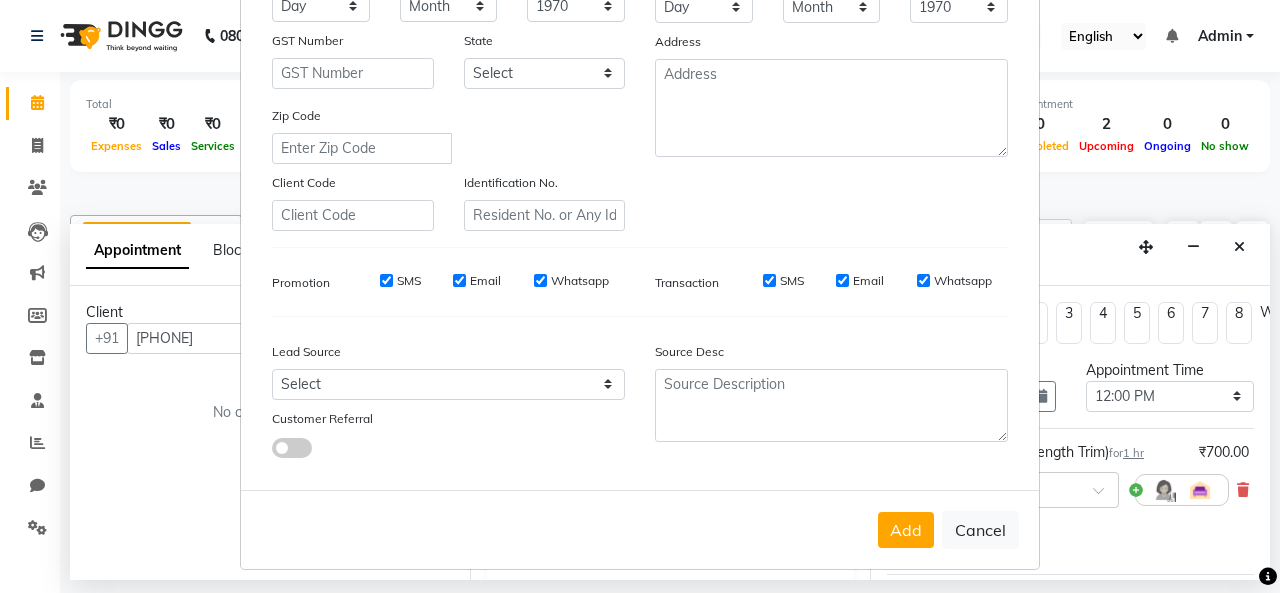 scroll, scrollTop: 326, scrollLeft: 0, axis: vertical 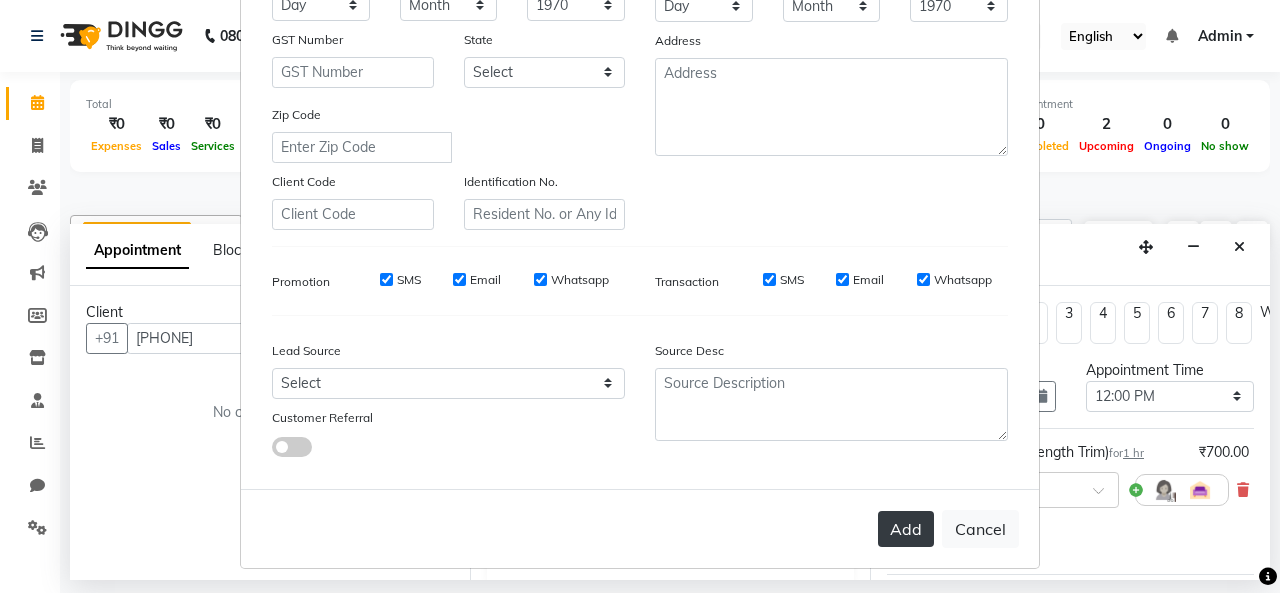 click on "Add" at bounding box center [906, 529] 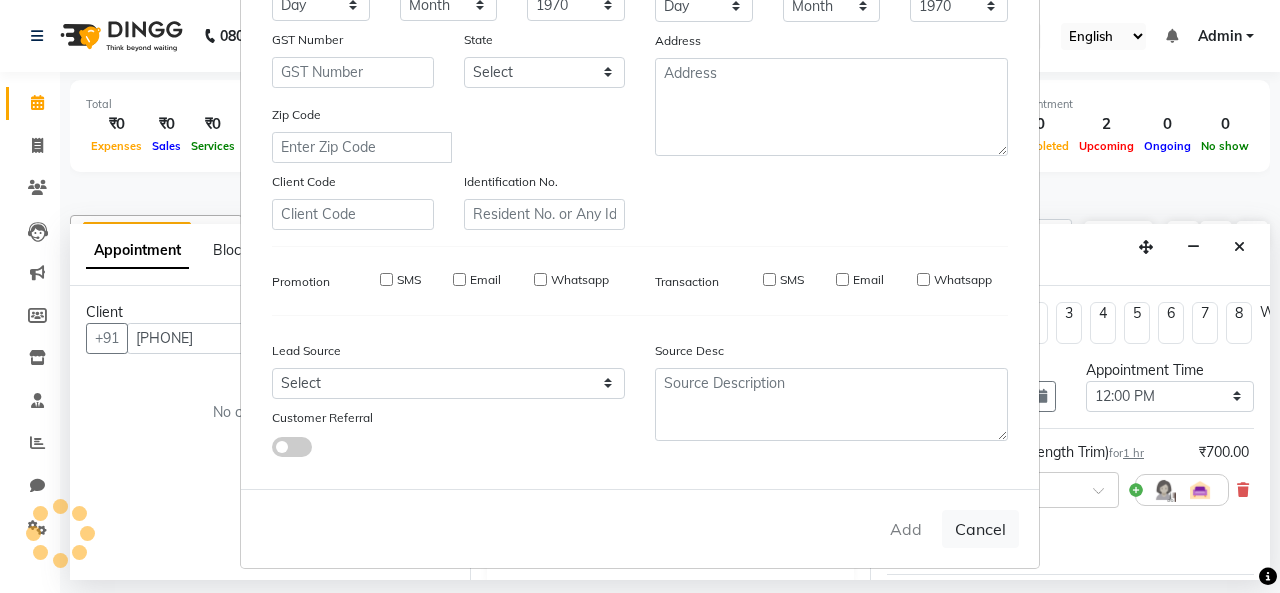 type 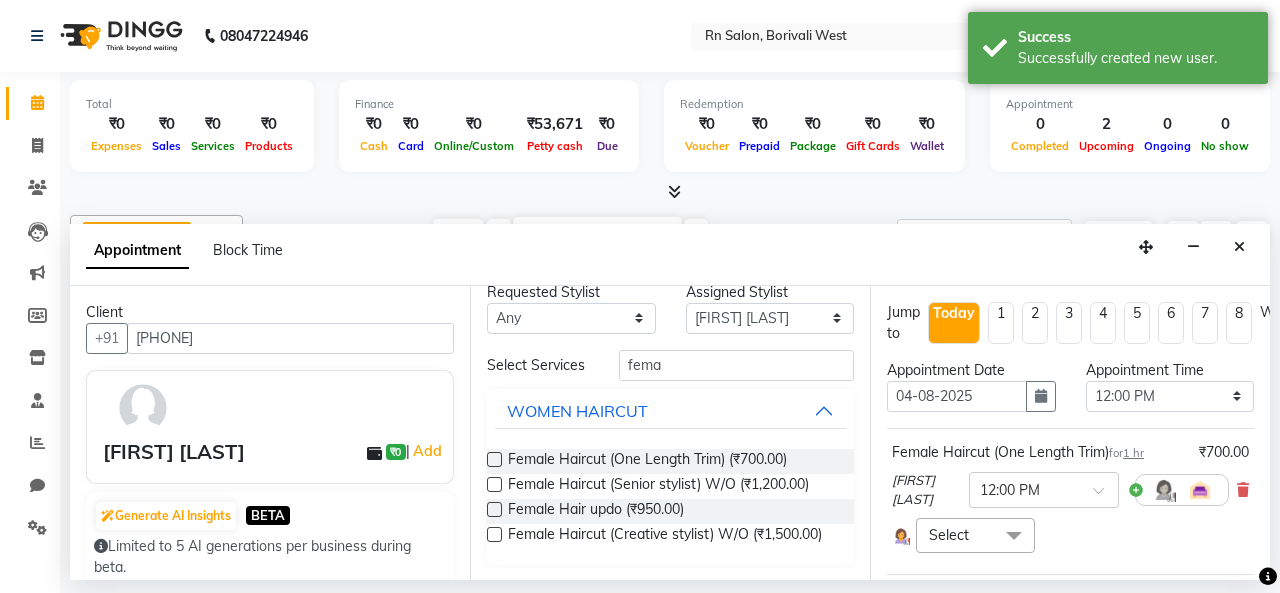 scroll, scrollTop: 37, scrollLeft: 0, axis: vertical 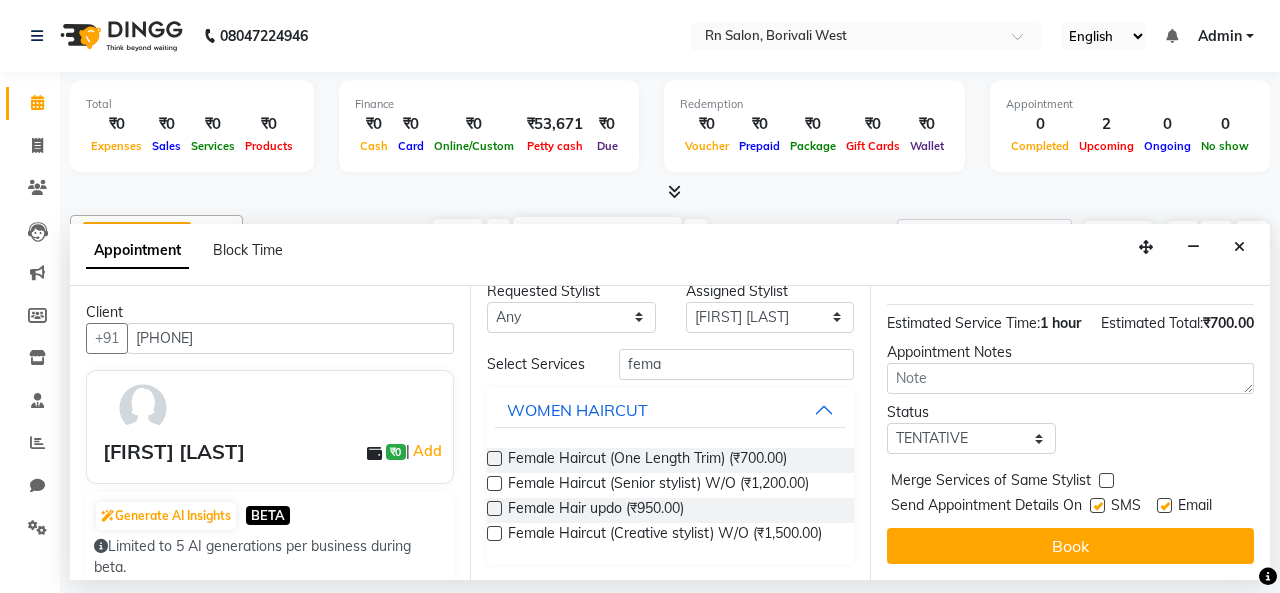 click at bounding box center (1097, 505) 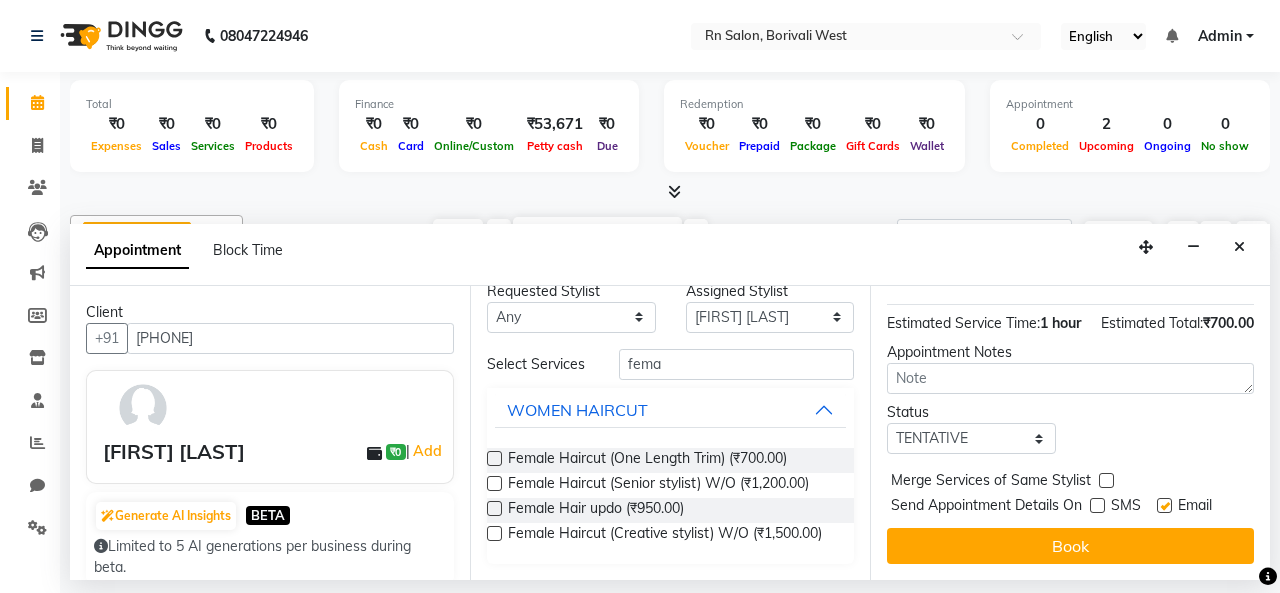click at bounding box center (1164, 505) 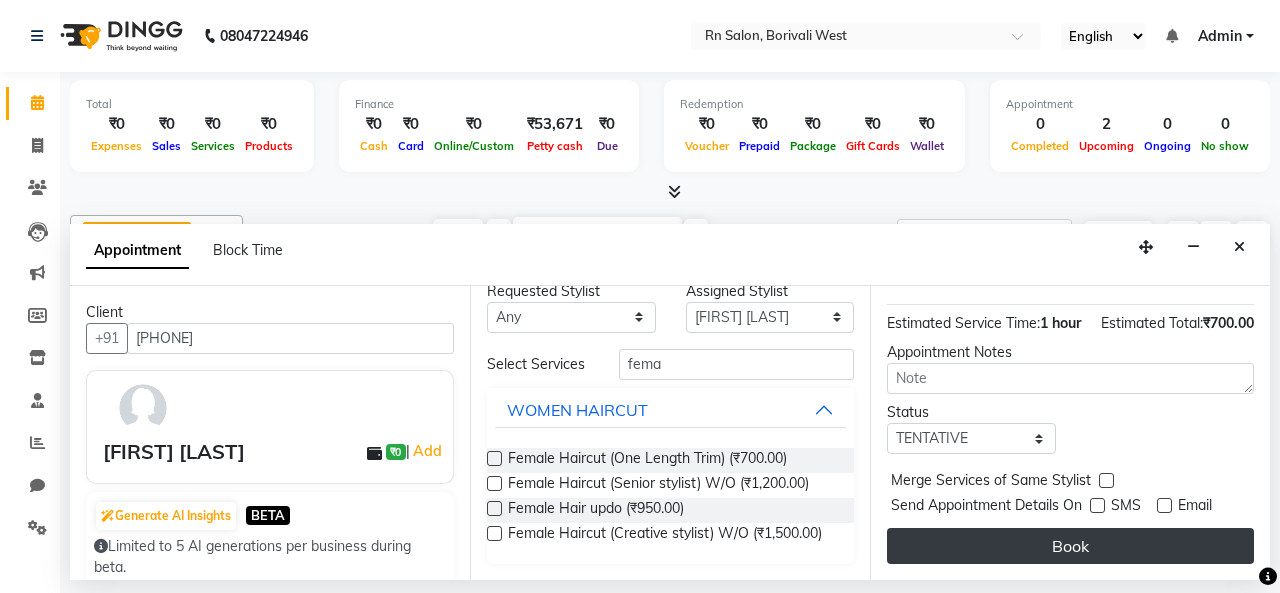 click on "Book" at bounding box center [1070, 546] 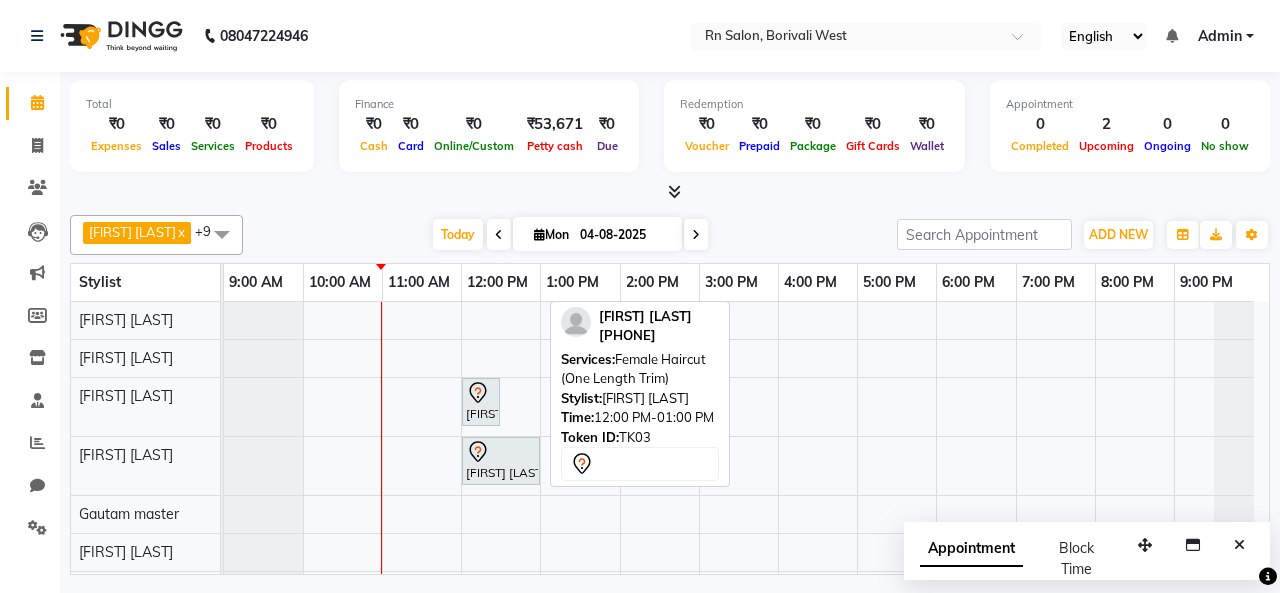 click on "[FIRST] [LAST], TK03, 12:00 PM-01:00 PM, Female Haircut (One Length Trim)" at bounding box center [501, 461] 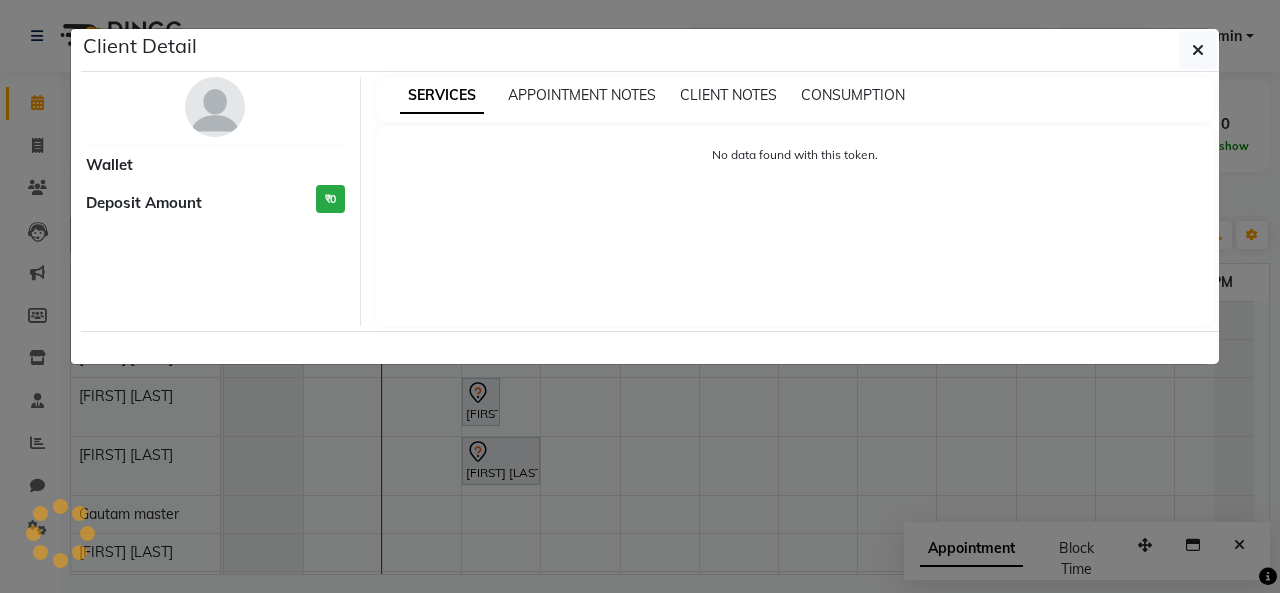 select on "7" 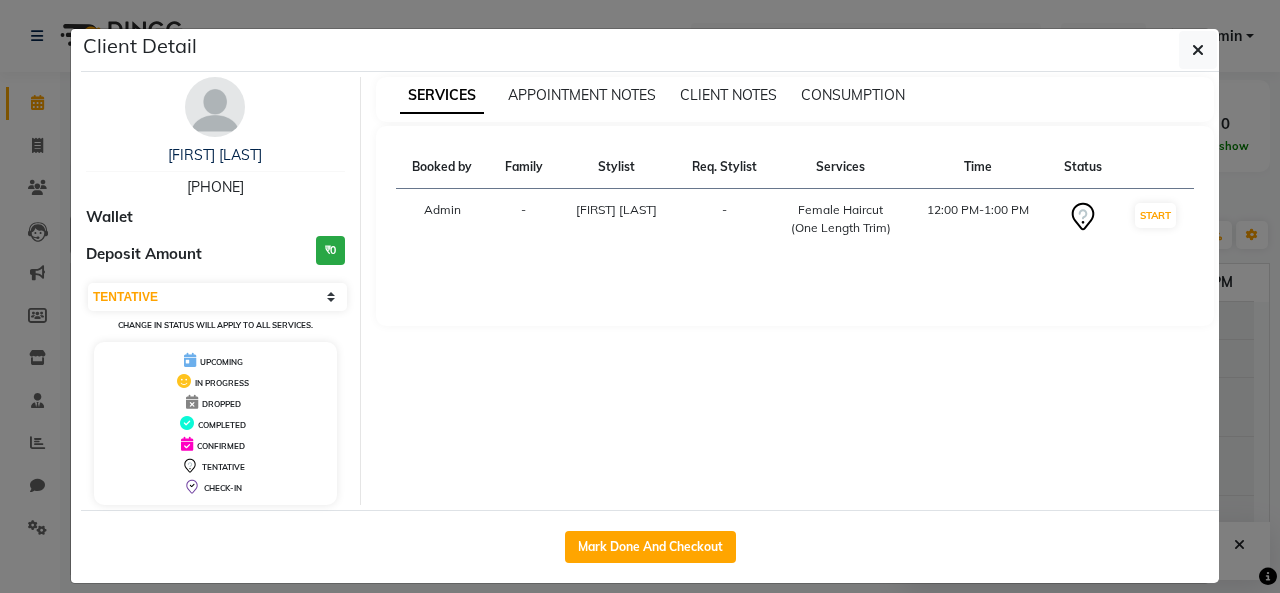 click on "IN PROGRESS" at bounding box center [222, 383] 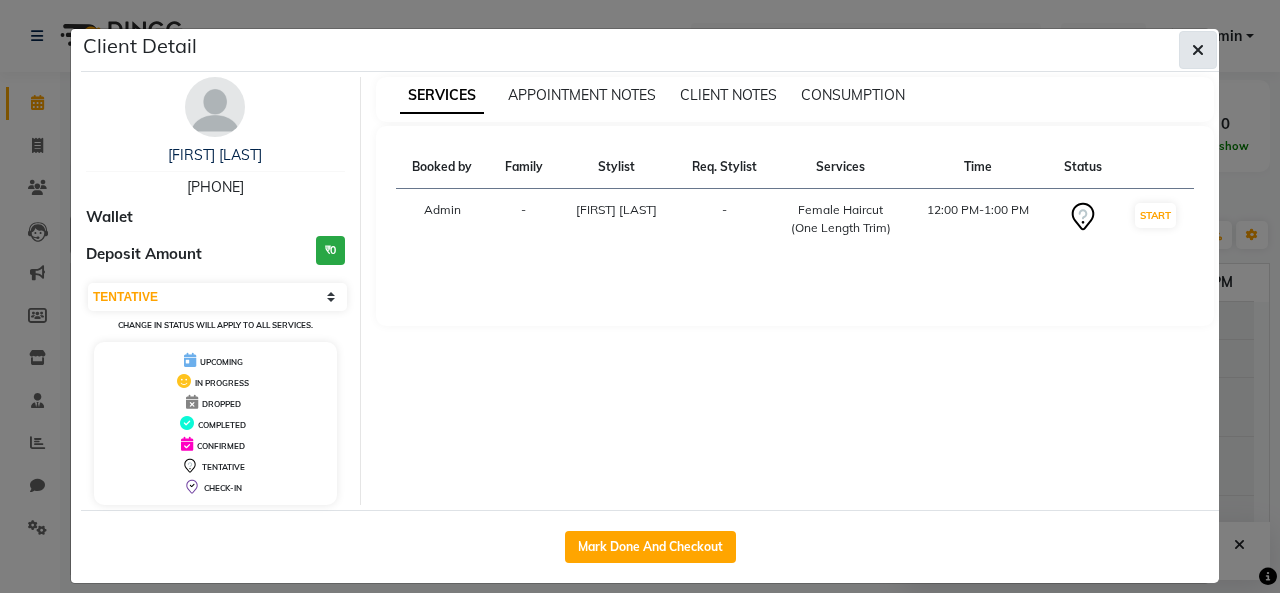 click 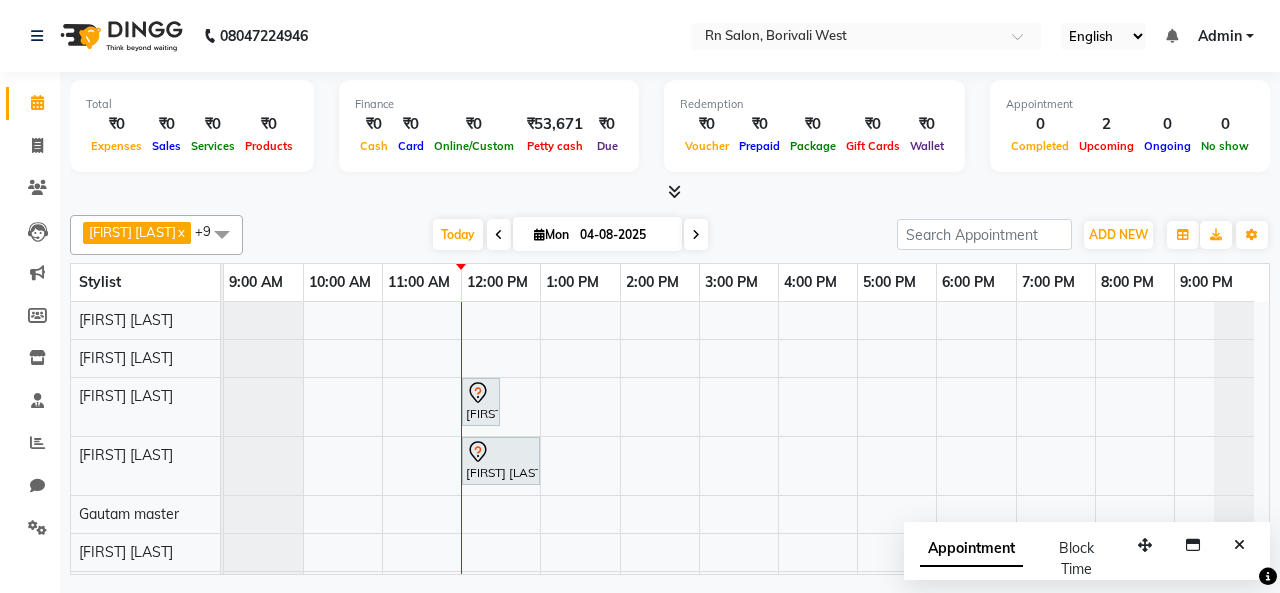 click on "[FIRST] [LAST], TK01, 12:00 PM-12:30 PM, Master Haircut Men              [FIRST] [LAST], TK03, 12:00 PM-01:00 PM, Female Haircut (One Length Trim)" at bounding box center [746, 512] 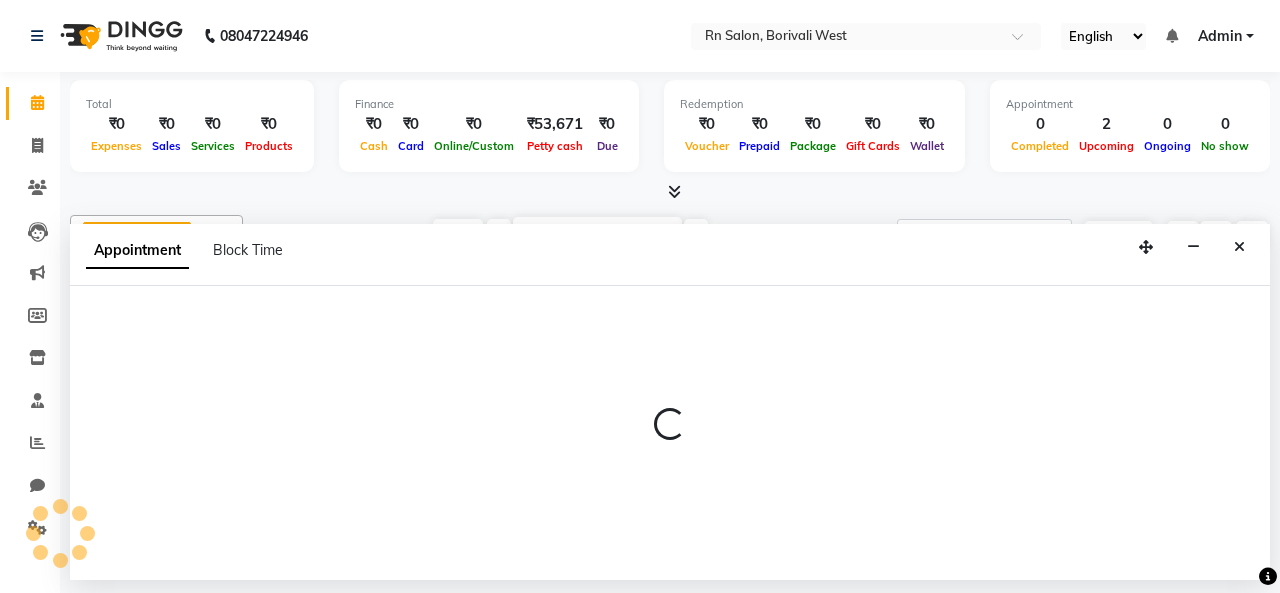 select on "[NUMBER]" 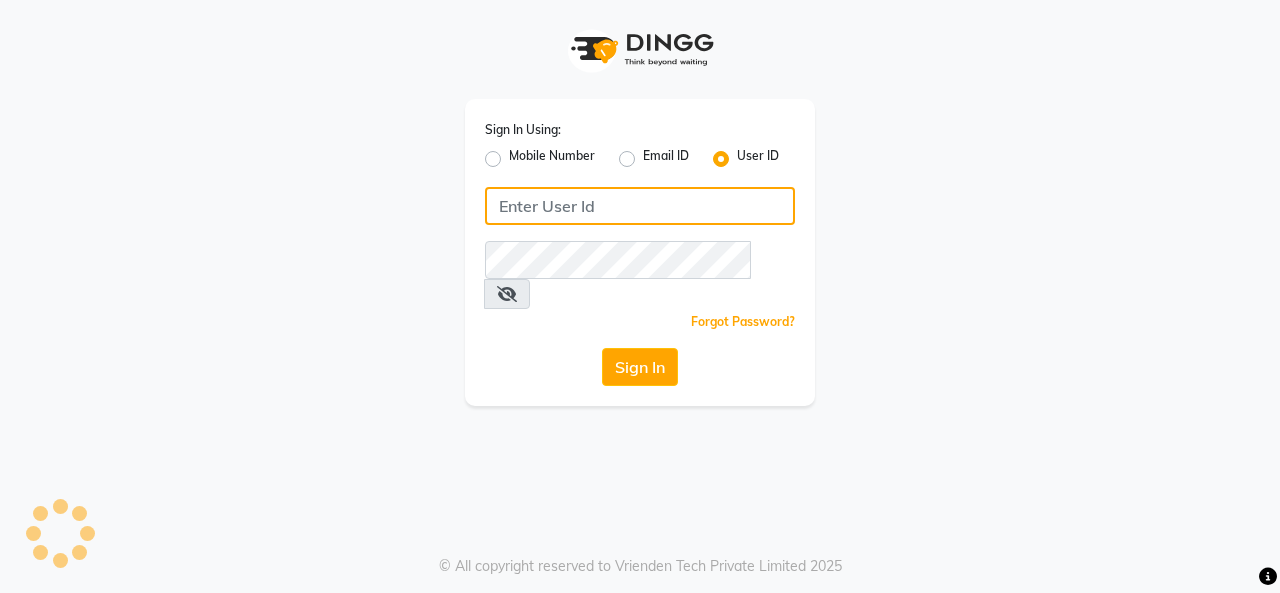 type on "rnsalon" 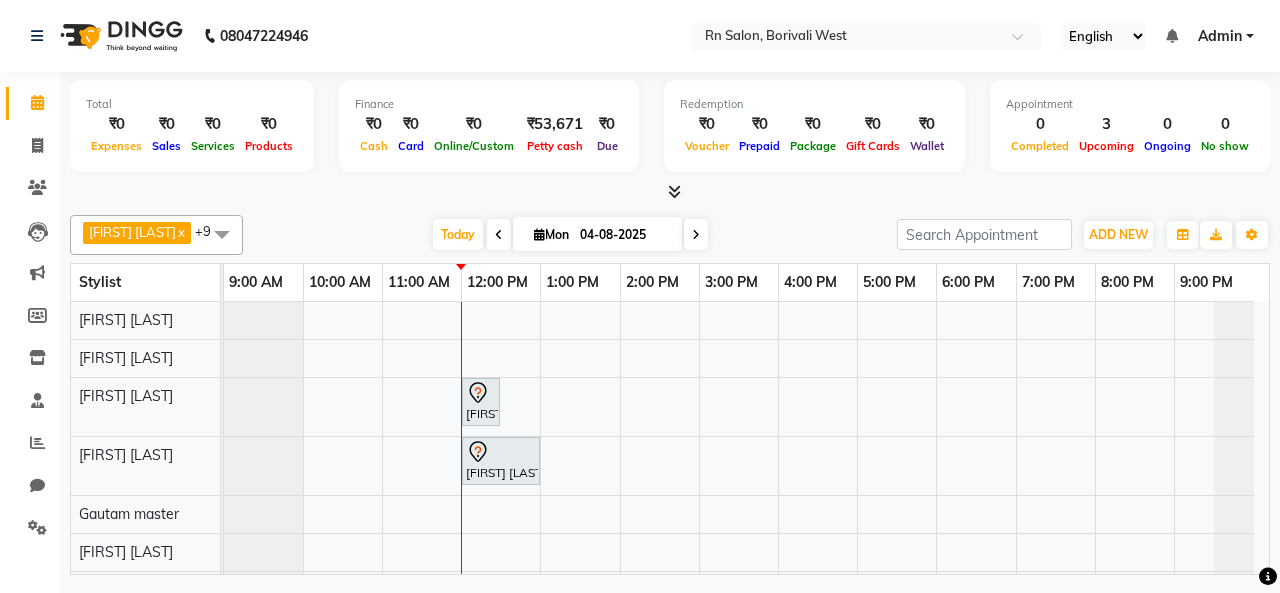 scroll, scrollTop: 160, scrollLeft: 0, axis: vertical 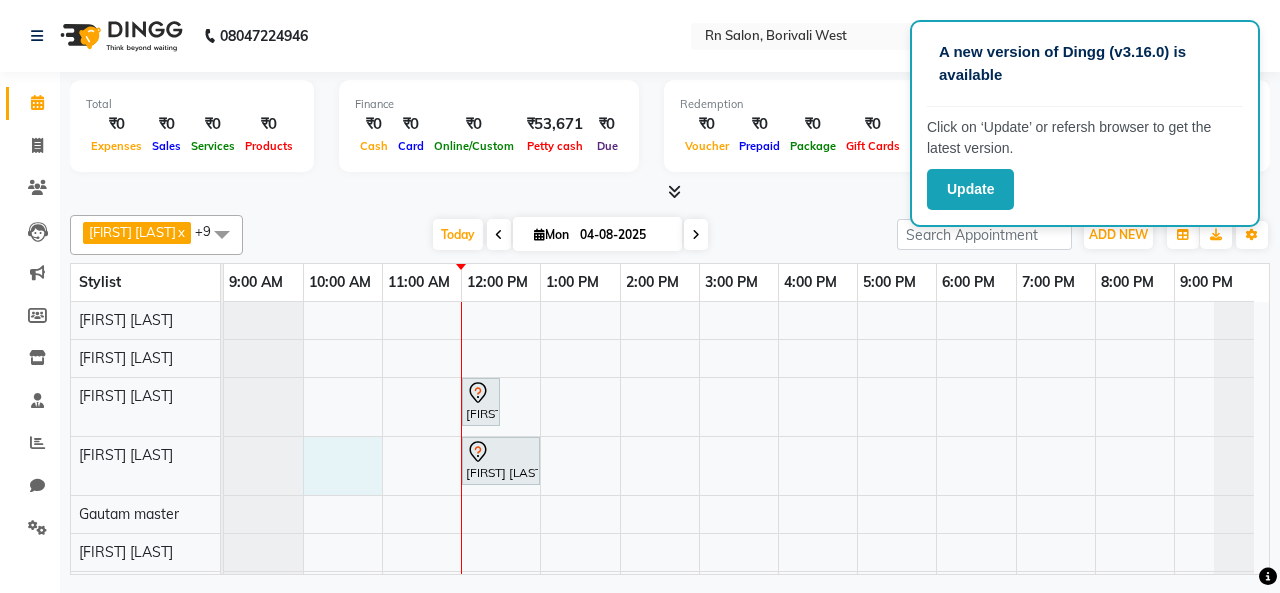 click on "[FIRST] [LAST], TK01, 12:00 PM-12:30 PM, Master Haircut Men              [FIRST] [LAST], TK03, 12:00 PM-01:00 PM, Female Haircut (One Length Trim)" at bounding box center (746, 512) 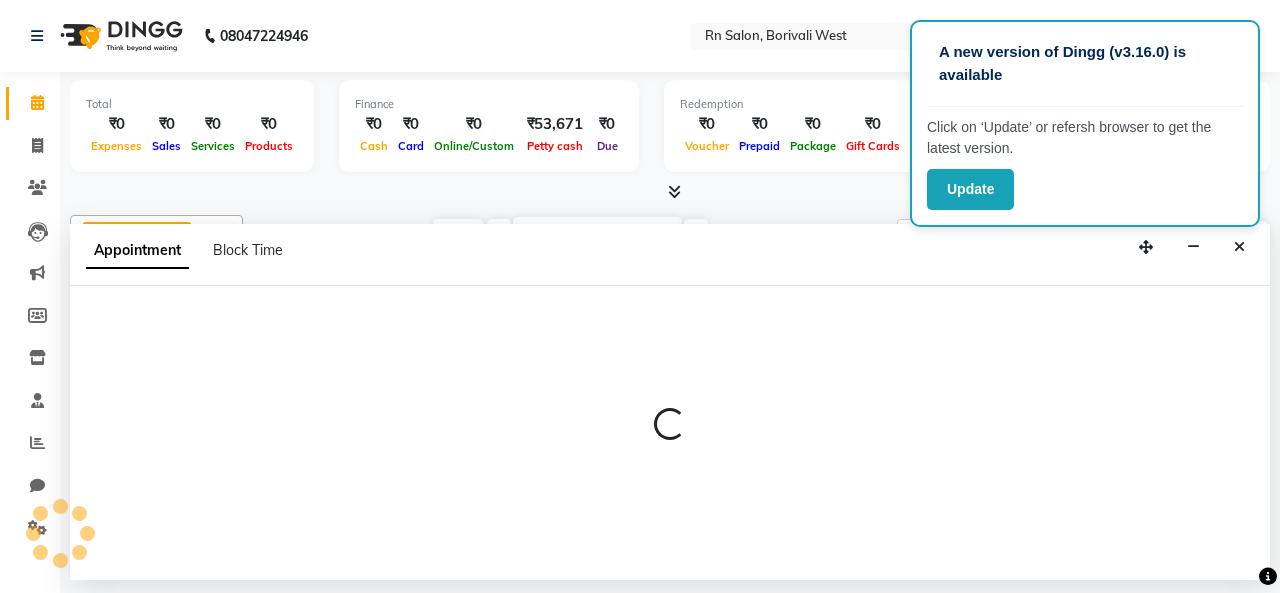 select on "84270" 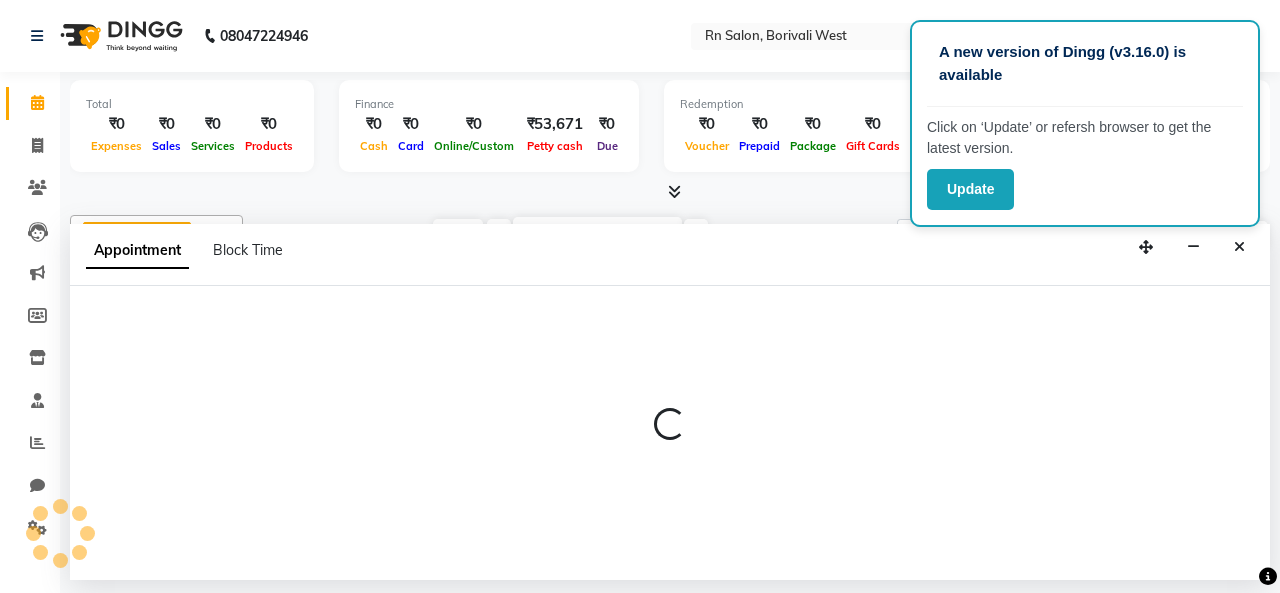 select on "600" 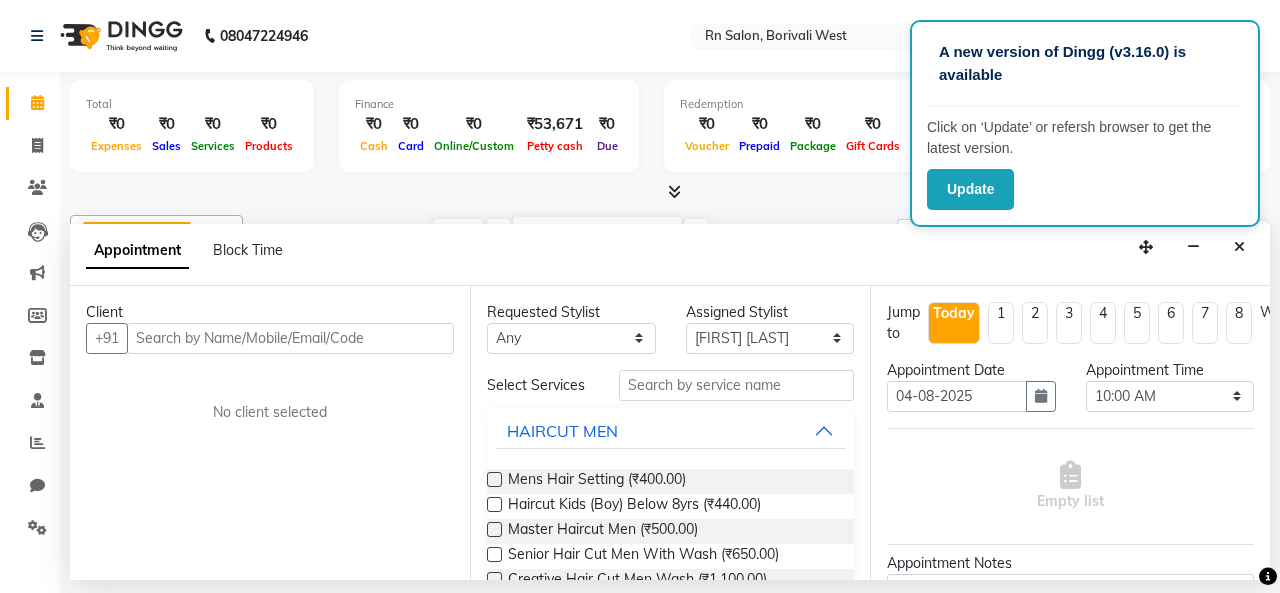 scroll, scrollTop: 6, scrollLeft: 0, axis: vertical 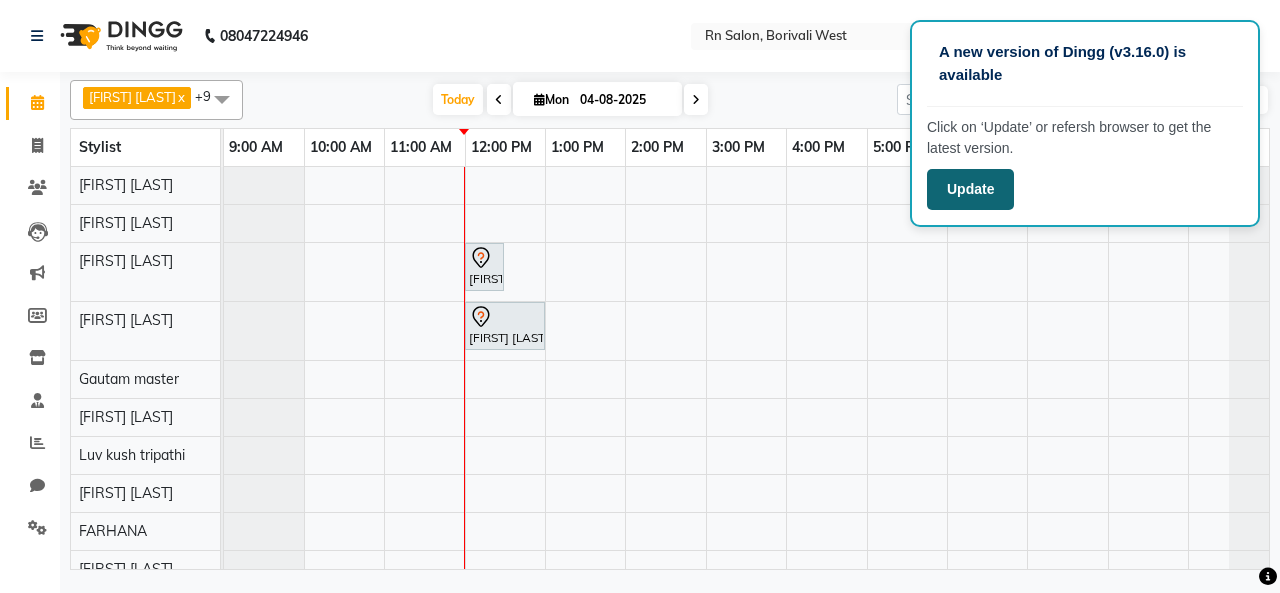 click on "Update" 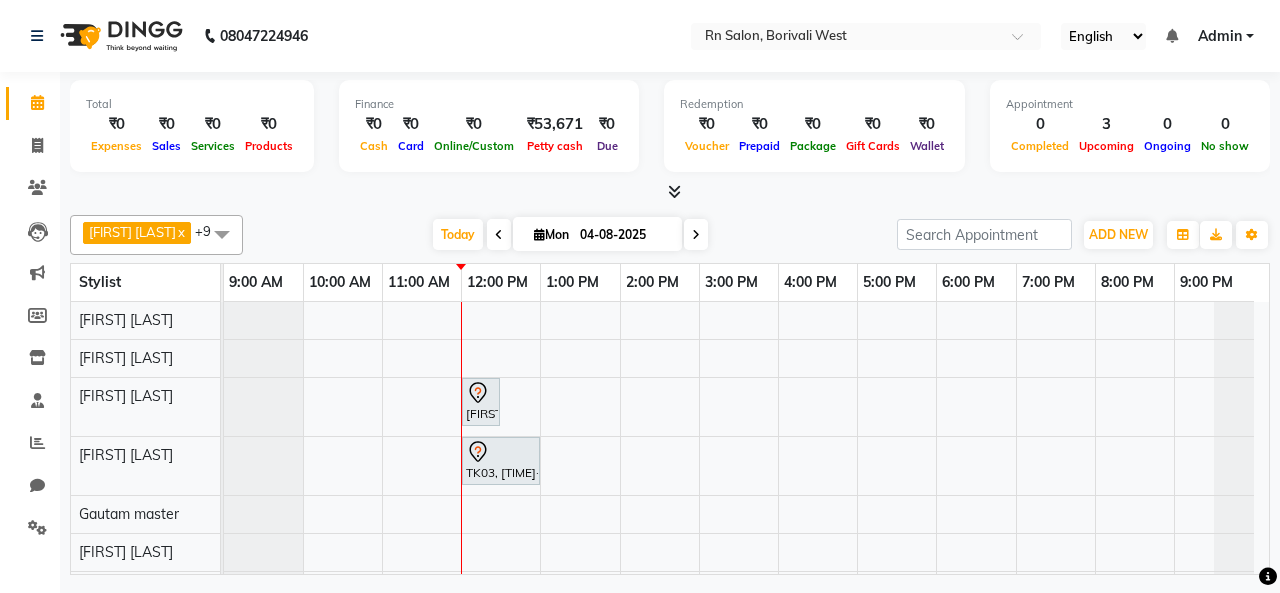 scroll, scrollTop: 0, scrollLeft: 0, axis: both 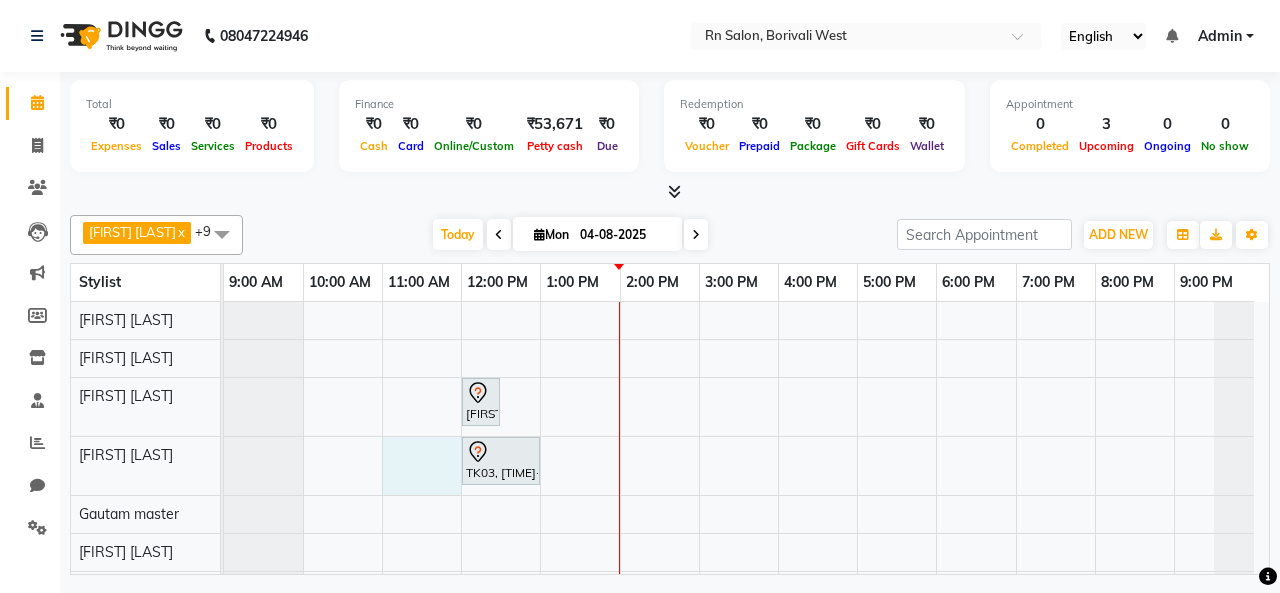 click on "TK01, [TIME]-[TIME], Female Haircut (One Length Trim)              TK01, [TIME]-[TIME], Female Haircut (One Length Trim)" at bounding box center [746, 512] 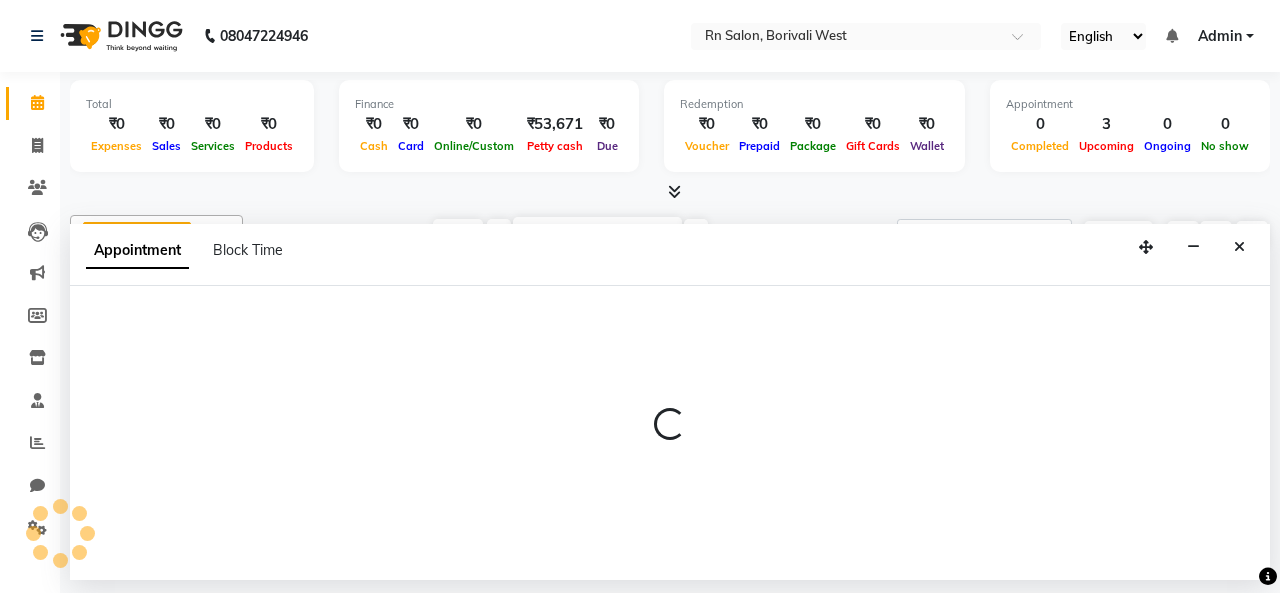 select on "84270" 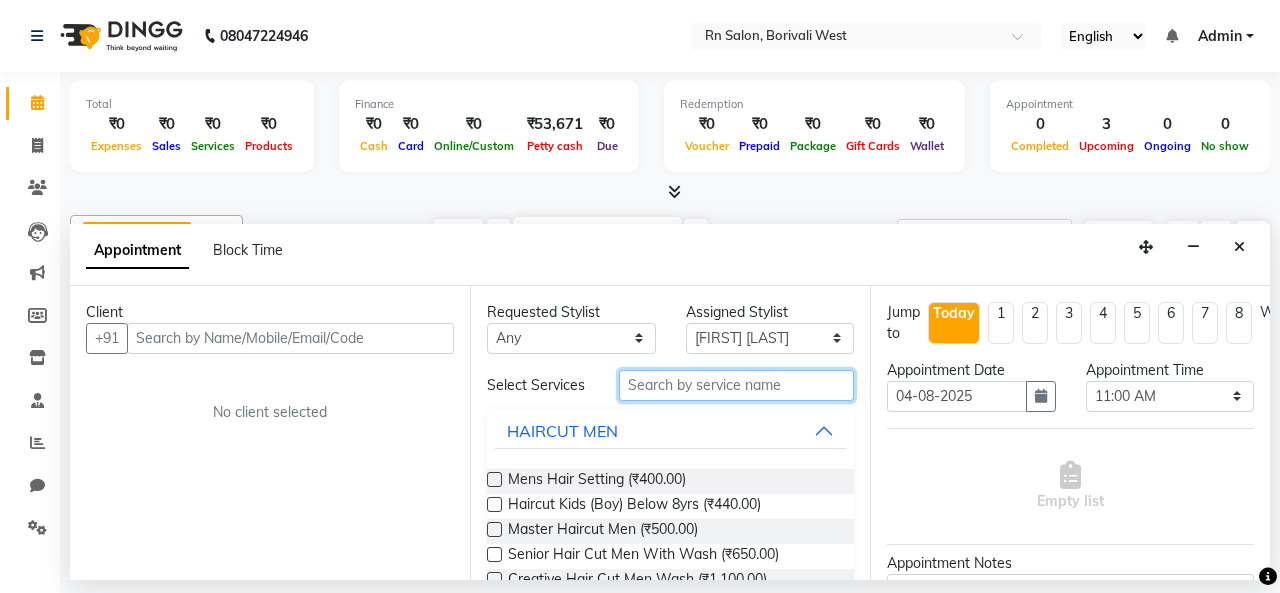 click at bounding box center (736, 385) 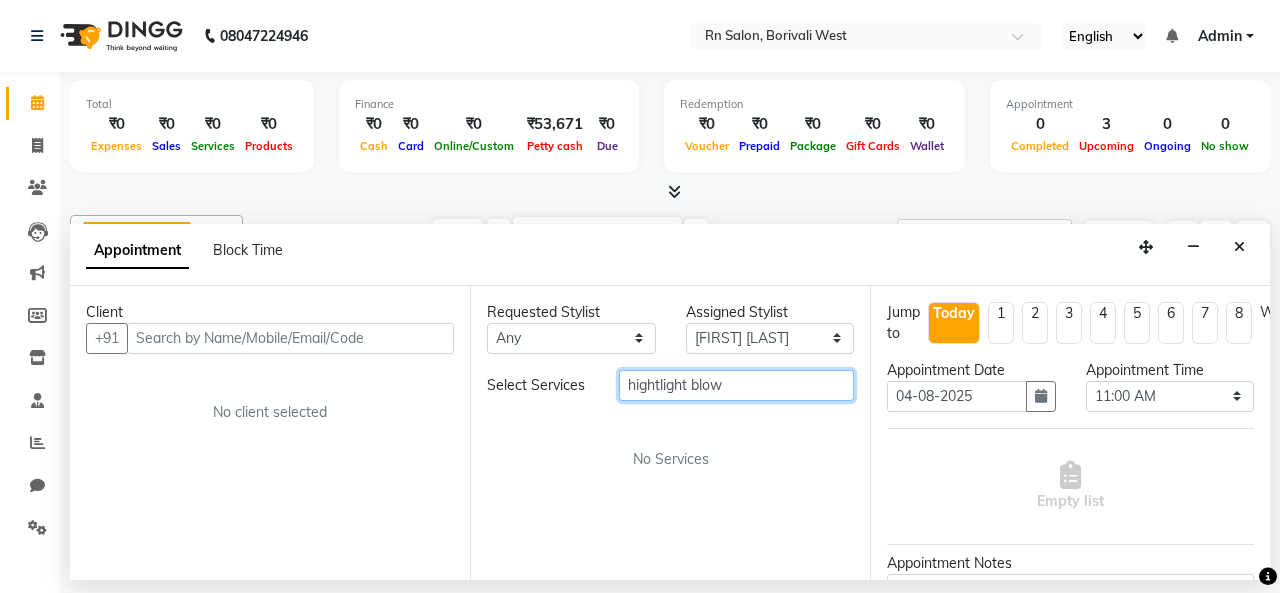 click on "hightlight blow" at bounding box center [736, 385] 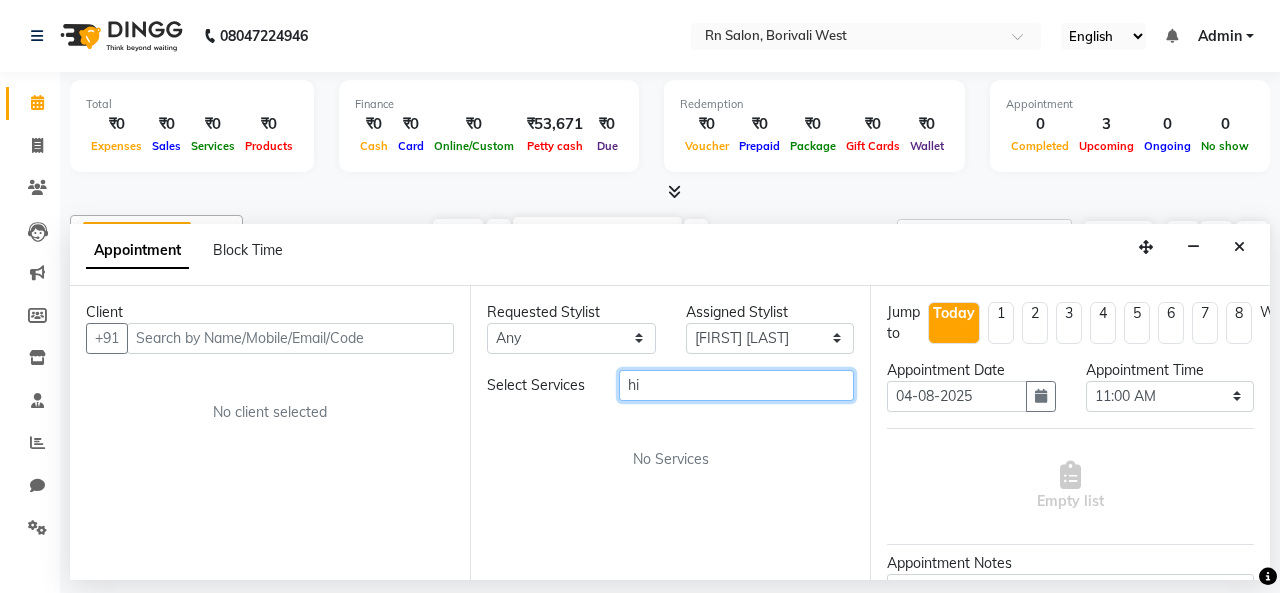 type on "h" 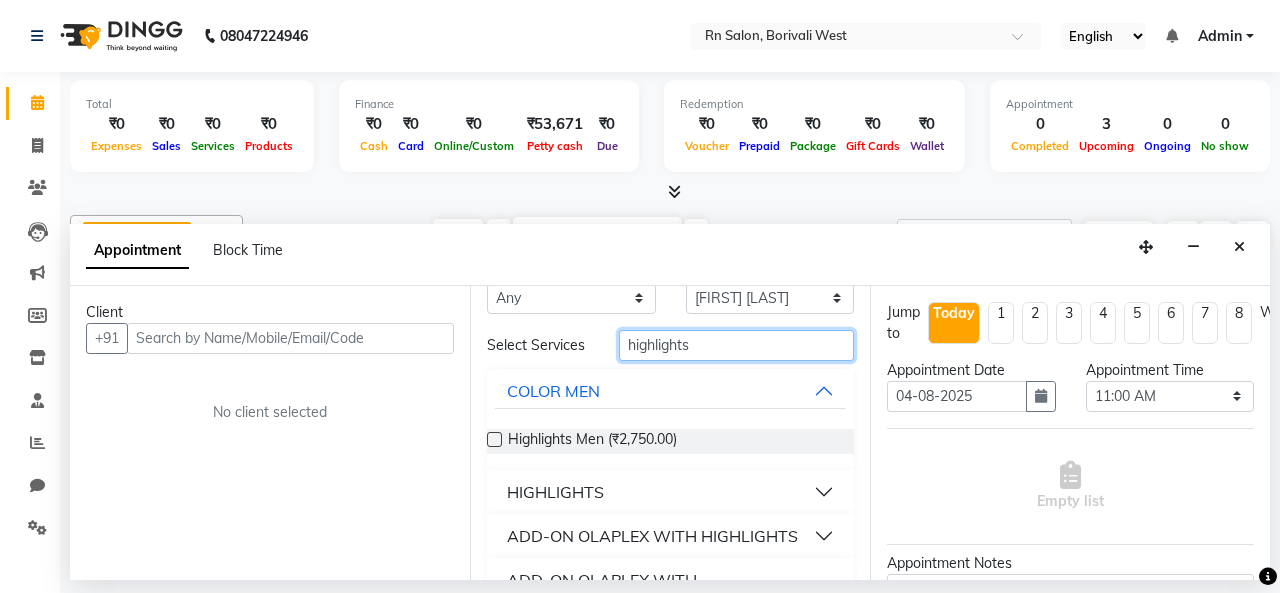 scroll, scrollTop: 0, scrollLeft: 0, axis: both 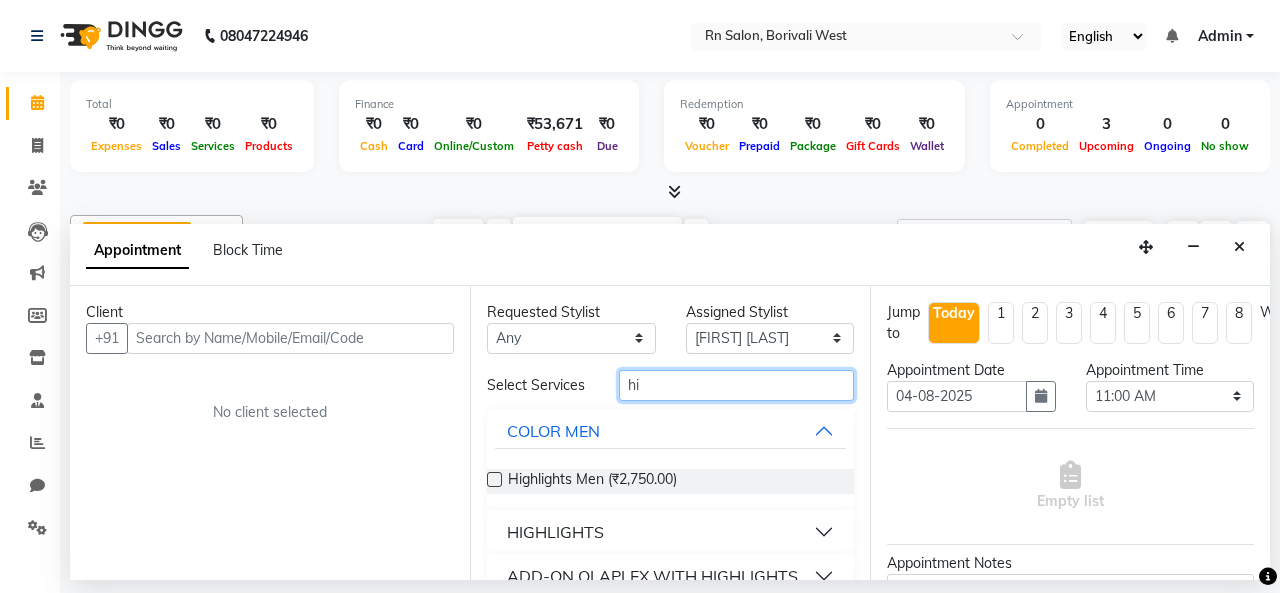 type on "h" 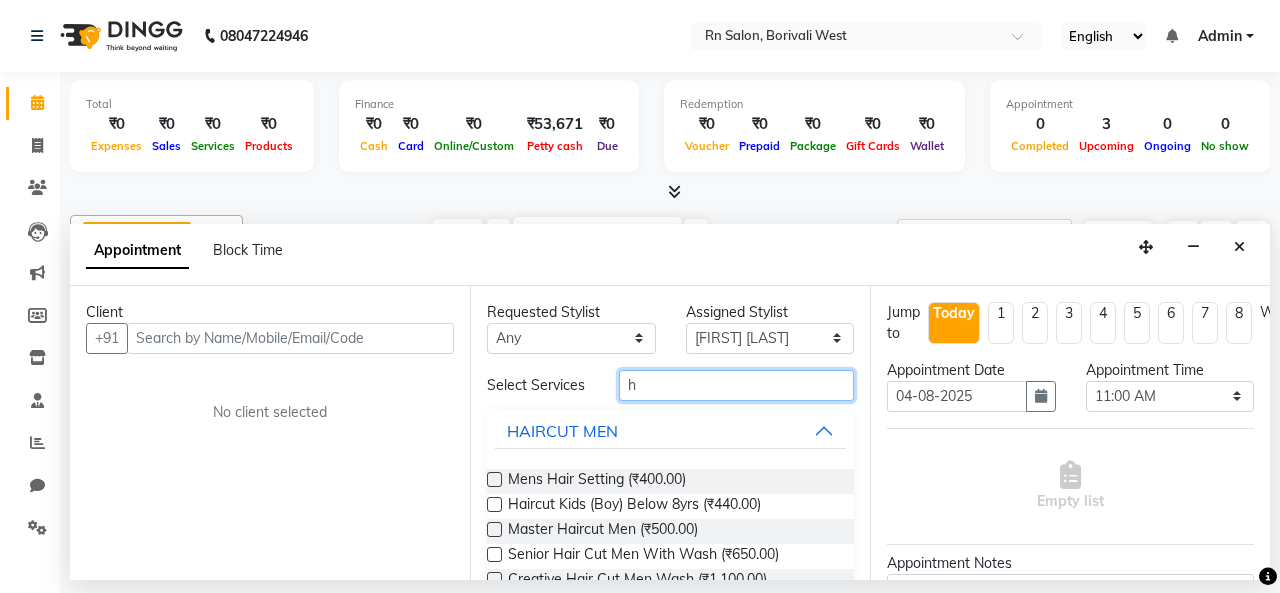 type 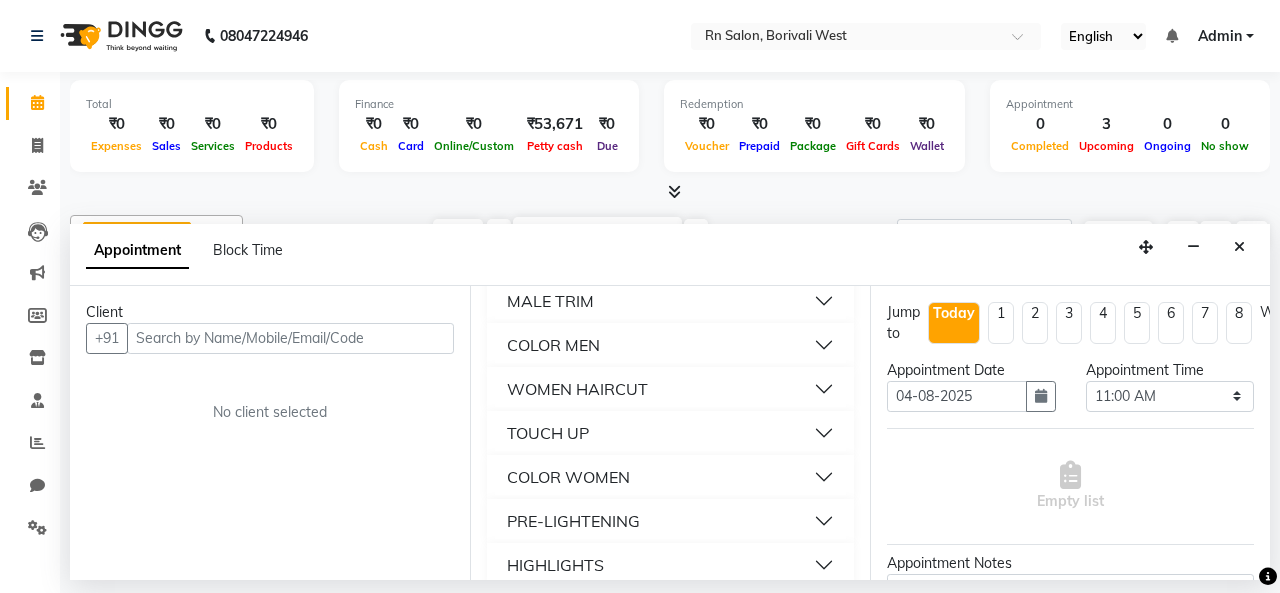 scroll, scrollTop: 500, scrollLeft: 0, axis: vertical 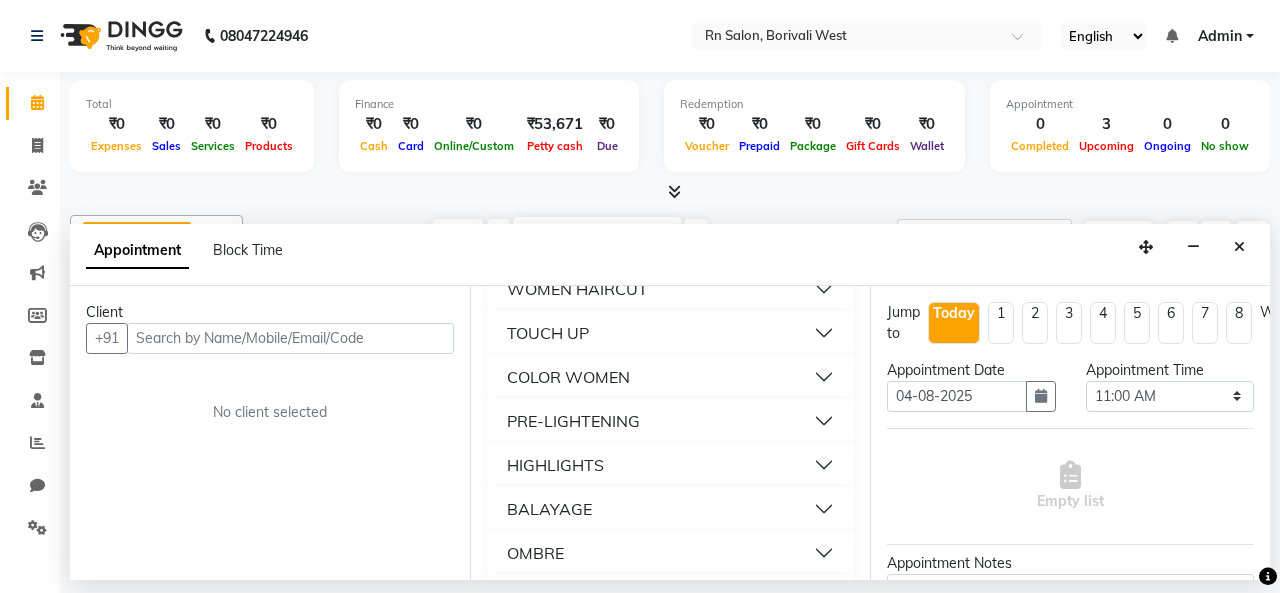 click on "HIGHLIGHTS" at bounding box center (670, 465) 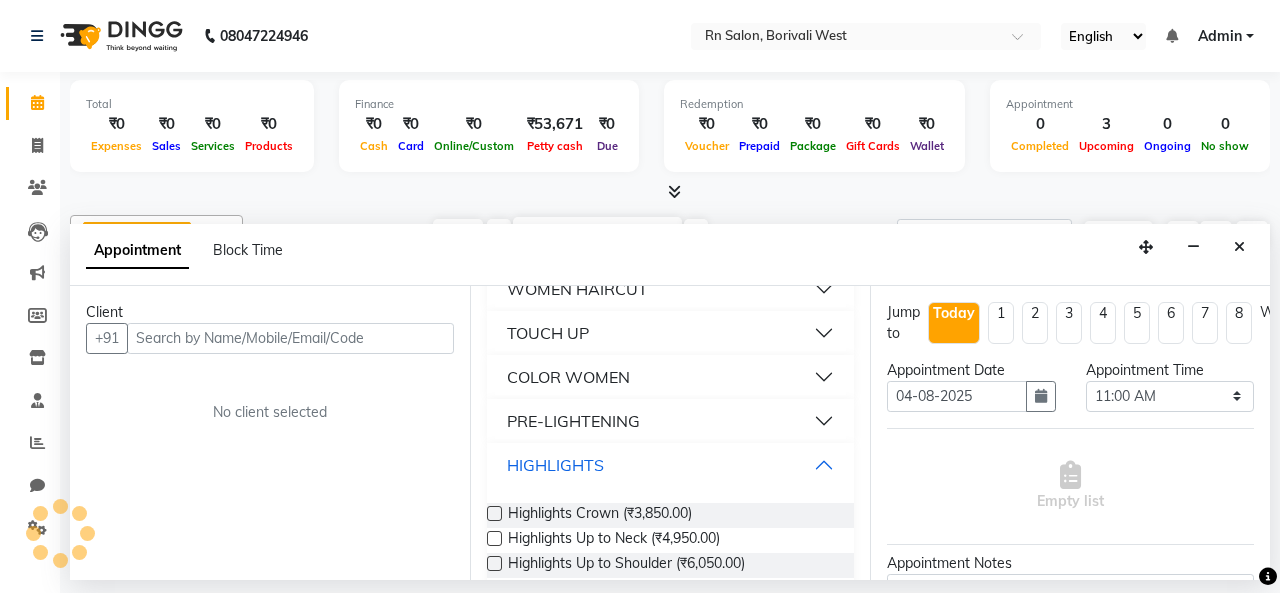 scroll, scrollTop: 600, scrollLeft: 0, axis: vertical 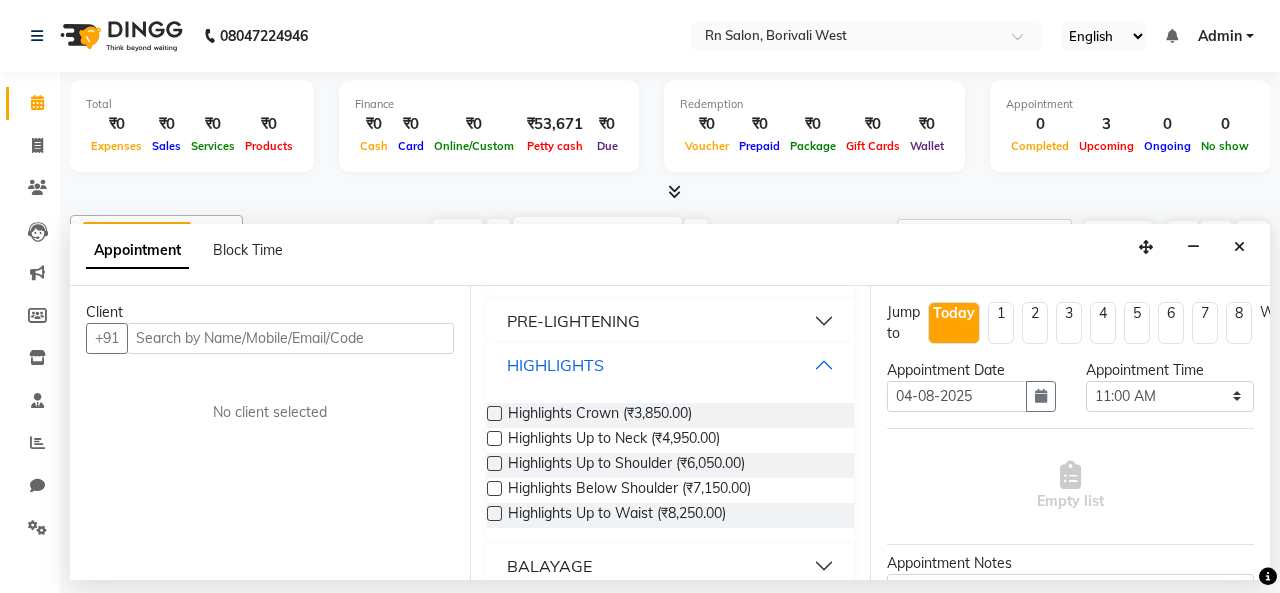 click on "HIGHLIGHTS" at bounding box center [670, 365] 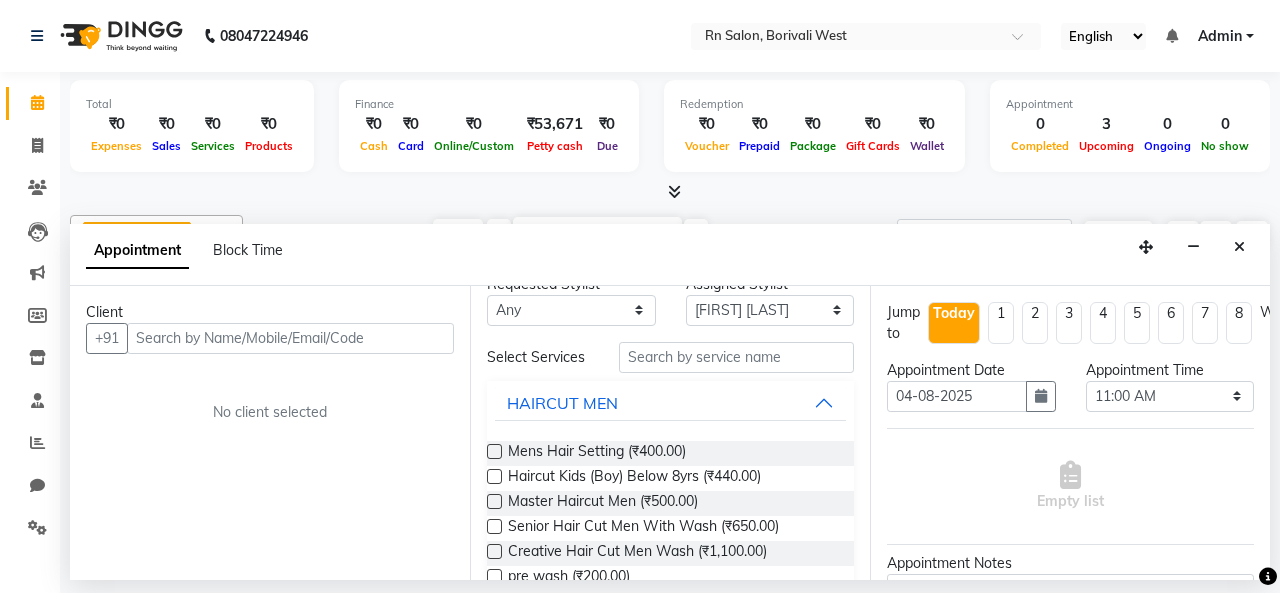 scroll, scrollTop: 0, scrollLeft: 0, axis: both 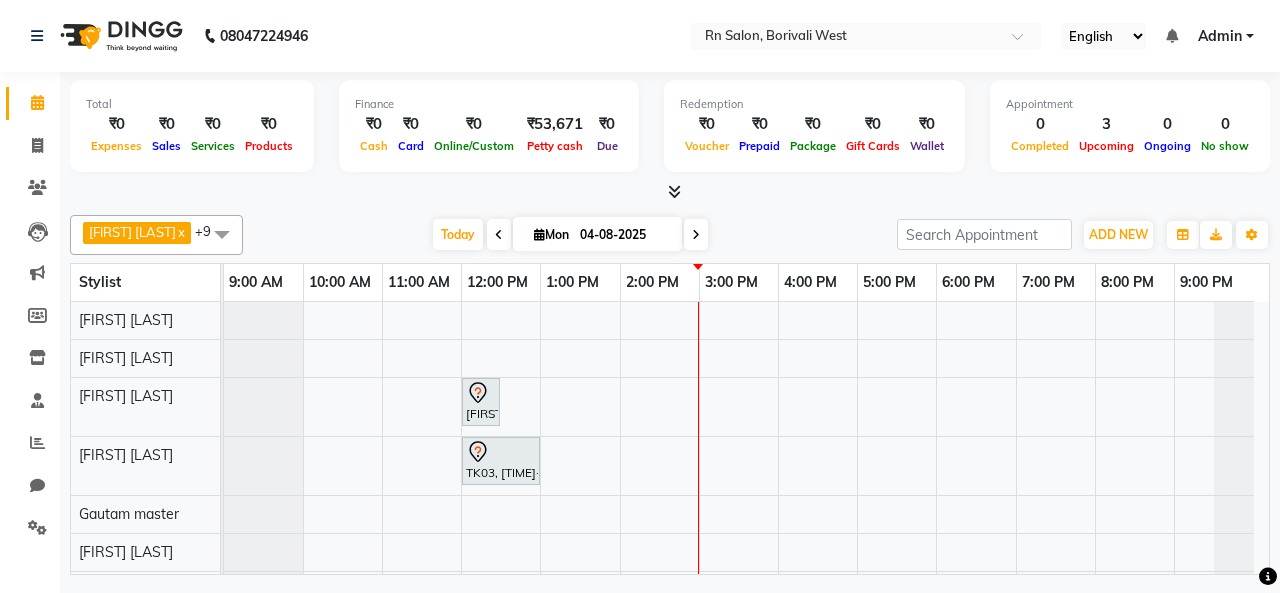 click on "x" at bounding box center (180, 232) 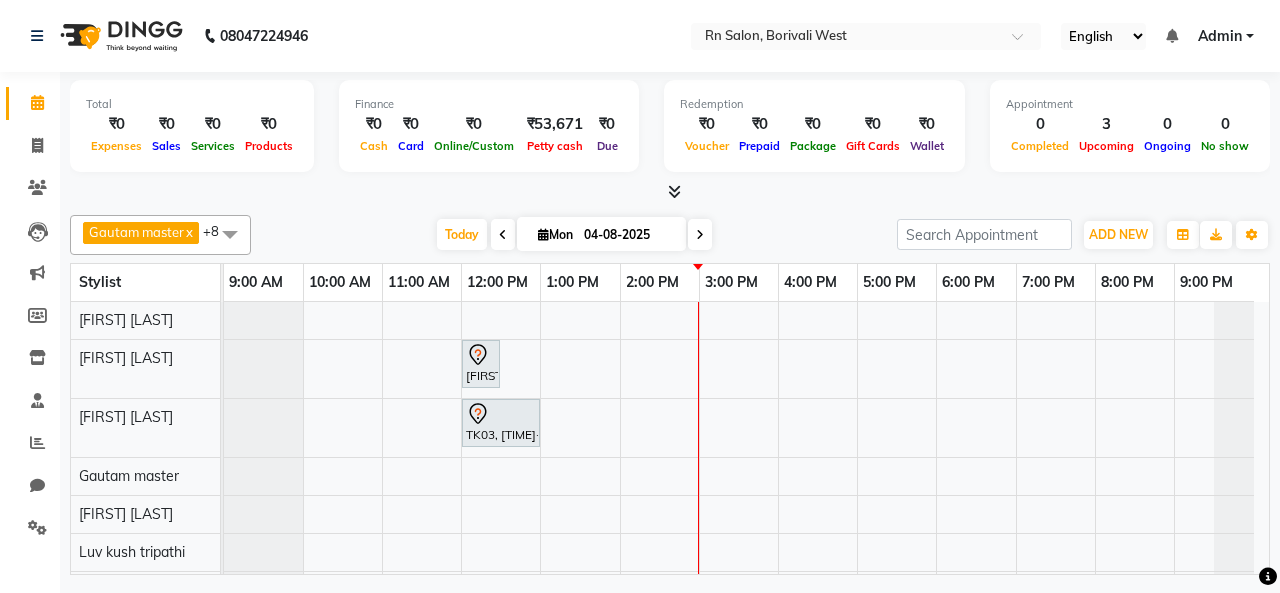 click on "Gautam master  x" at bounding box center [141, 233] 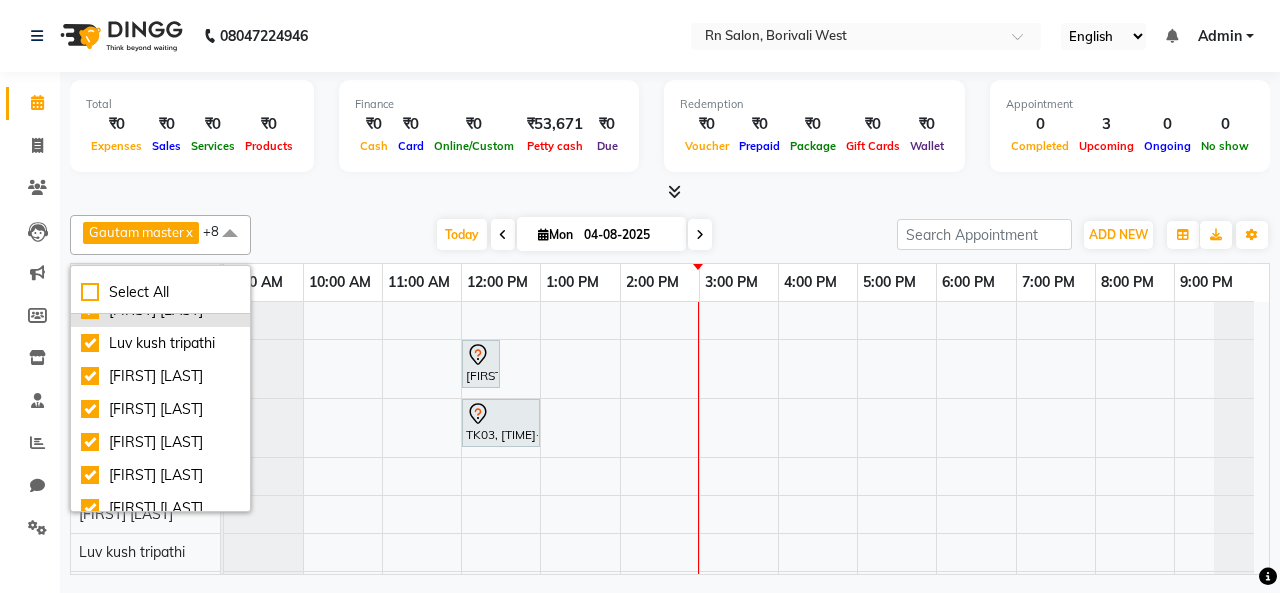 scroll, scrollTop: 108, scrollLeft: 0, axis: vertical 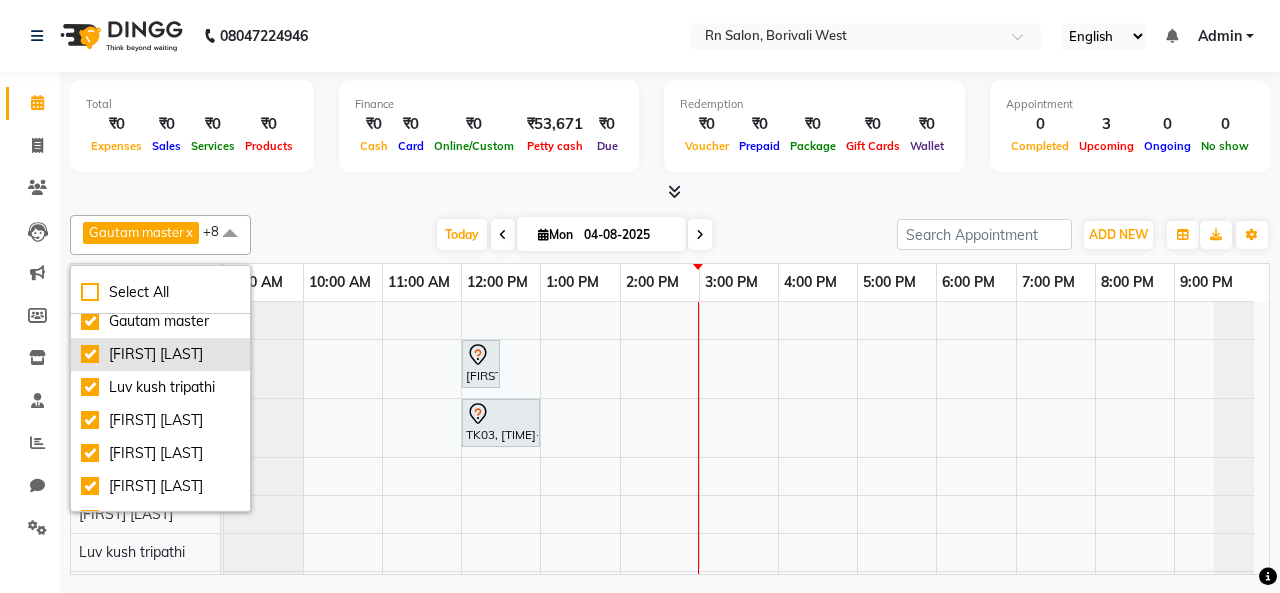 click on "[FIRST] [LAST]" at bounding box center (160, 354) 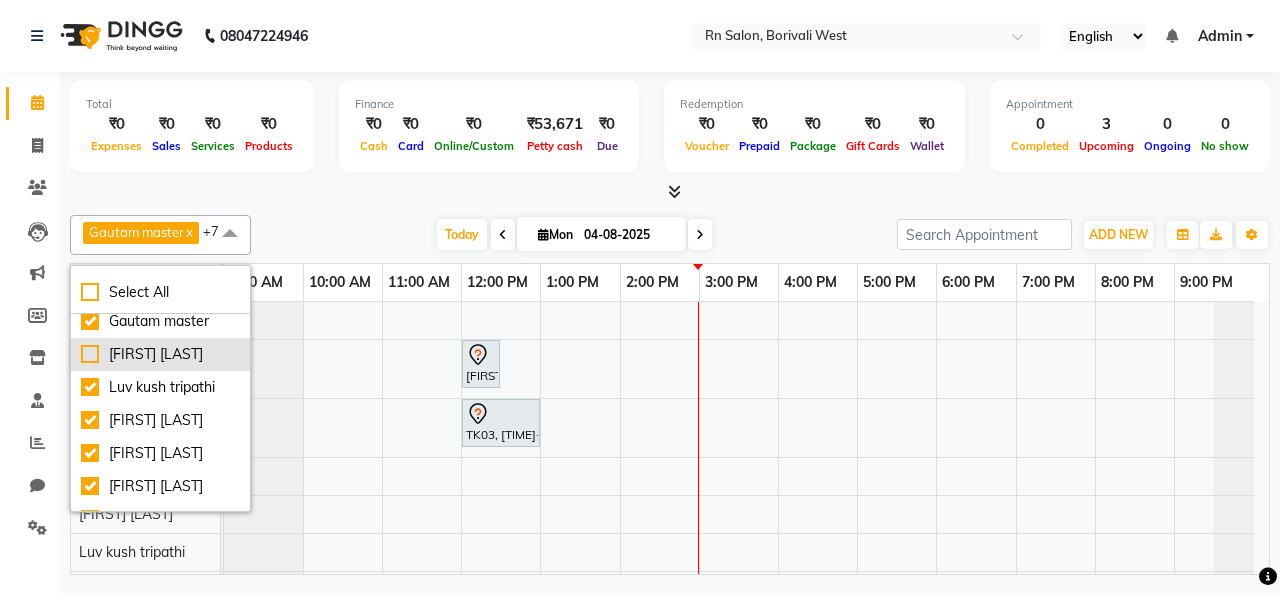 click on "[FIRST] [LAST]" at bounding box center (160, 354) 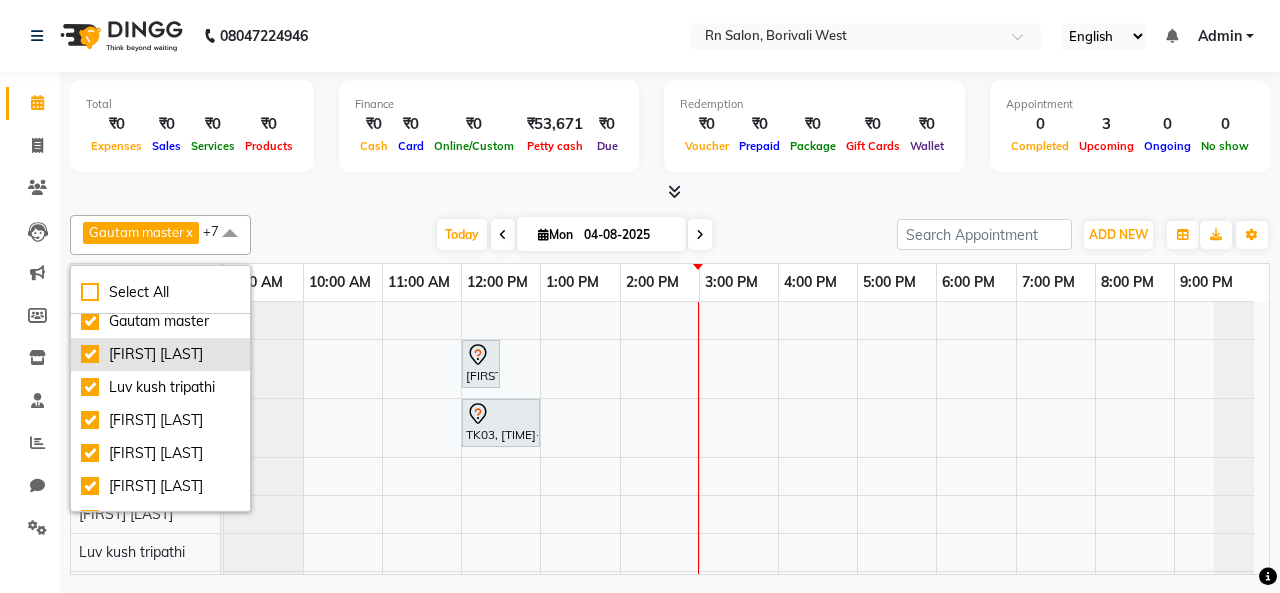 checkbox on "true" 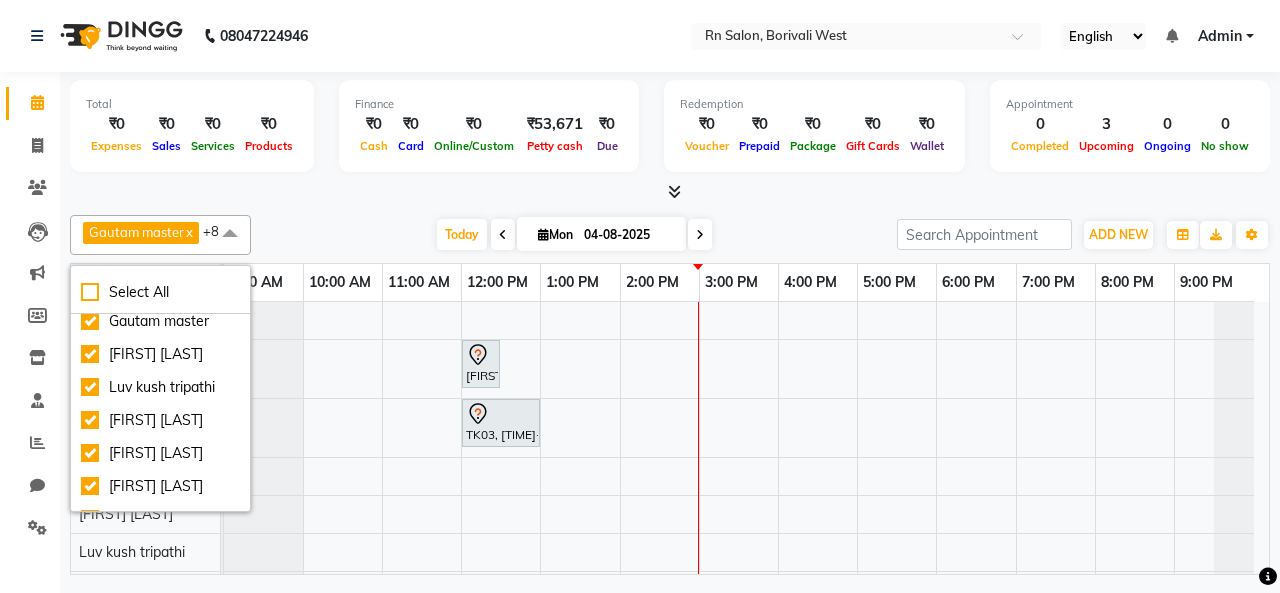 click on "x" at bounding box center [188, 232] 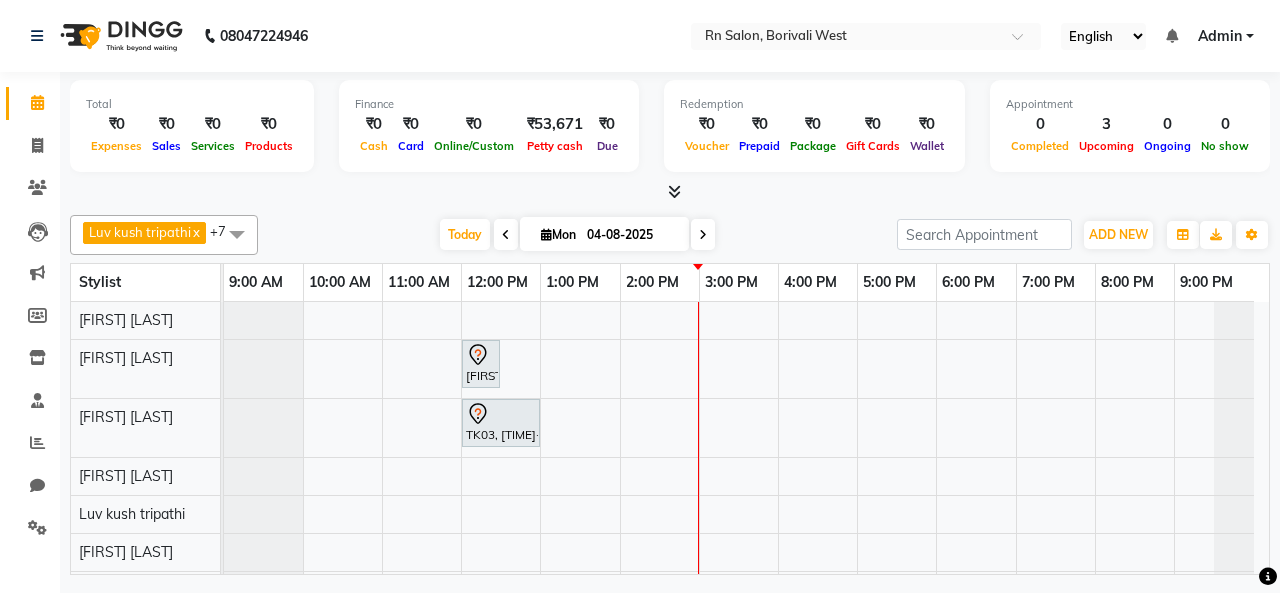 click on "x" at bounding box center [195, 232] 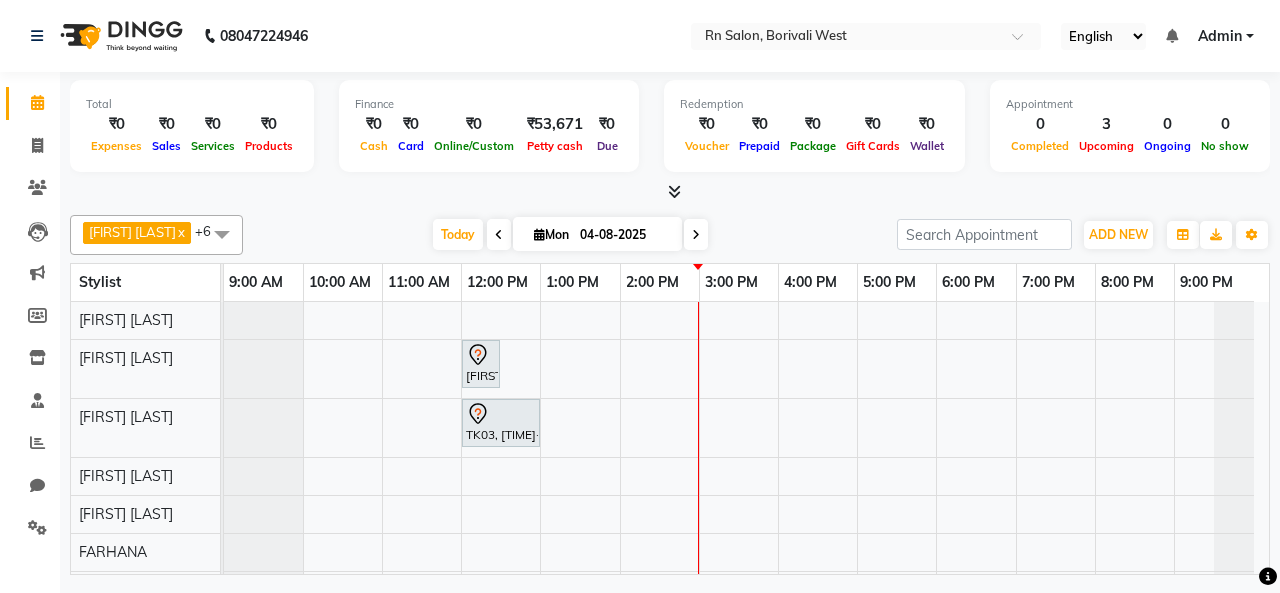 click at bounding box center [222, 234] 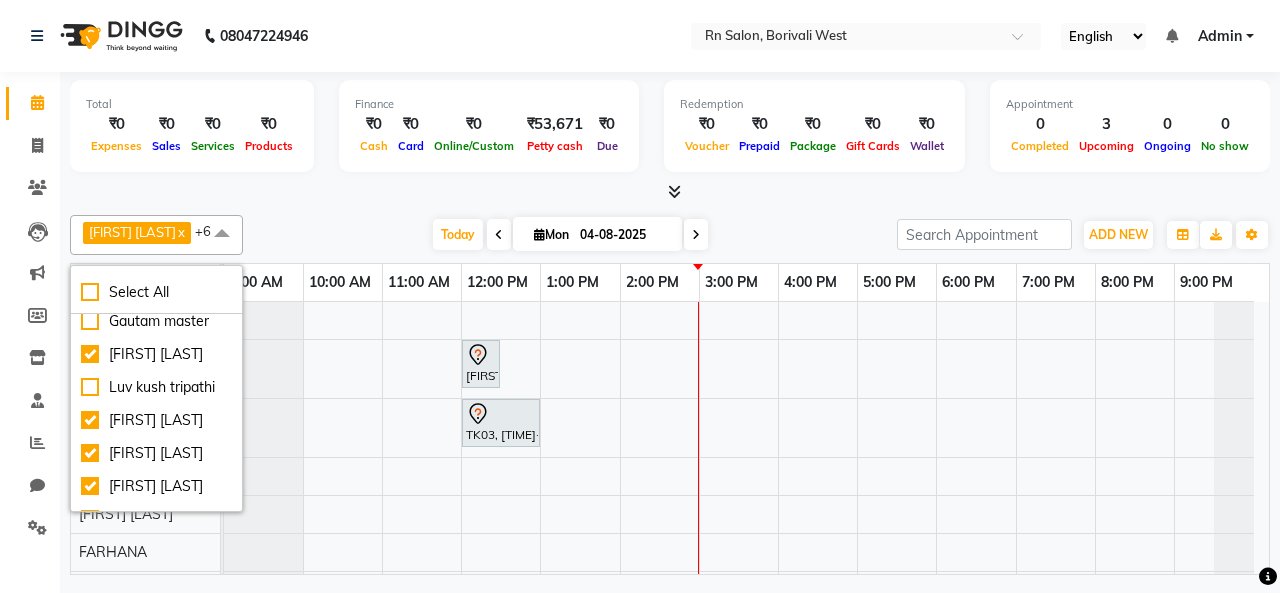 click at bounding box center (222, 234) 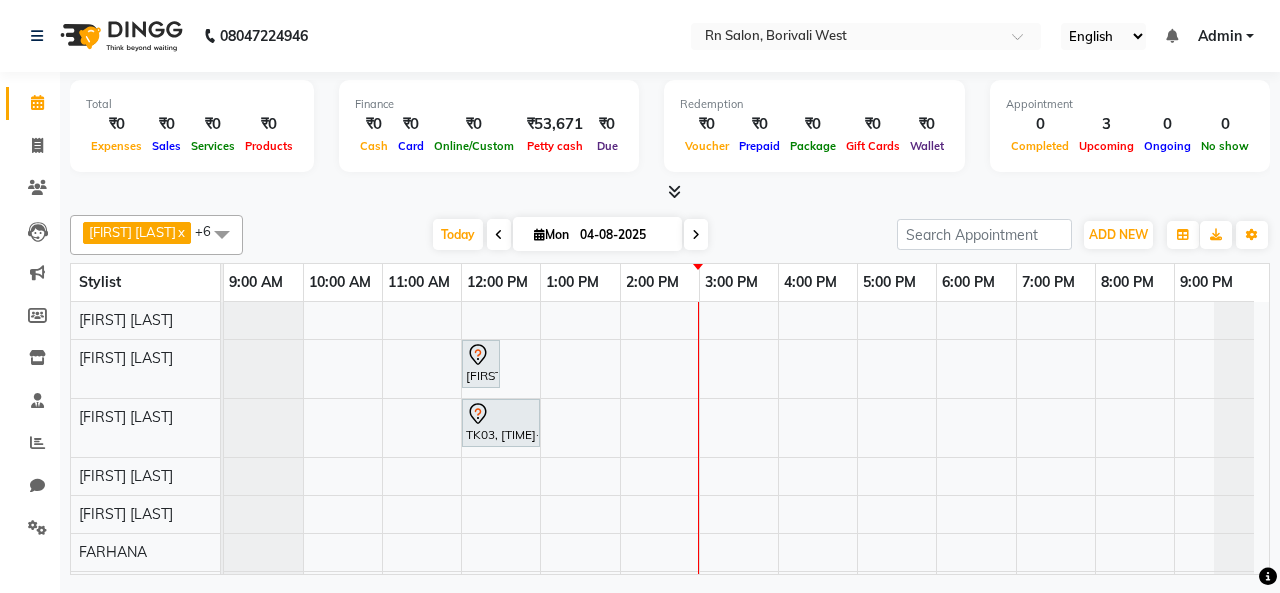 click at bounding box center (222, 234) 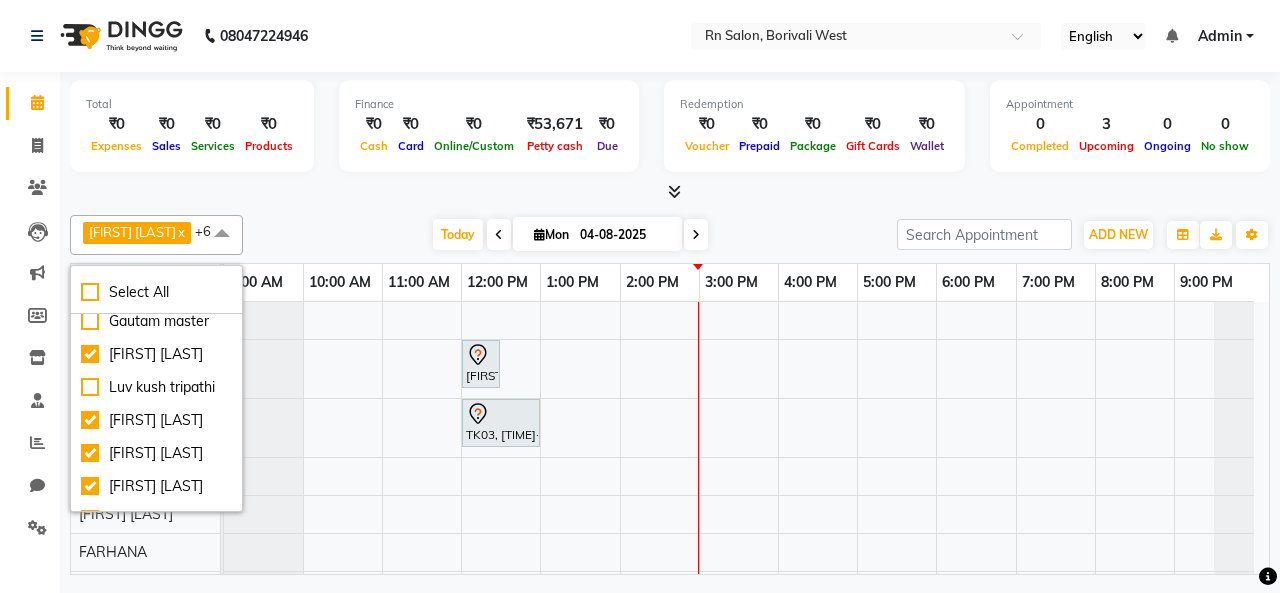 click on "+6" at bounding box center [210, 231] 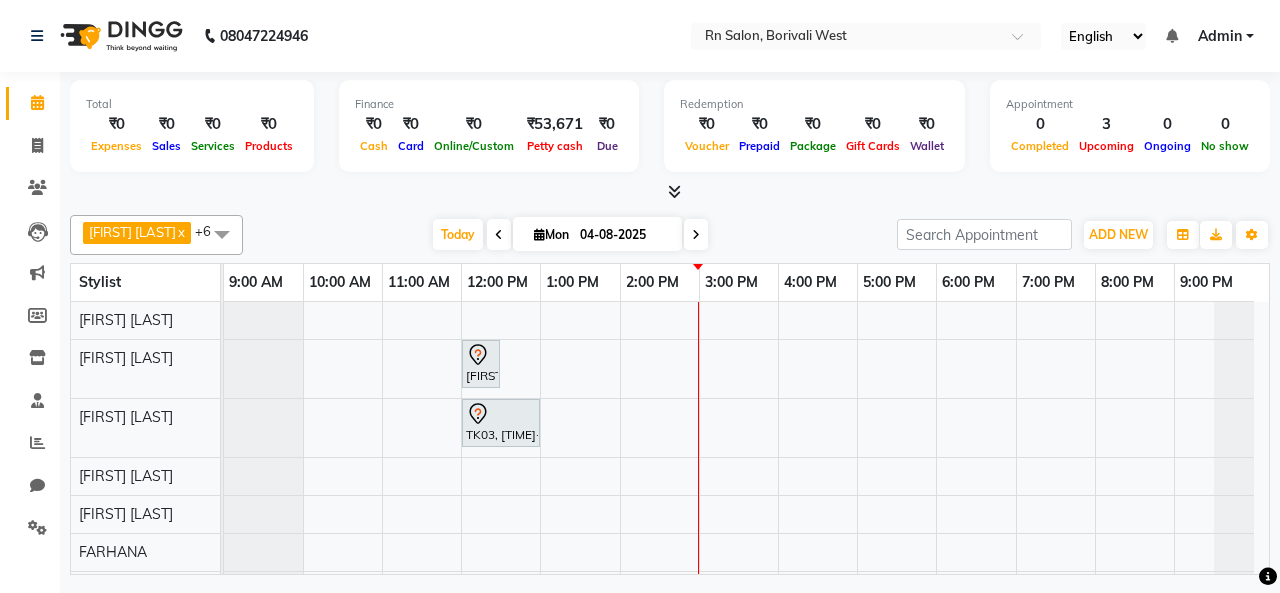 click on "+6" at bounding box center (210, 231) 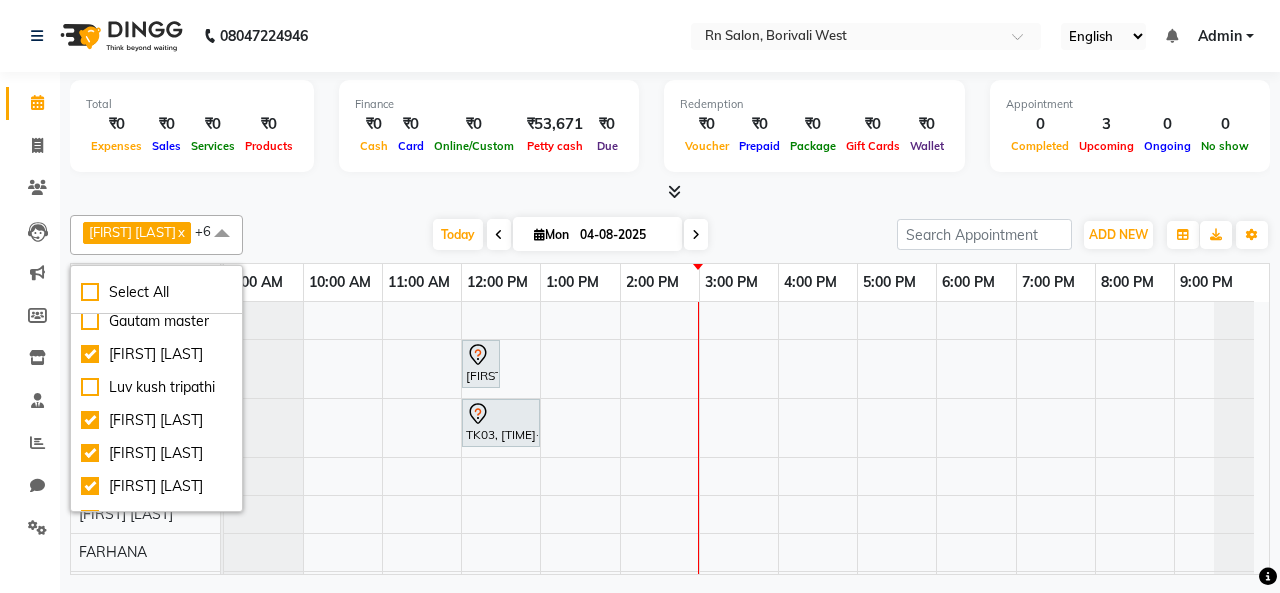 click on "+6" at bounding box center [210, 231] 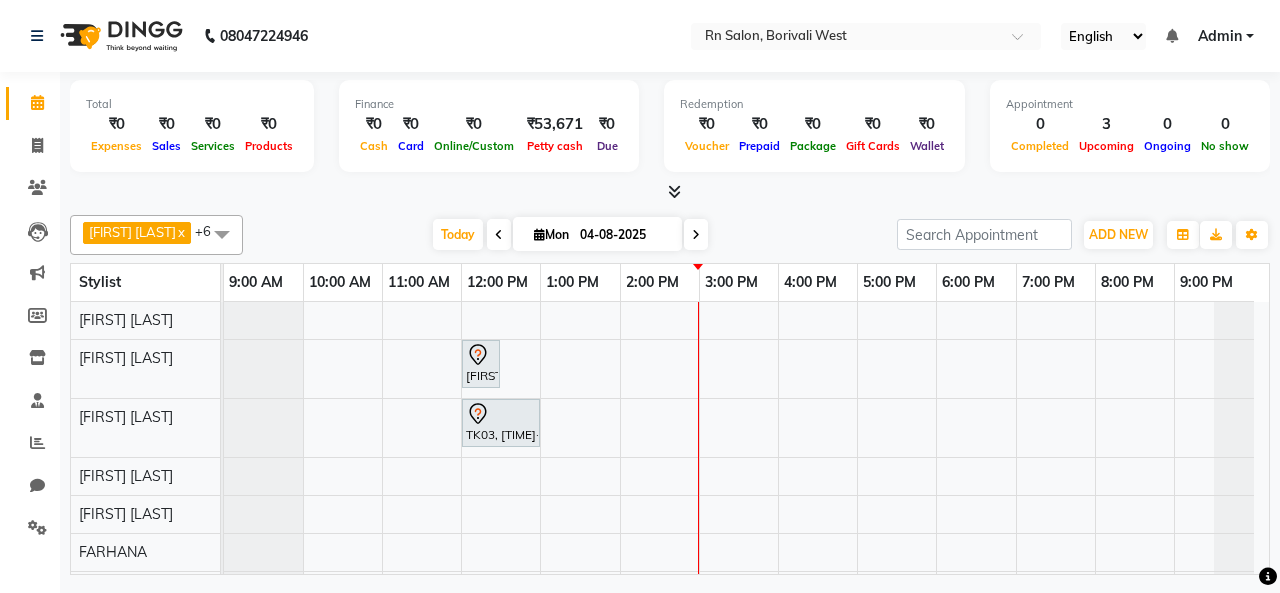 click on "[FIRST] [LAST], TK01, 12:00 PM-12:30 PM, Master Haircut Men              [FIRST] [LAST], TK03, 12:00 PM-01:00 PM, Female Haircut (One Length Trim)" at bounding box center (746, 455) 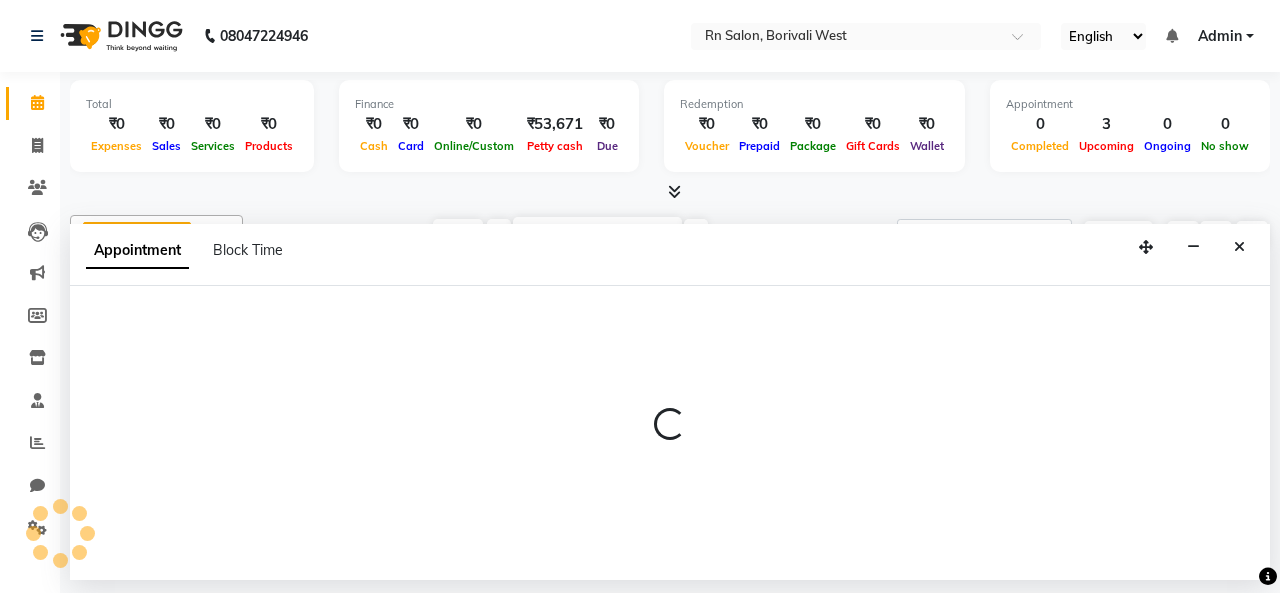 select on "[NUMBER]" 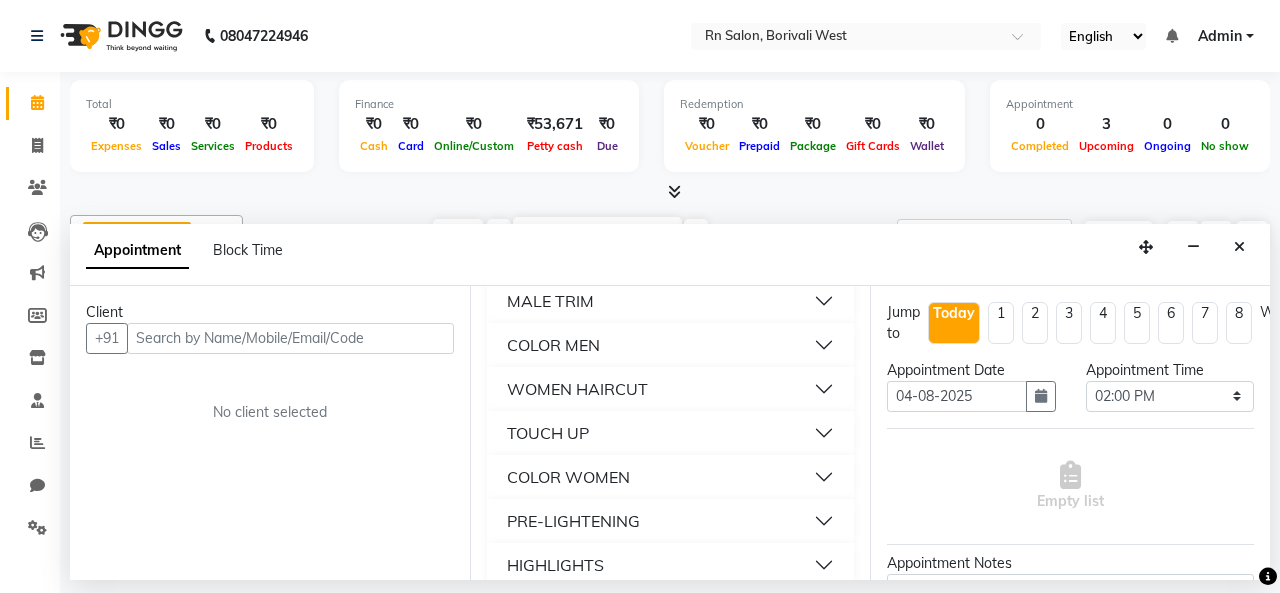 scroll, scrollTop: 300, scrollLeft: 0, axis: vertical 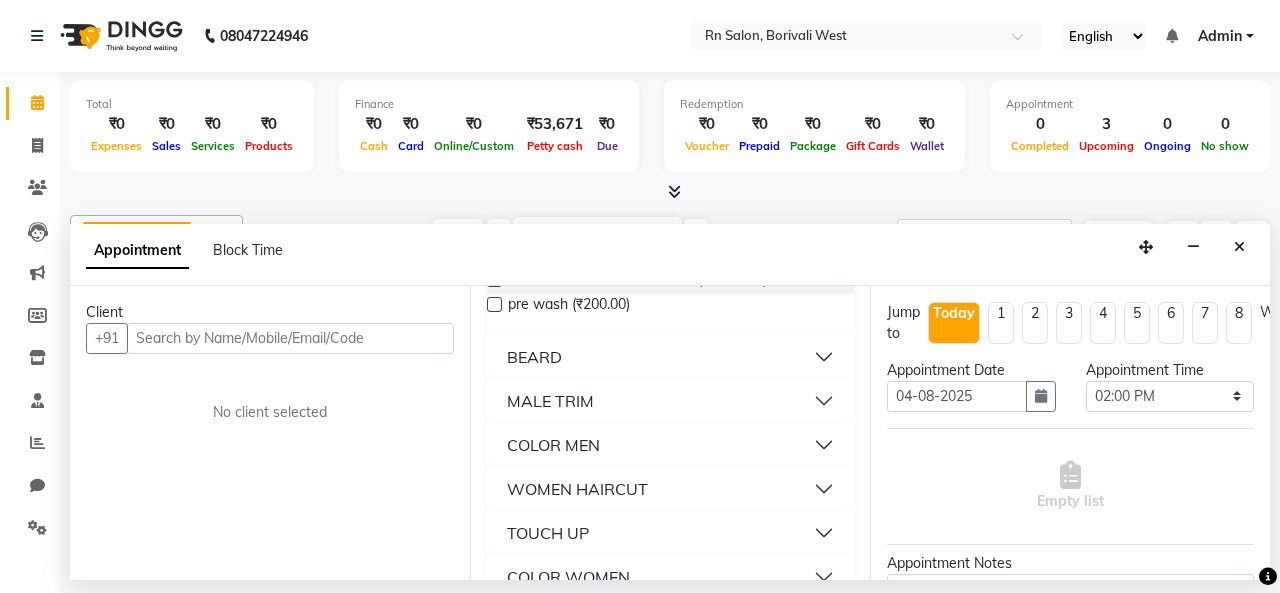 drag, startPoint x: 653, startPoint y: 345, endPoint x: 653, endPoint y: 372, distance: 27 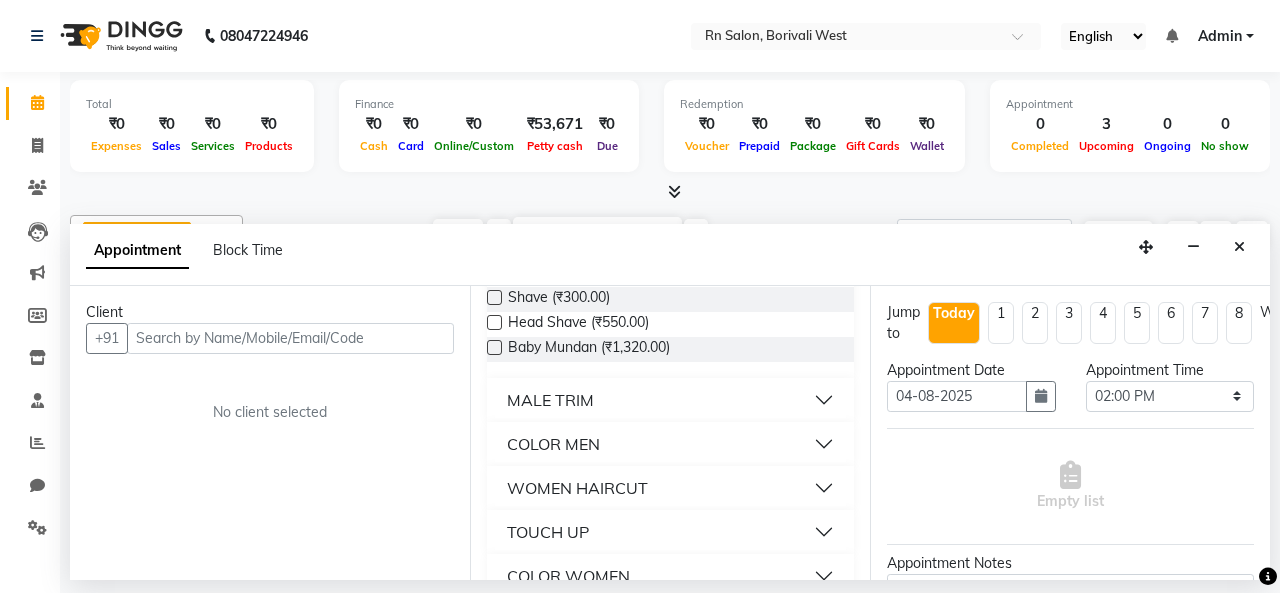 scroll, scrollTop: 500, scrollLeft: 0, axis: vertical 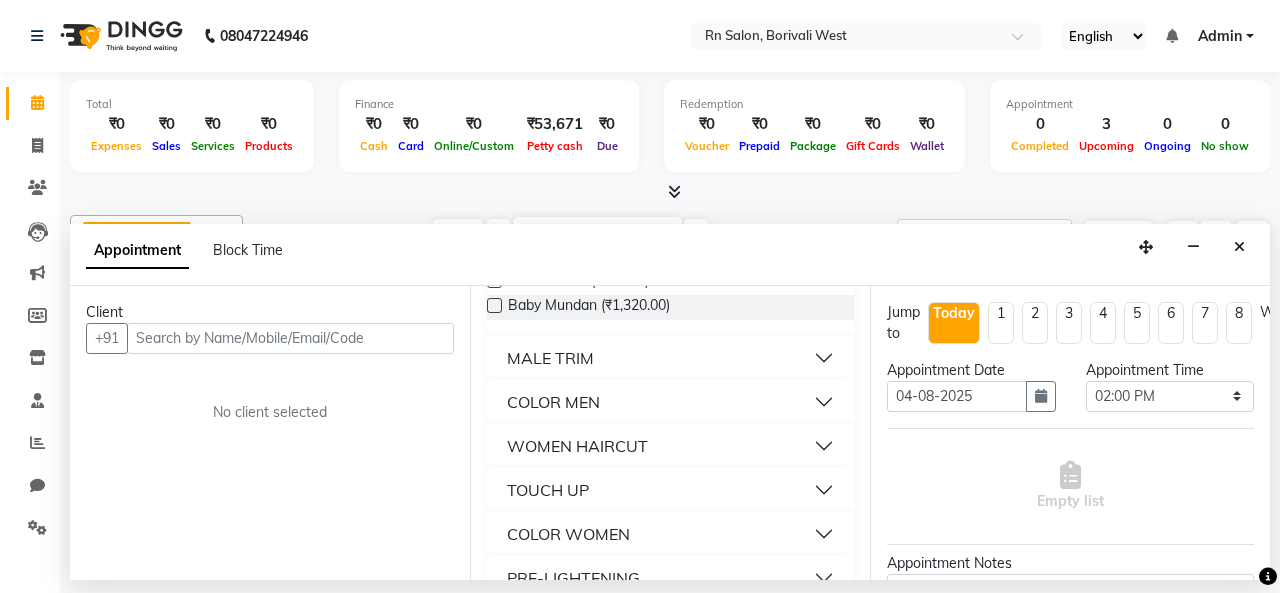 click on "MALE TRIM" at bounding box center (670, 358) 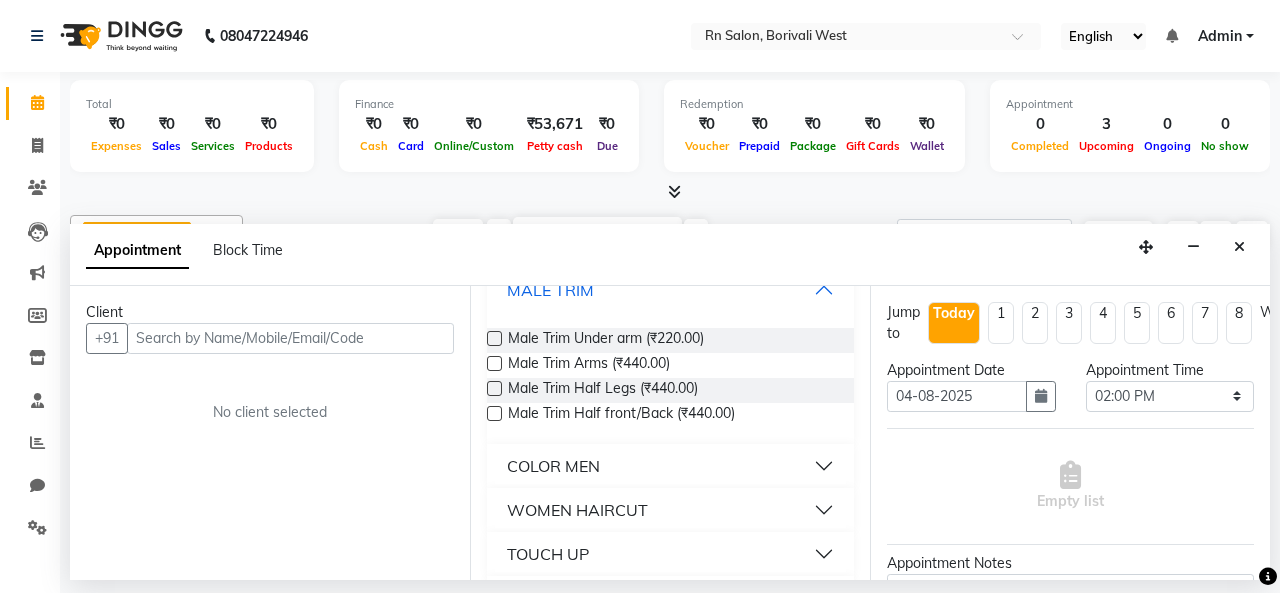 scroll, scrollTop: 600, scrollLeft: 0, axis: vertical 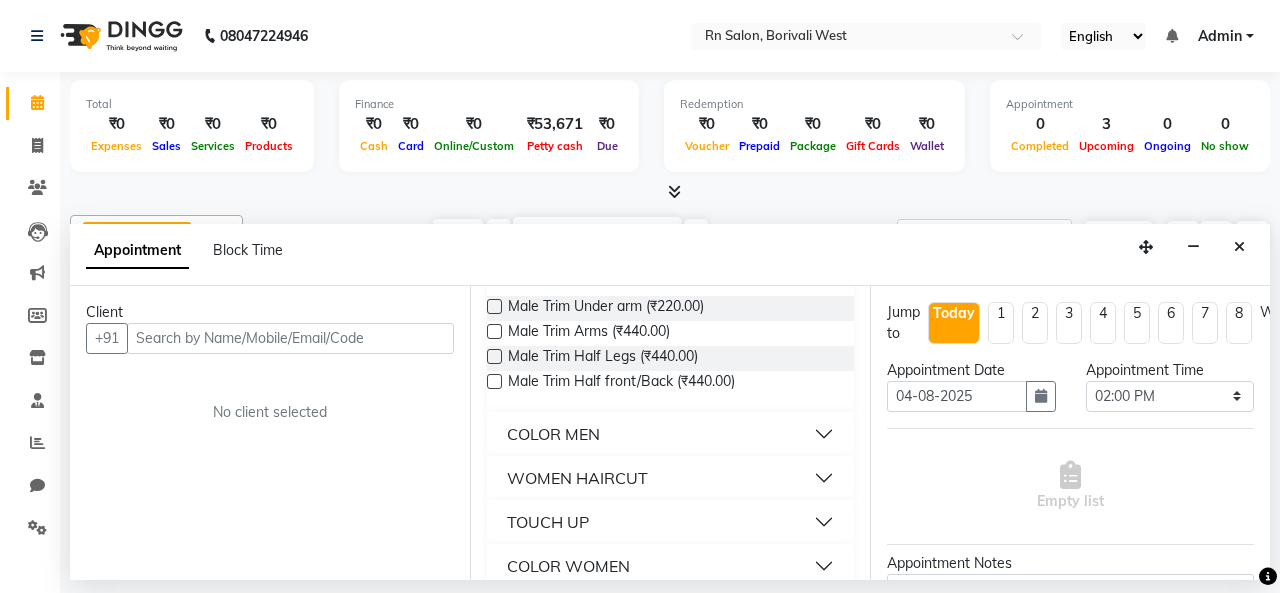 click on "WOMEN HAIRCUT" at bounding box center (577, 478) 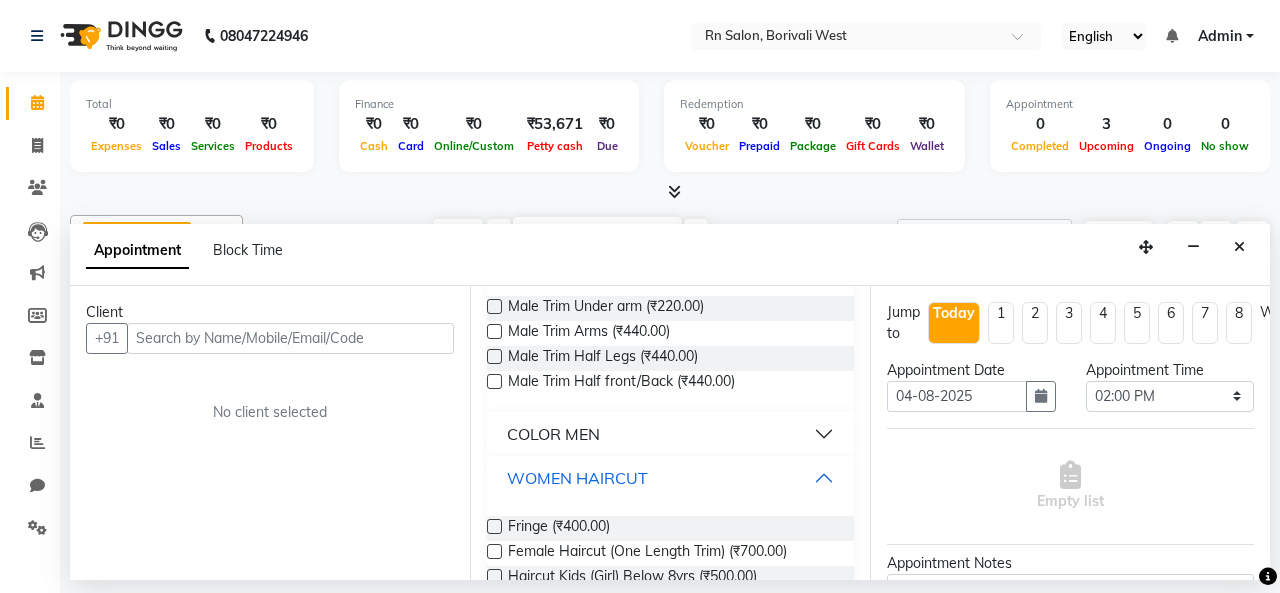 scroll, scrollTop: 700, scrollLeft: 0, axis: vertical 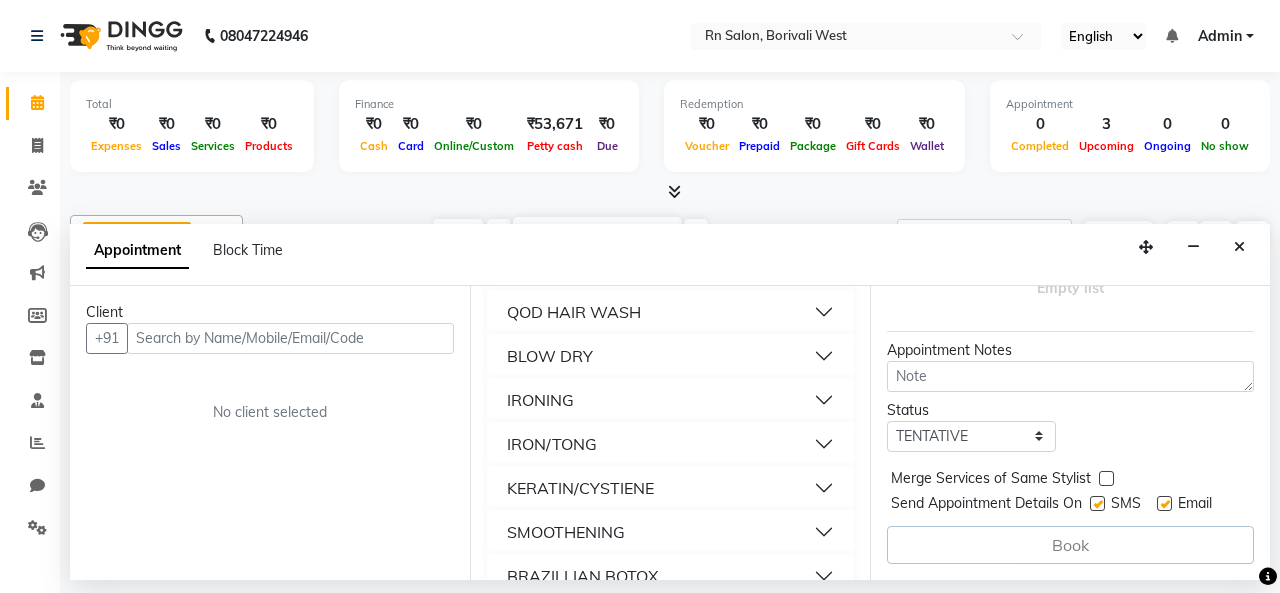 click on "BLOW DRY" at bounding box center [550, 356] 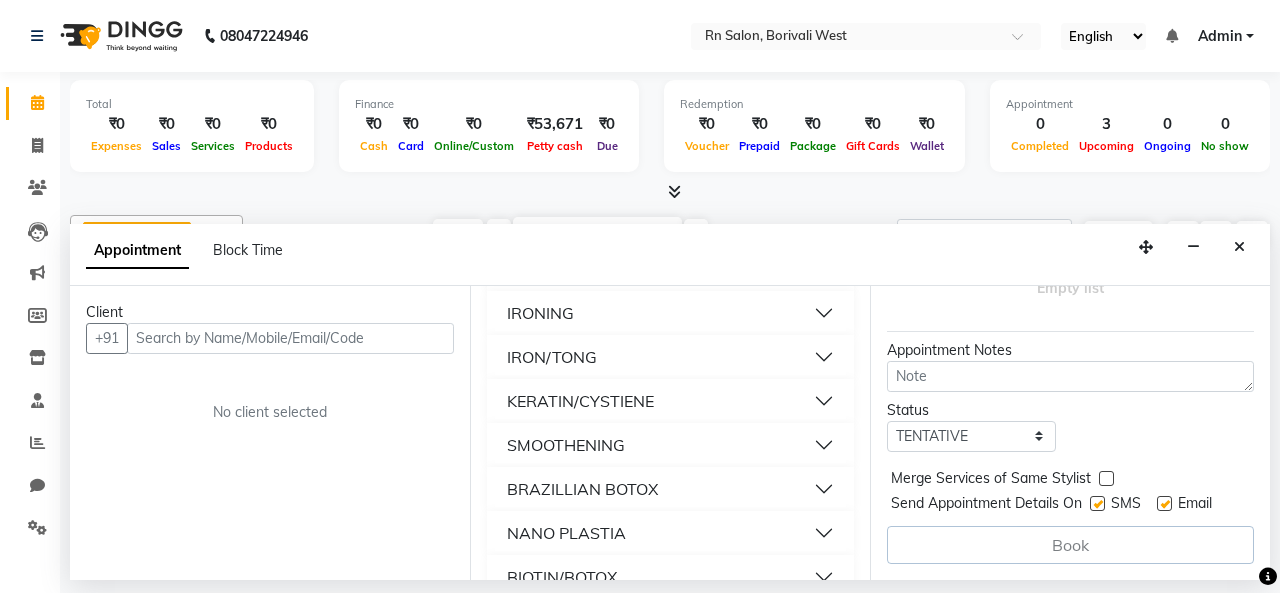 scroll, scrollTop: 2000, scrollLeft: 0, axis: vertical 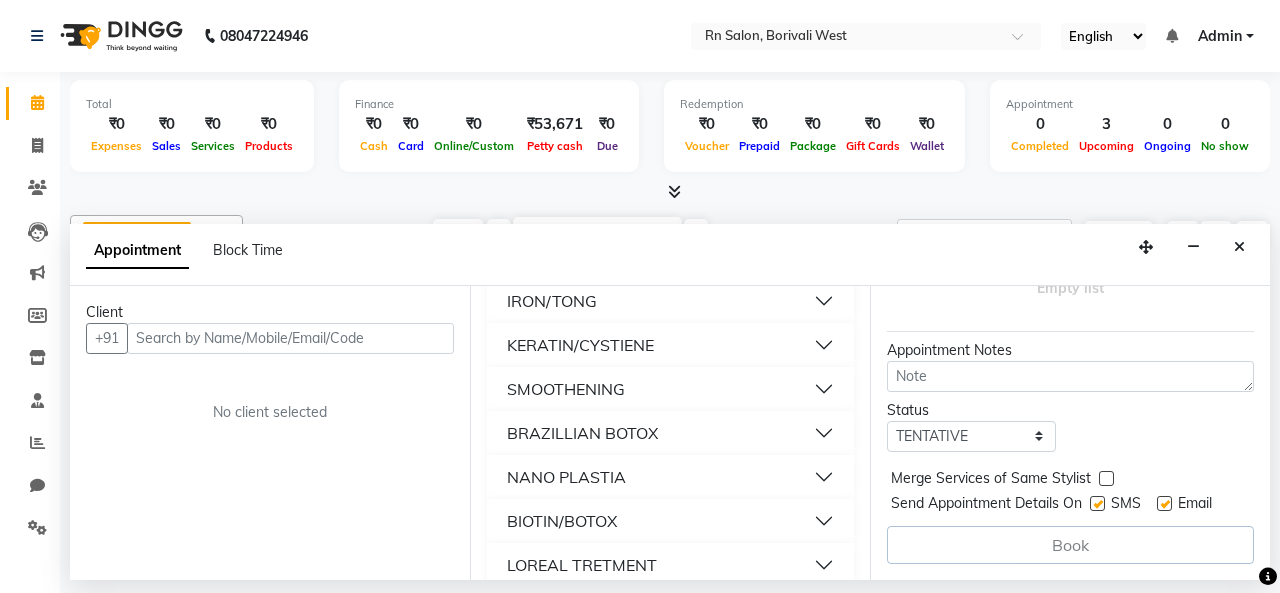 click on "KERATIN/CYSTIENE" at bounding box center [580, 345] 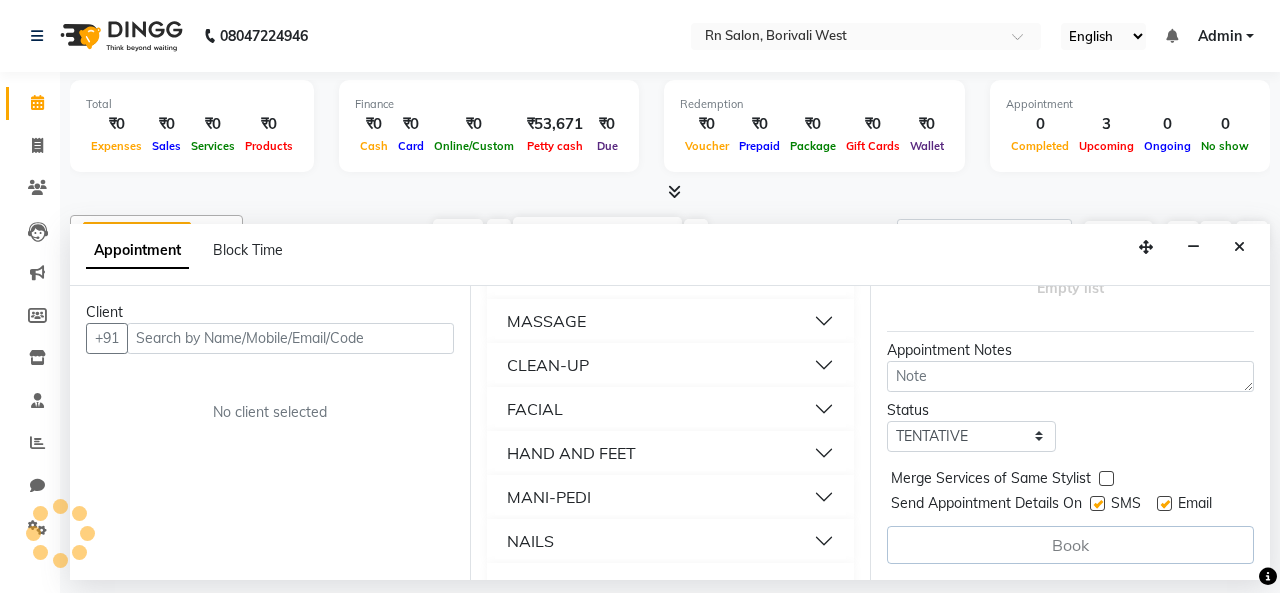 scroll, scrollTop: 3785, scrollLeft: 0, axis: vertical 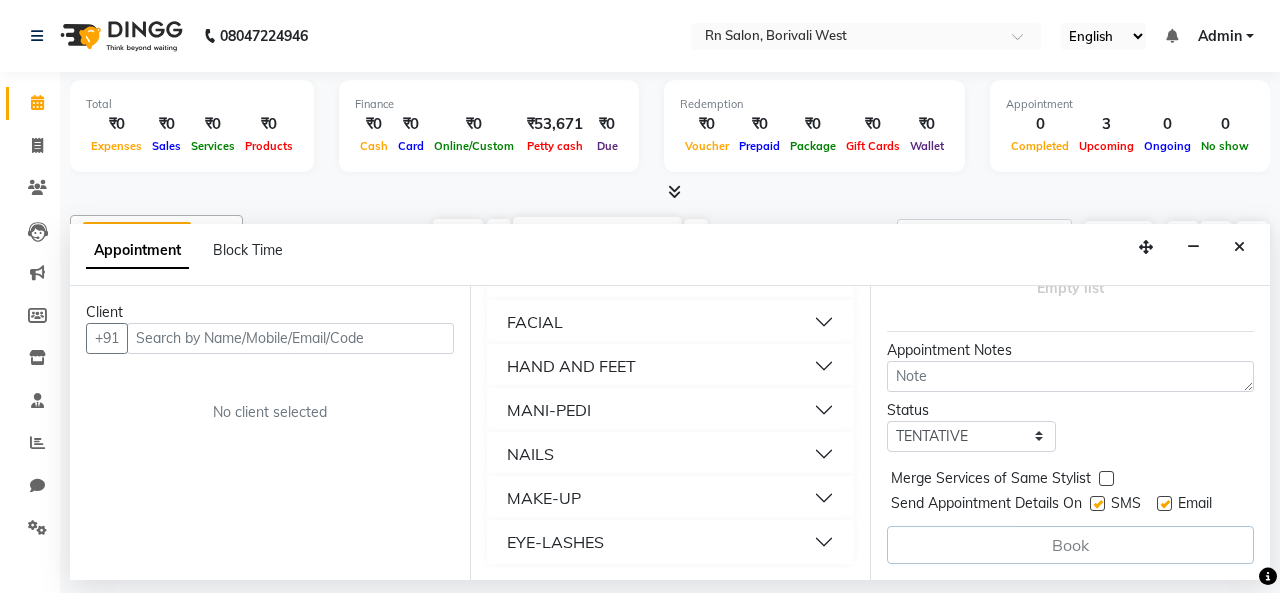 click on "MANI-PEDI" at bounding box center (549, 410) 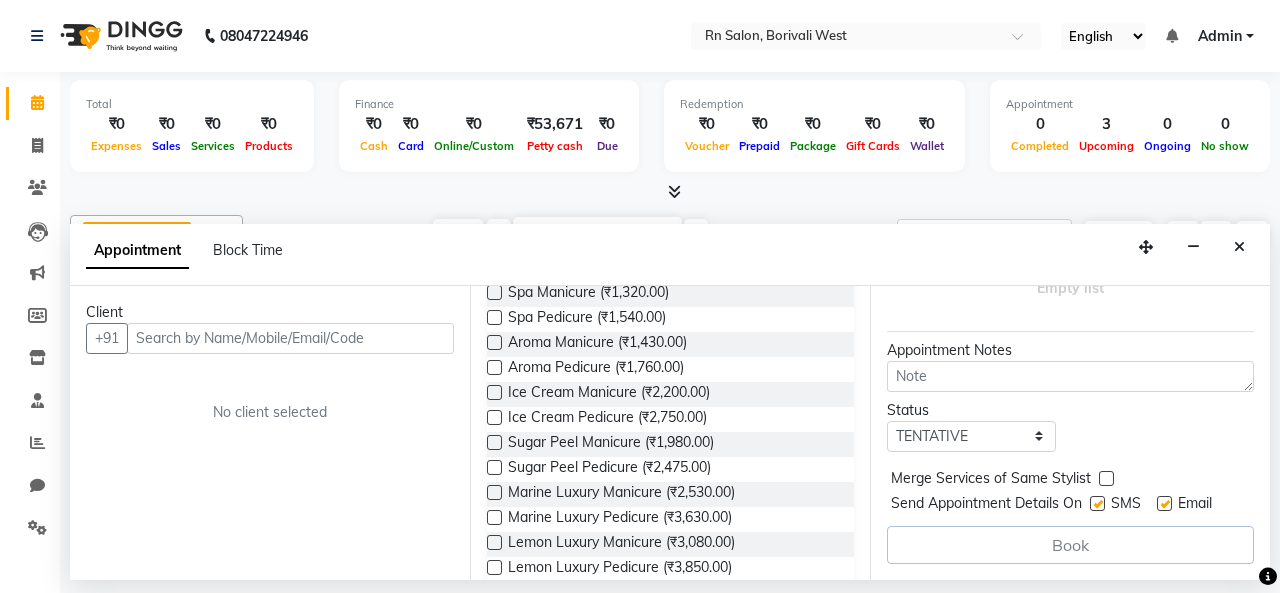 scroll, scrollTop: 4167, scrollLeft: 0, axis: vertical 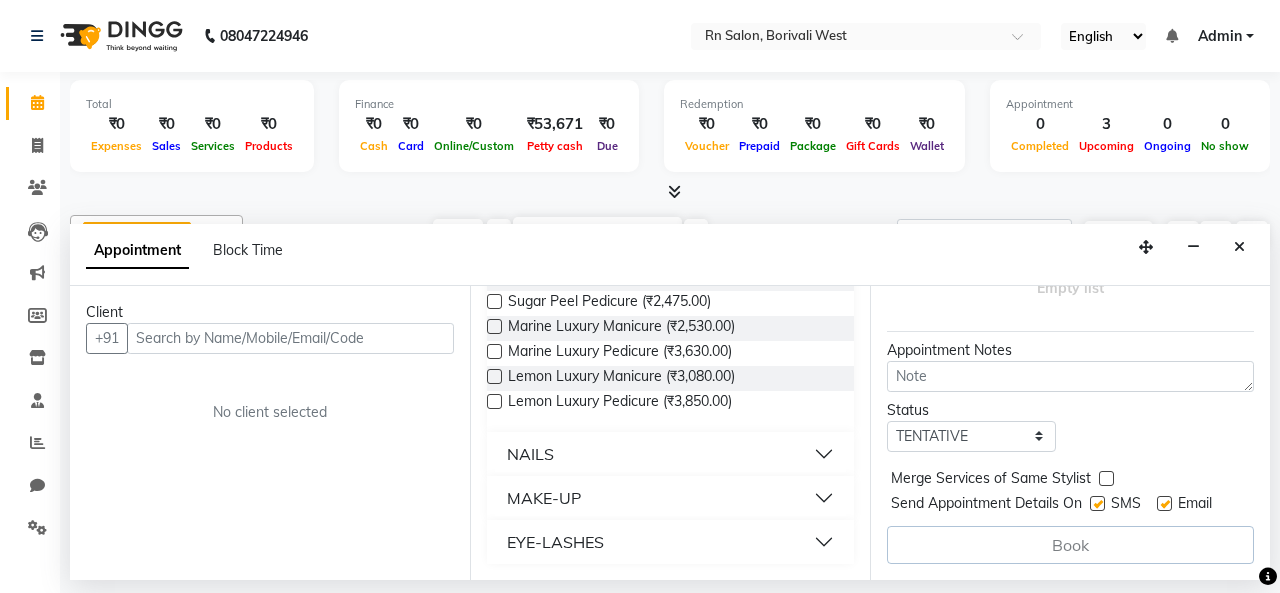 click on "NAILS" at bounding box center [670, 454] 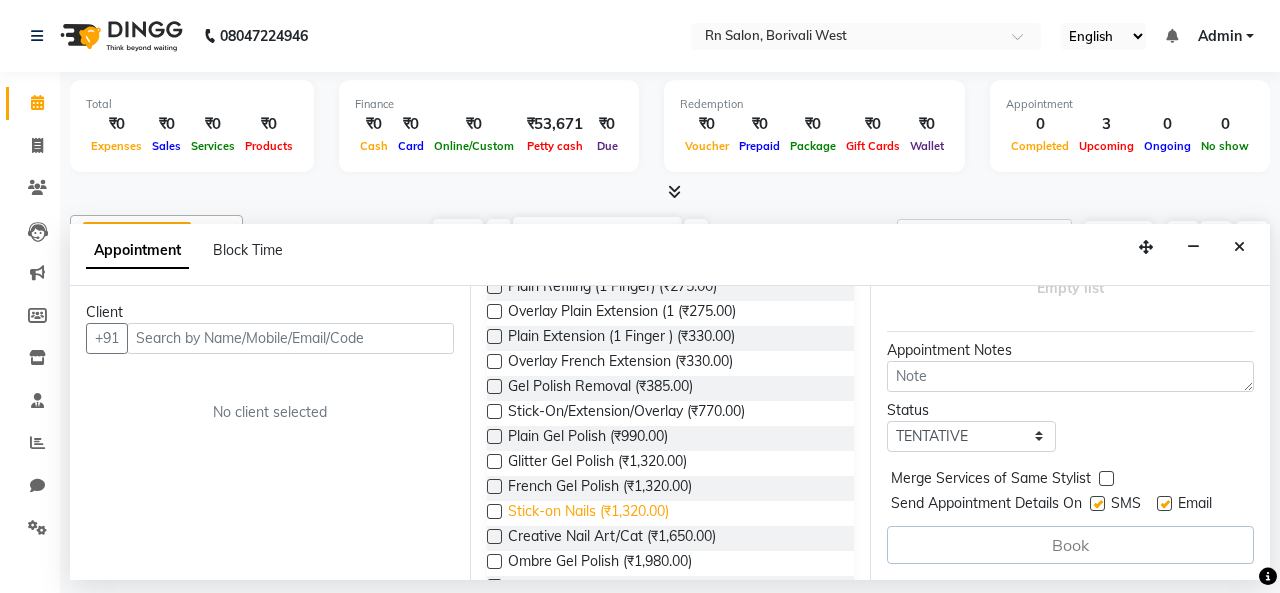 scroll, scrollTop: 4567, scrollLeft: 0, axis: vertical 